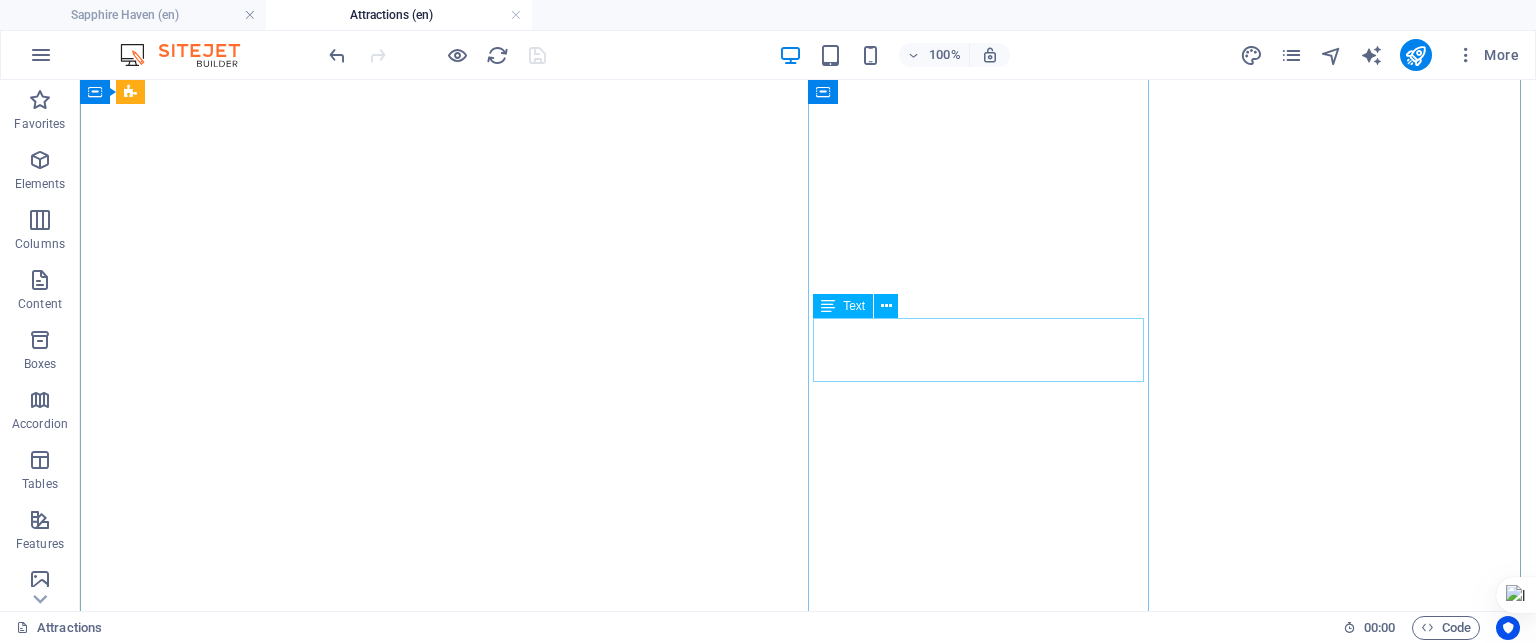 scroll, scrollTop: 0, scrollLeft: 0, axis: both 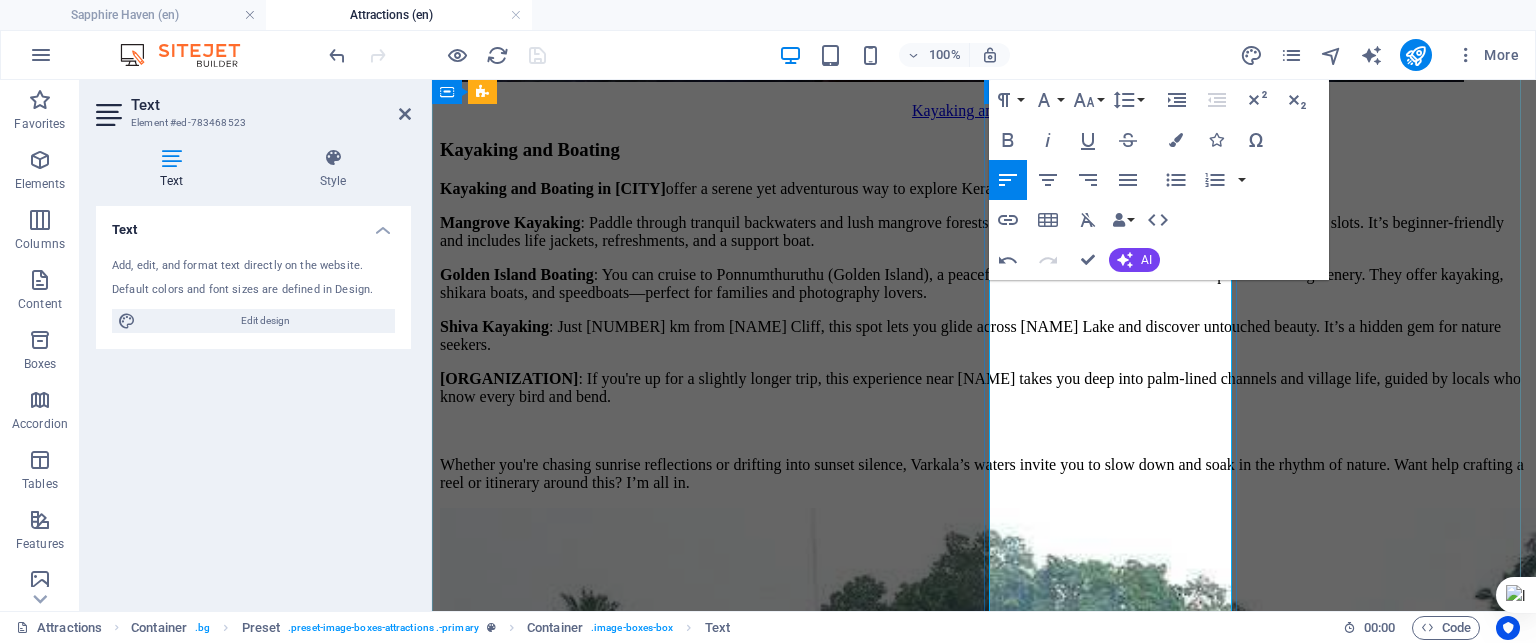 click on "[NAME] is a haven for Indian cuisine lovers—here are some top-rated restaurants where spice meets soul:" at bounding box center [822, 8191] 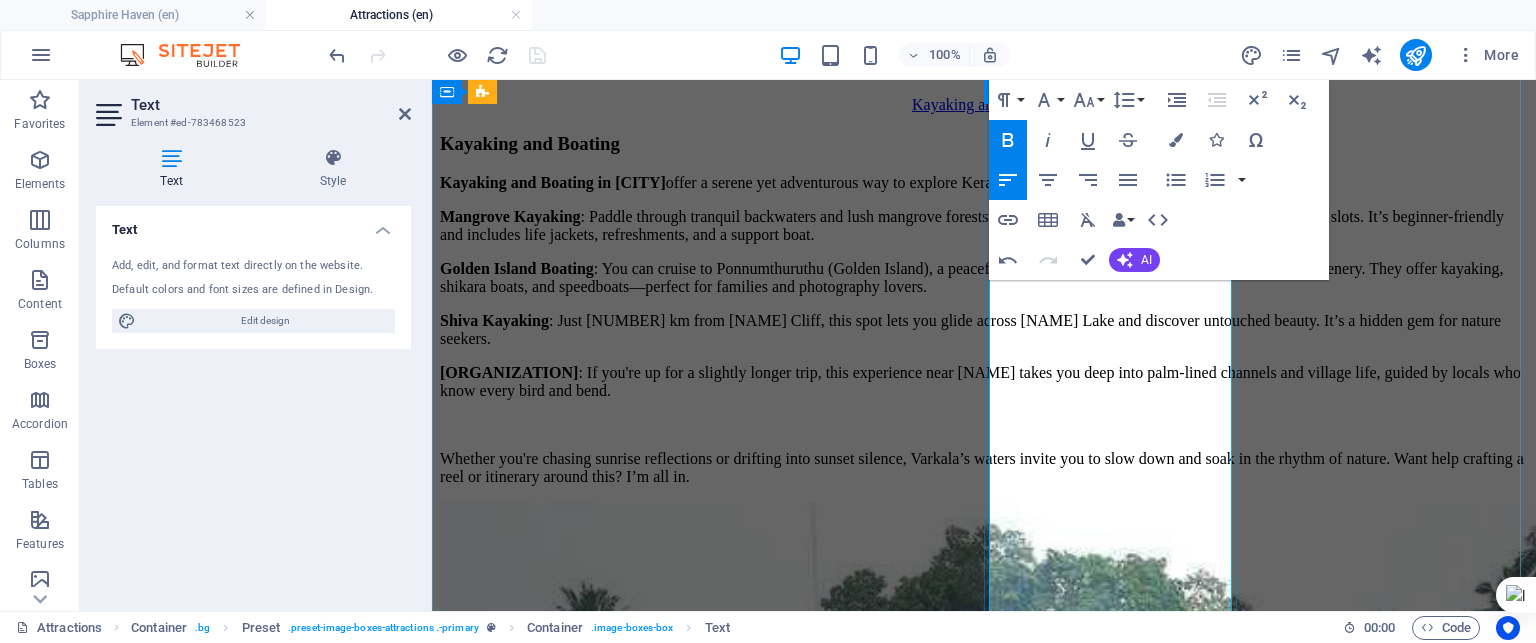 scroll, scrollTop: 7835, scrollLeft: 0, axis: vertical 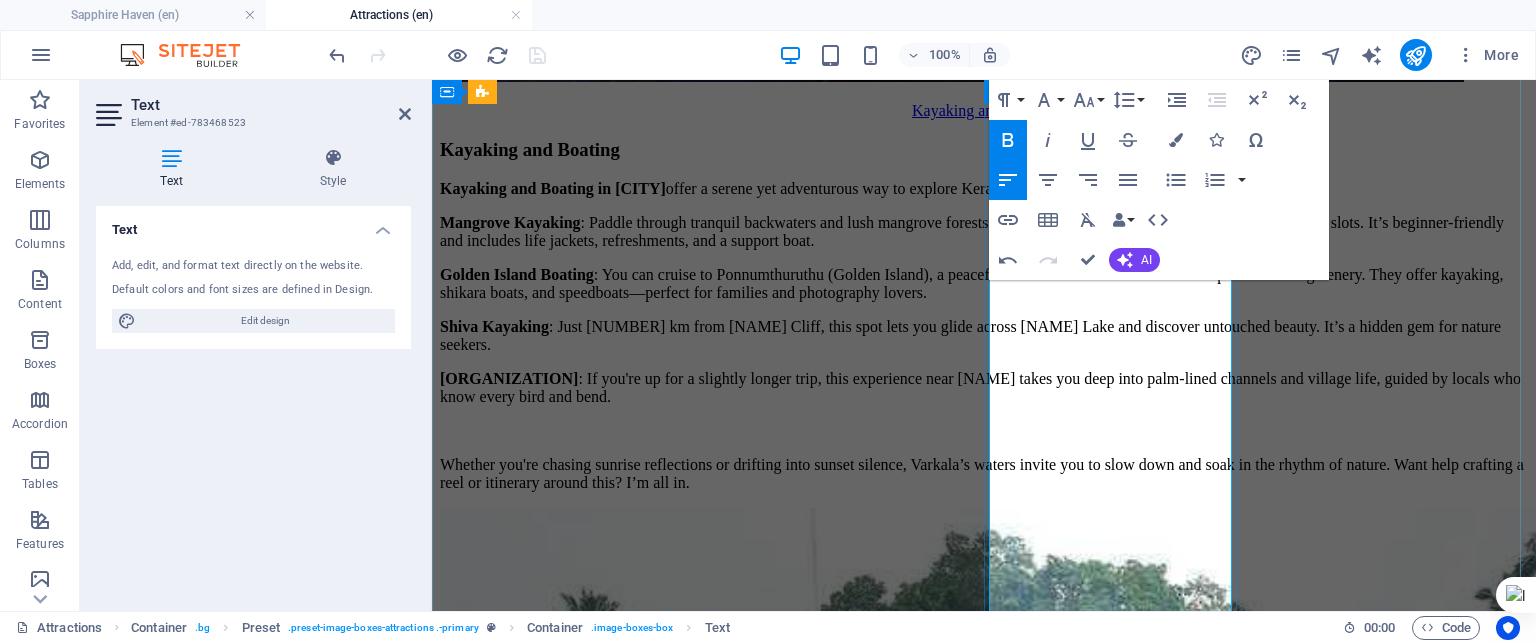 click on "[NUMBER] [STREET], [CITY] Authentic Kerala meals served with coastal charm. A favorite for homestyle flavors and seafood." at bounding box center (984, 8270) 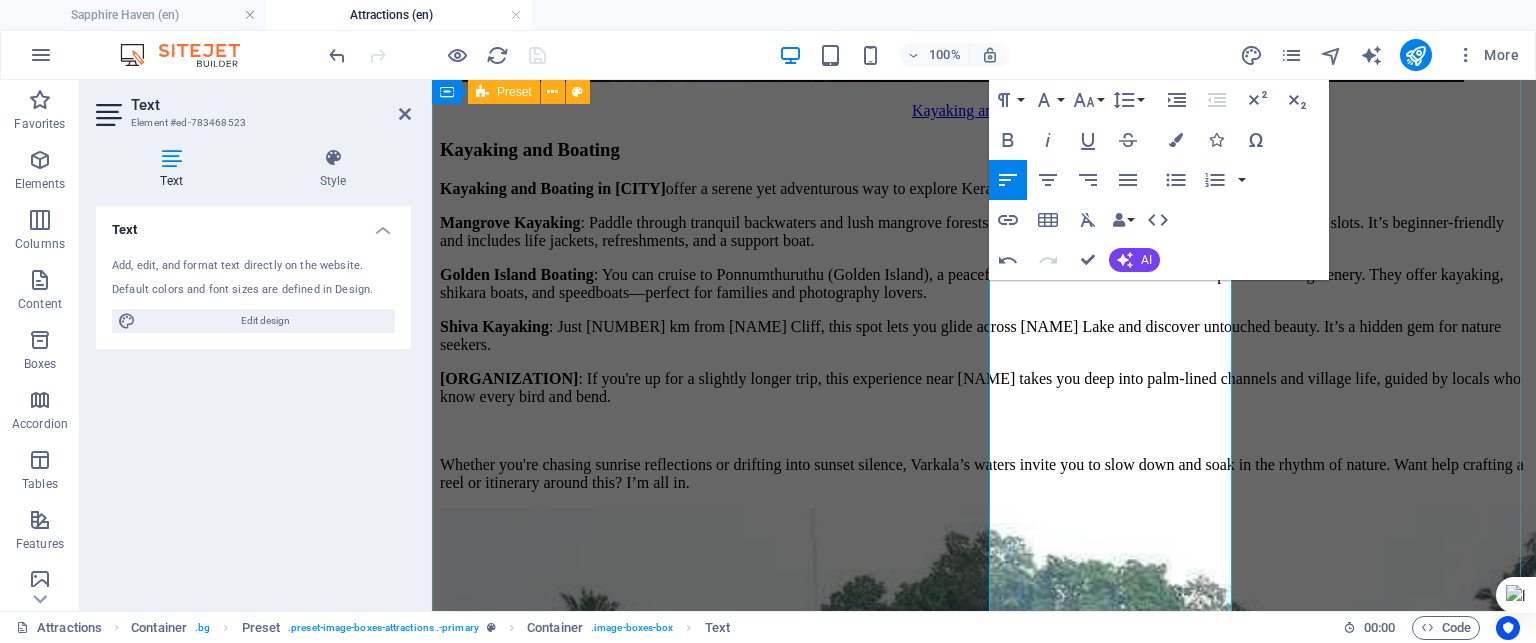click on "Café ☕ Varkala’s café scene is a blend of boho charm, cliffside views, and global flavors. Whether you're craving a Buddha bowl or a beachside espresso, here are some top picks to sip and savor: 1 . InDa Cafe - Tucked in Kurakkanni, this artsy café offers continental breakfasts, Buddha bowls, and pancakes. Quirky decor and a relaxed vibe make it perfect for brunch or remote work. 2 . Caffe Italiano Varkala - Located on North Cliff, it’s known for wood-fired pizzas, calamari, and fresh juices. Cozy wooden interiors with sea views and a mini library. 3 . Sea Sun Cafe - Near Papanasam Beach, this café serves fresh seafood and Indian fusion dishes. Great spot for sunset dining with a laid-back beach vibe. 4 . Soul Food Cafe - Nestled in South Cliff, part of Soul & Surf retreat. Offers homemade juices, fusion meals, and a garden setting ideal for mindful eating. 5 . The White Rabbit 6 . Benny's Cafe 7 . Cafe Sandy Bay 8 . Cafe Trip Is Life Bakery 1. Reena Bakers 2. 3." at bounding box center [984, 7341] 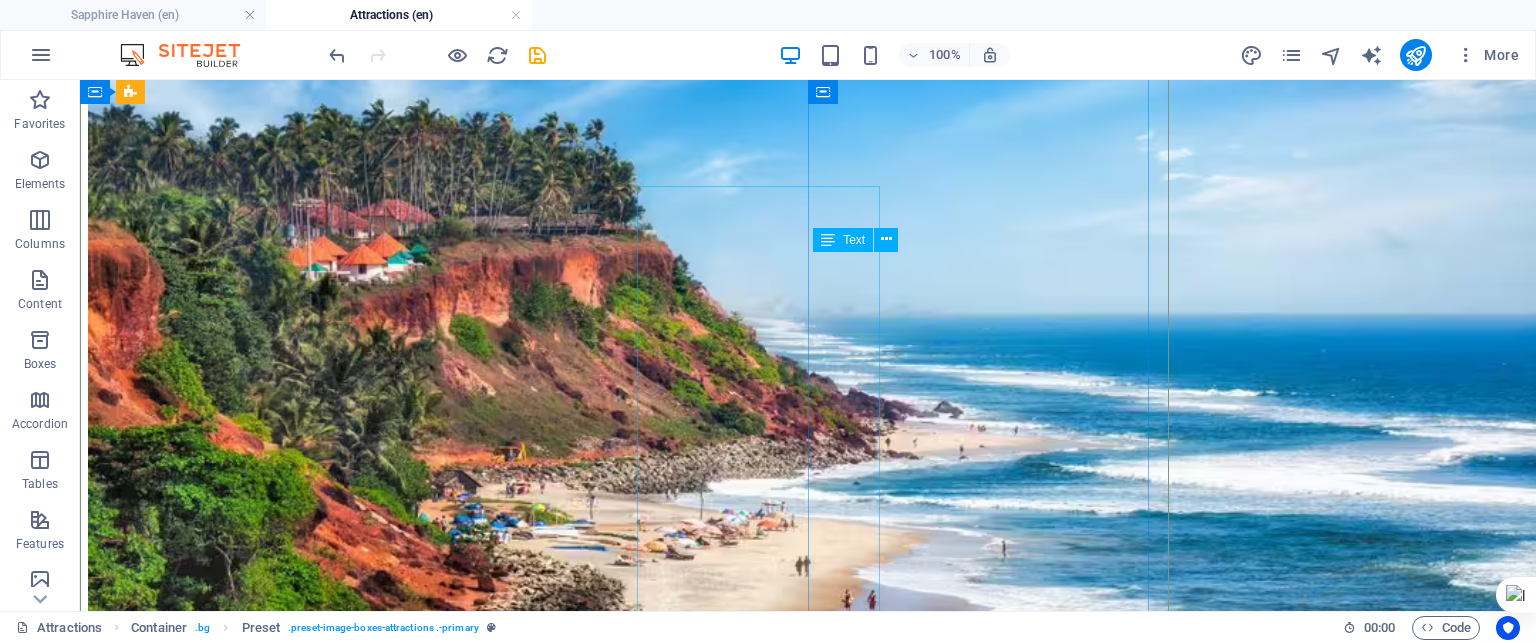 scroll, scrollTop: 7901, scrollLeft: 0, axis: vertical 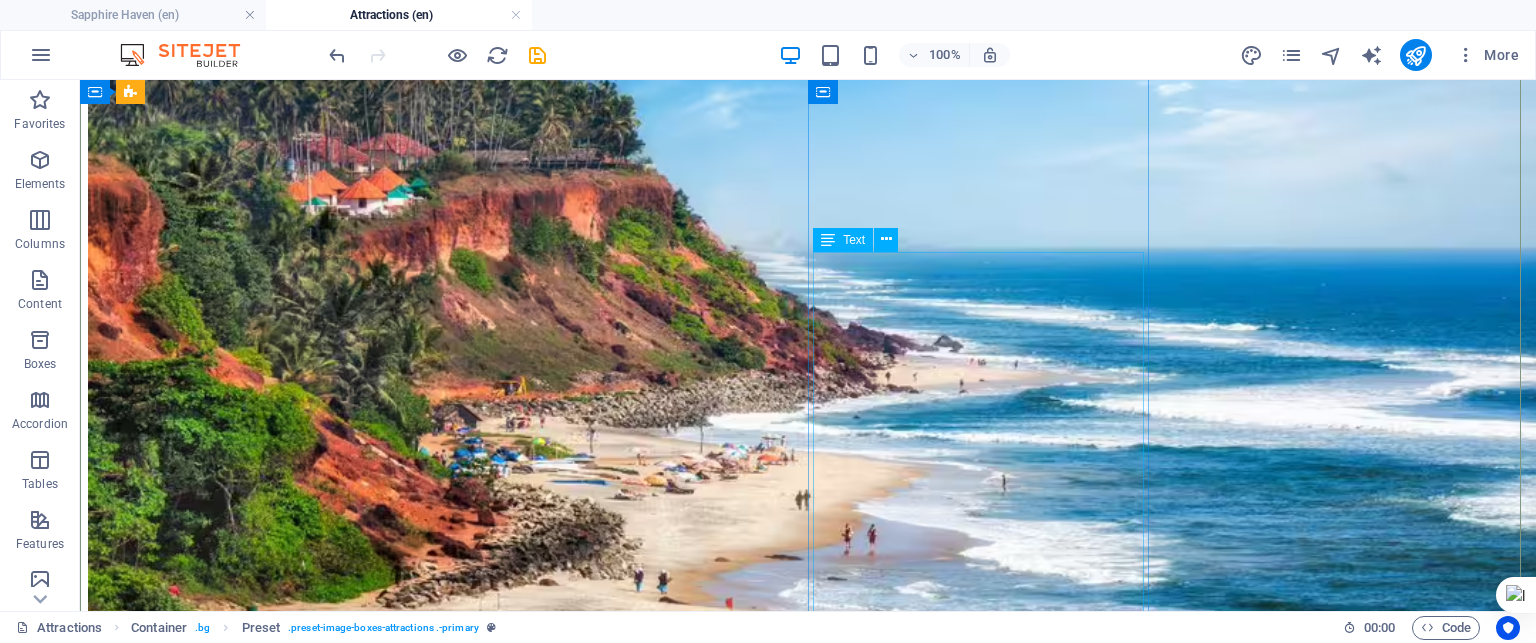 click on "Varkala is a haven for Indian cuisine lovers—here are some top-rated restaurants where spice meets soul: 🥥 Shibu Kerala Restaurant 📍 321 North Cliff, [CITY] Authentic Kerala meals served with coastal charm. A favorite for homestyle flavors and seafood. 🔥 ARABIAN GRILL 📍 Puthenchantha, [CITY] Fusion of Indian and Arabian dishes. Facebook rating: 4.3⭐. Try their grilled meats and shawarma. 🍲 Aramam Restaurant 📍 [CITY] Tvm Simple, satisfying Indian meals with a focus on Kerala-style cooking. 🍽️ Amma Mess 📍 Kochuvila Junction, Near Helipad Budget-friendly South Indian meals with quick service and local vibes. 🌿 Green Pepper Restaurant [CITY] 📍 Temple Road, South Cliff Tripadvisor rating: 5⭐. Indian and Asian dishes served in a serene cliffside setting. 🐟 Taste Of Kera 📍 Papanasam Beach Road Blends Kerala seafood with North Indian flavors—perfect for beachside dining. 🍹 Babuji Bar&Restaurant 📍 [CITY] Kallambalam Road 📍 Mundayil, [CITY]" at bounding box center [808, 11275] 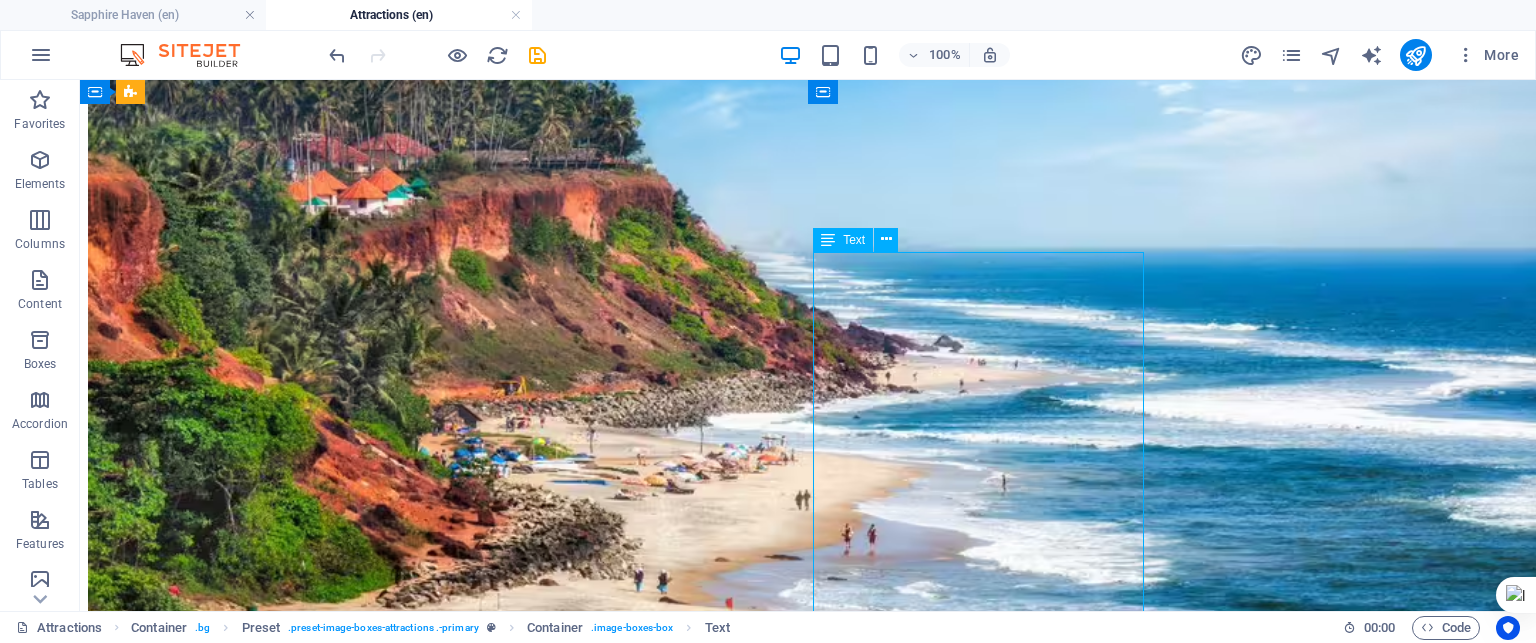 click on "Varkala is a haven for Indian cuisine lovers—here are some top-rated restaurants where spice meets soul: 🥥 Shibu Kerala Restaurant 📍 321 North Cliff, [CITY] Authentic Kerala meals served with coastal charm. A favorite for homestyle flavors and seafood. 🔥 ARABIAN GRILL 📍 Puthenchantha, [CITY] Fusion of Indian and Arabian dishes. Facebook rating: 4.3⭐. Try their grilled meats and shawarma. 🍲 Aramam Restaurant 📍 [CITY] Tvm Simple, satisfying Indian meals with a focus on Kerala-style cooking. 🍽️ Amma Mess 📍 Kochuvila Junction, Near Helipad Budget-friendly South Indian meals with quick service and local vibes. 🌿 Green Pepper Restaurant [CITY] 📍 Temple Road, South Cliff Tripadvisor rating: 5⭐. Indian and Asian dishes served in a serene cliffside setting. 🐟 Taste Of Kera 📍 Papanasam Beach Road Blends Kerala seafood with North Indian flavors—perfect for beachside dining. 🍹 Babuji Bar&Restaurant 📍 [CITY] Kallambalam Road 📍 Mundayil, [CITY]" at bounding box center (808, 11275) 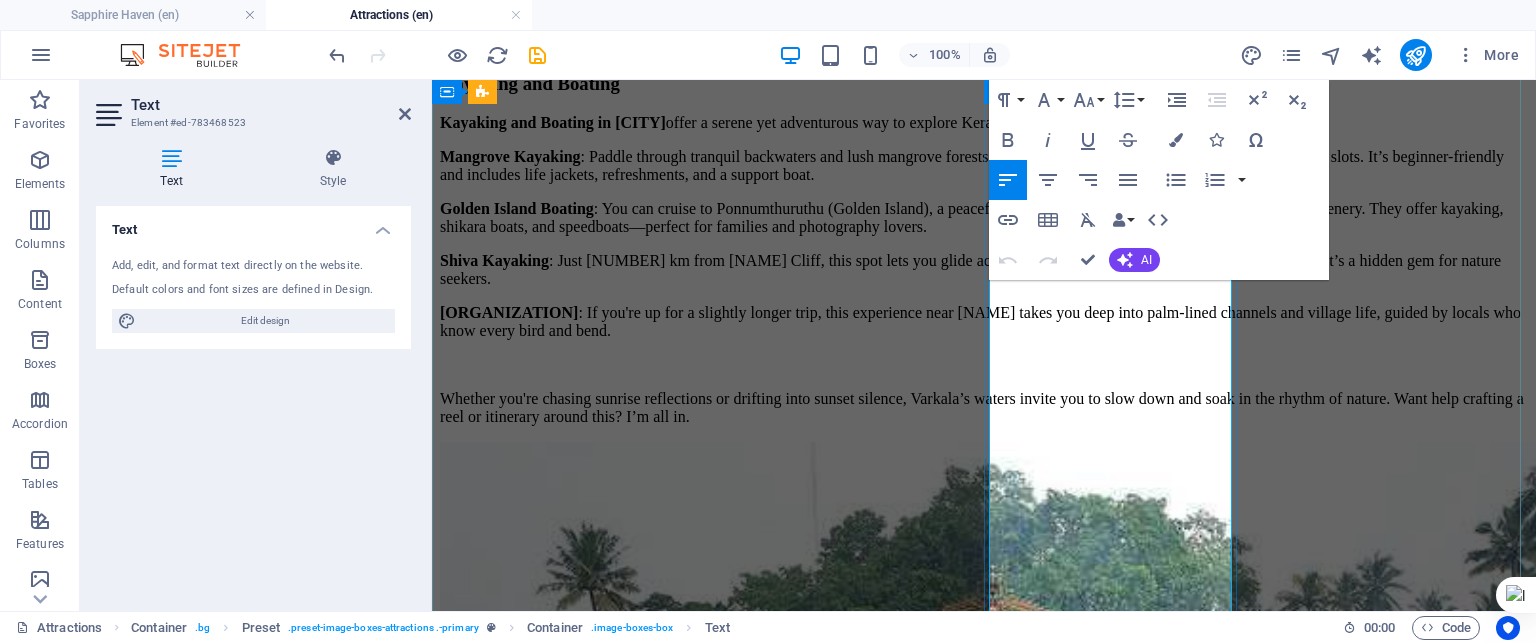 click on "[NUMBER] [STREET], [CITY] Authentic Kerala meals served with coastal charm. A favorite for homestyle flavors and seafood." at bounding box center (984, 8204) 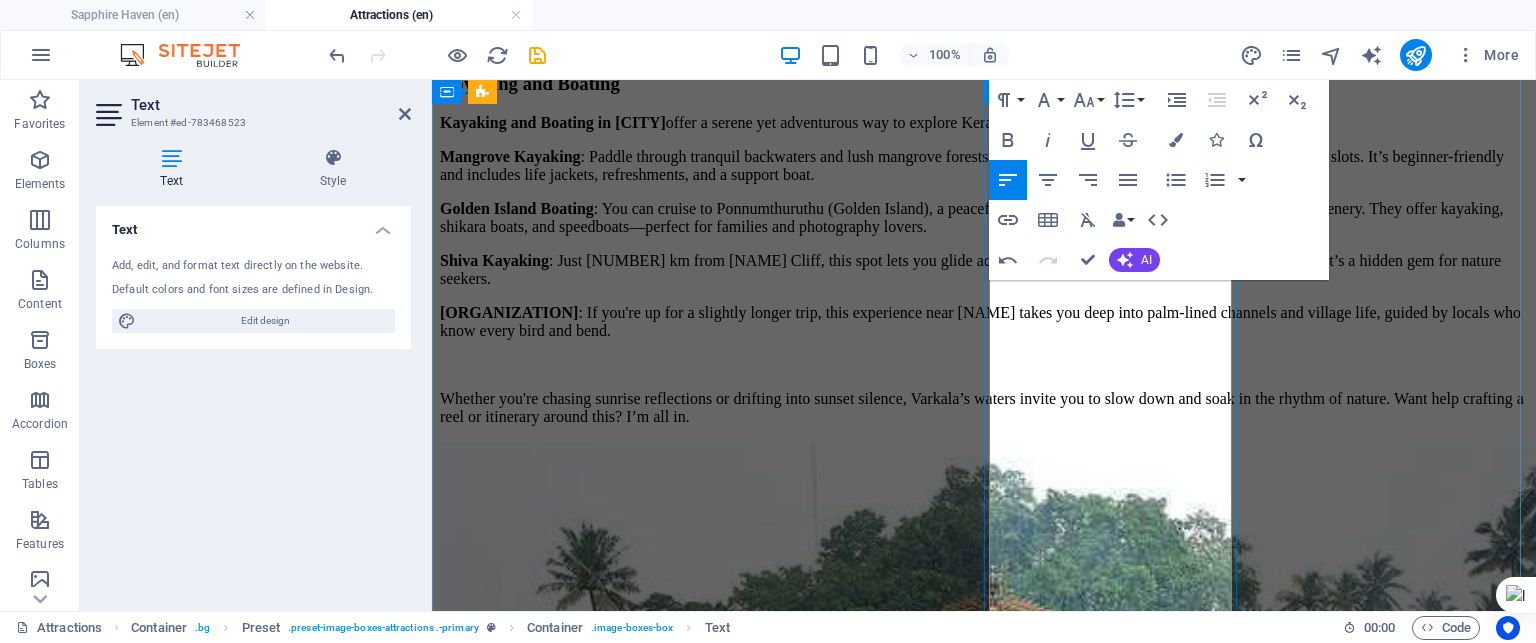 type 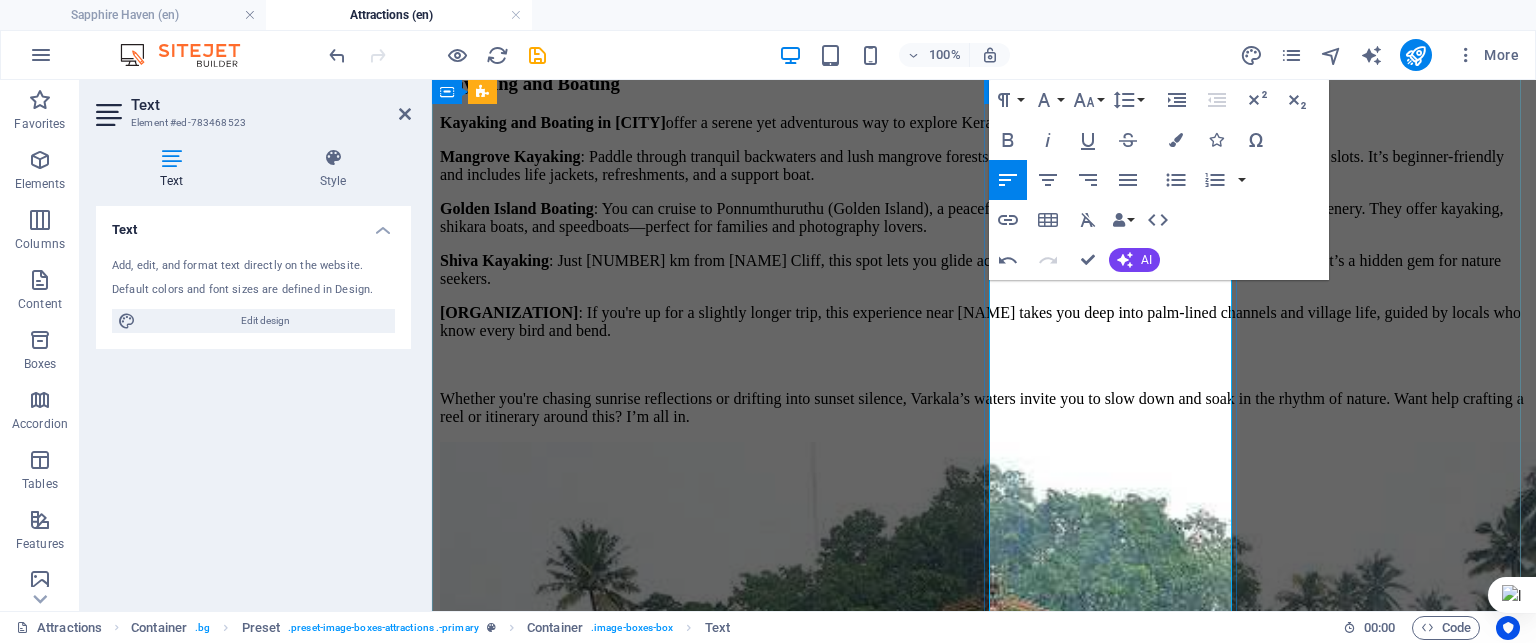 copy on "3. Aramam Restaurant" 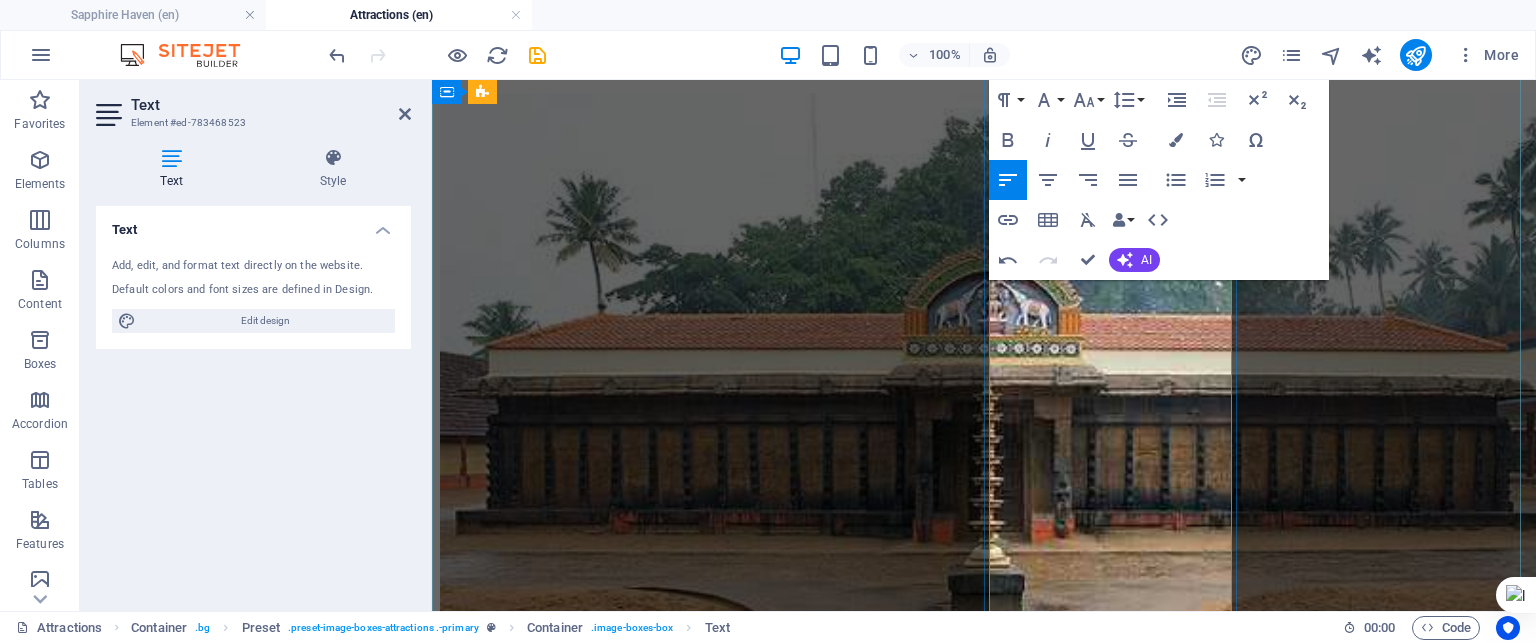 scroll, scrollTop: 8239, scrollLeft: 0, axis: vertical 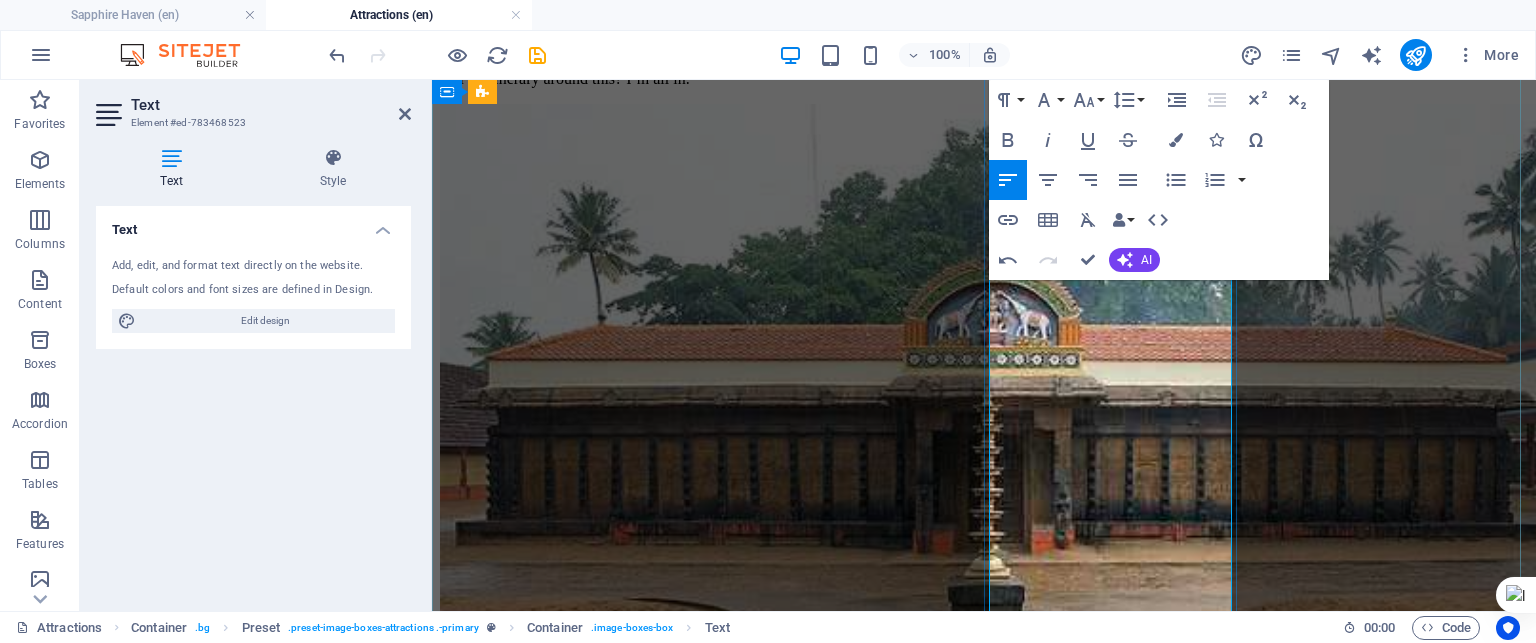click on "[STREET], [LOCATION] Indian and Asian dishes served in a serene cliffside setting." at bounding box center (984, 8137) 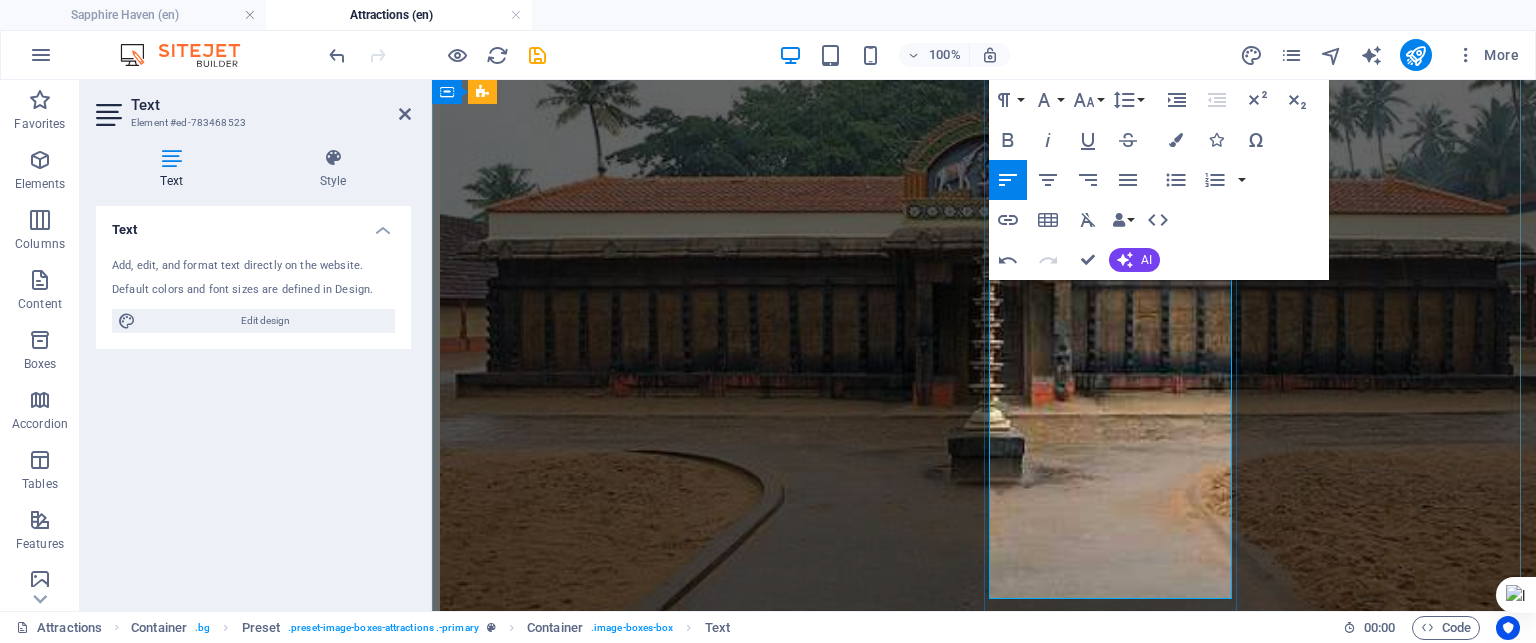 scroll, scrollTop: 8487, scrollLeft: 0, axis: vertical 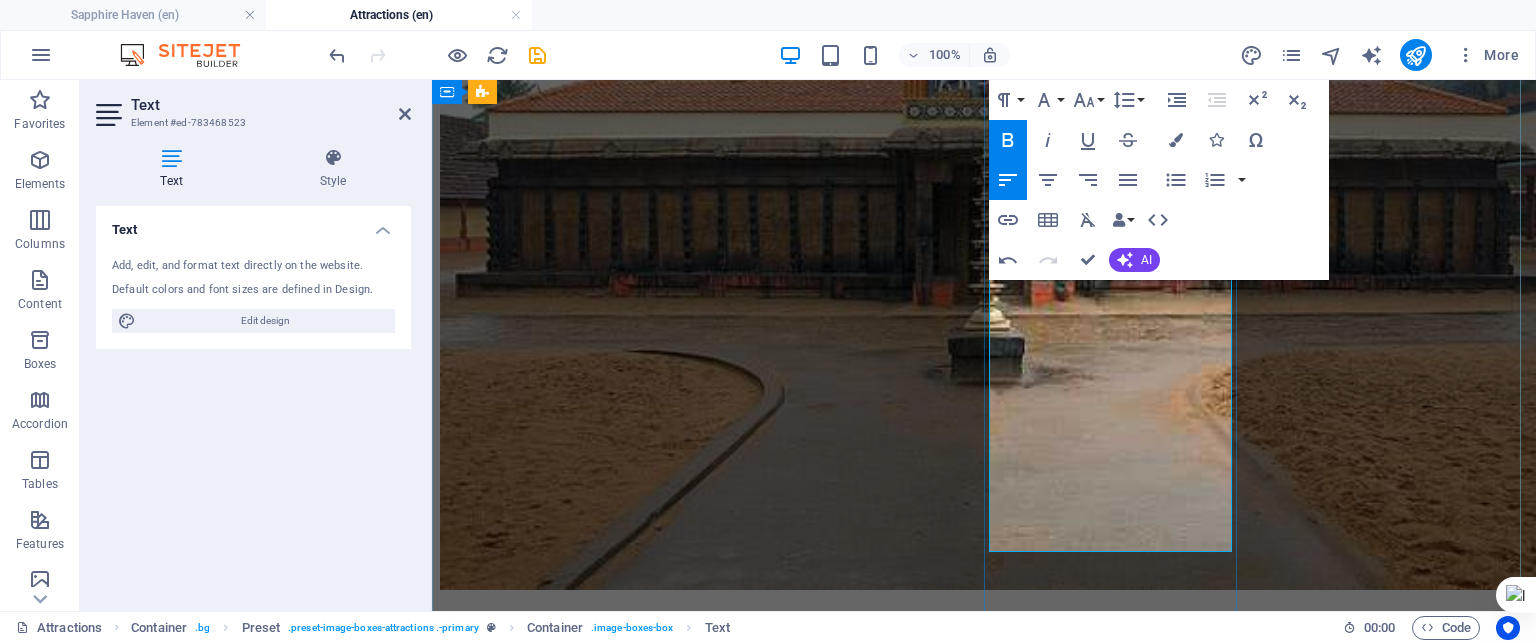 click on "8. P" at bounding box center [984, 8086] 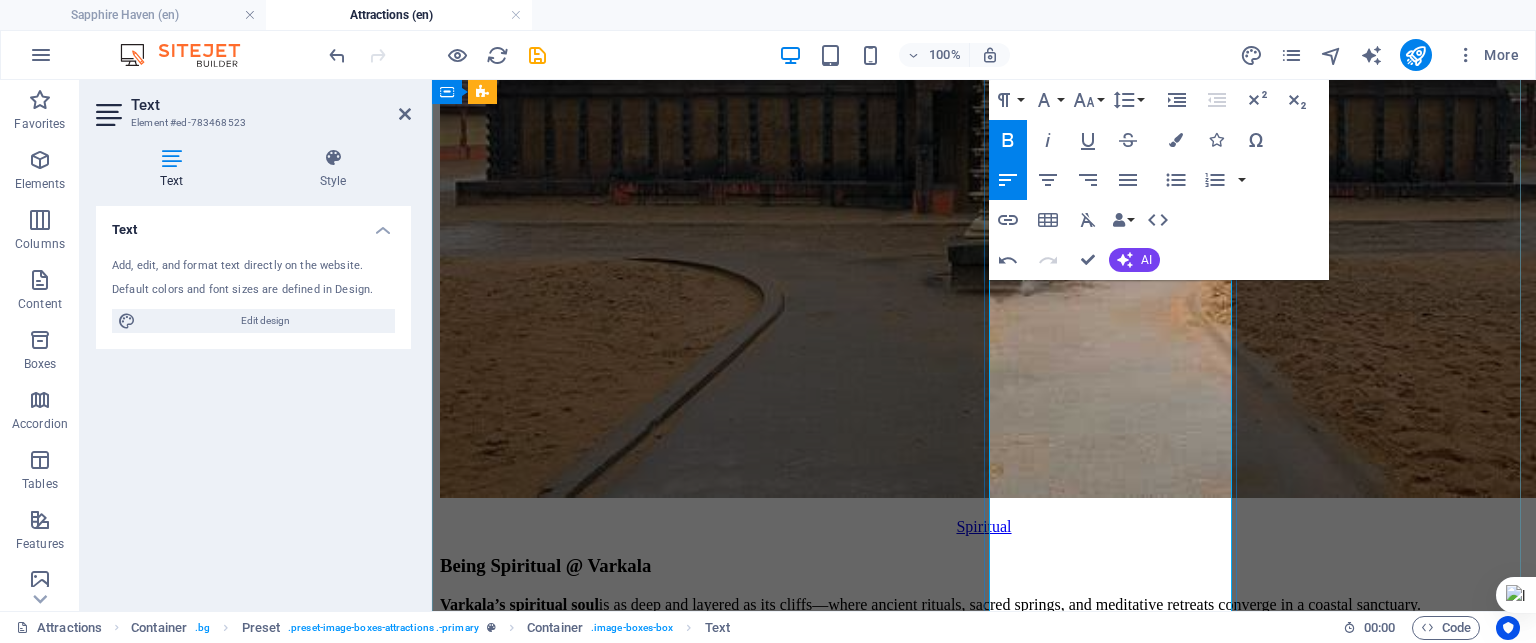 scroll, scrollTop: 8603, scrollLeft: 0, axis: vertical 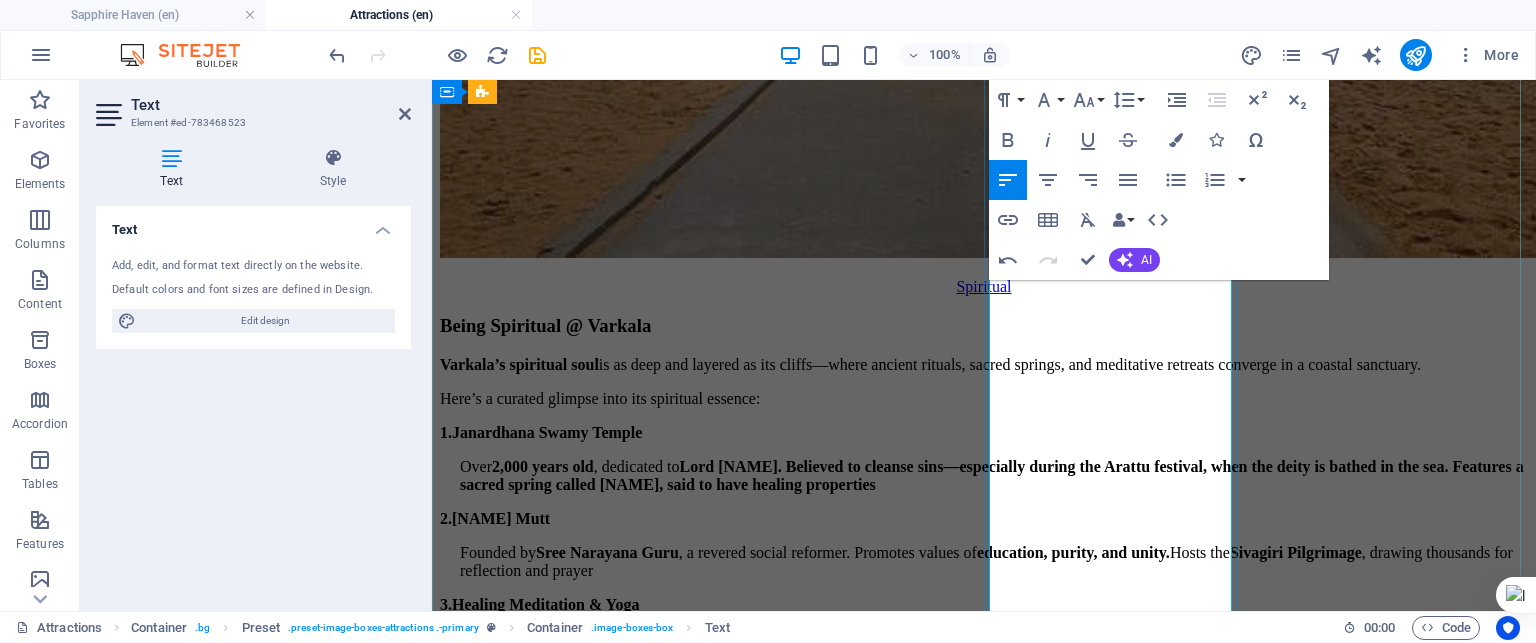 click on "​Varkala Taluk Hospital." at bounding box center (984, 7942) 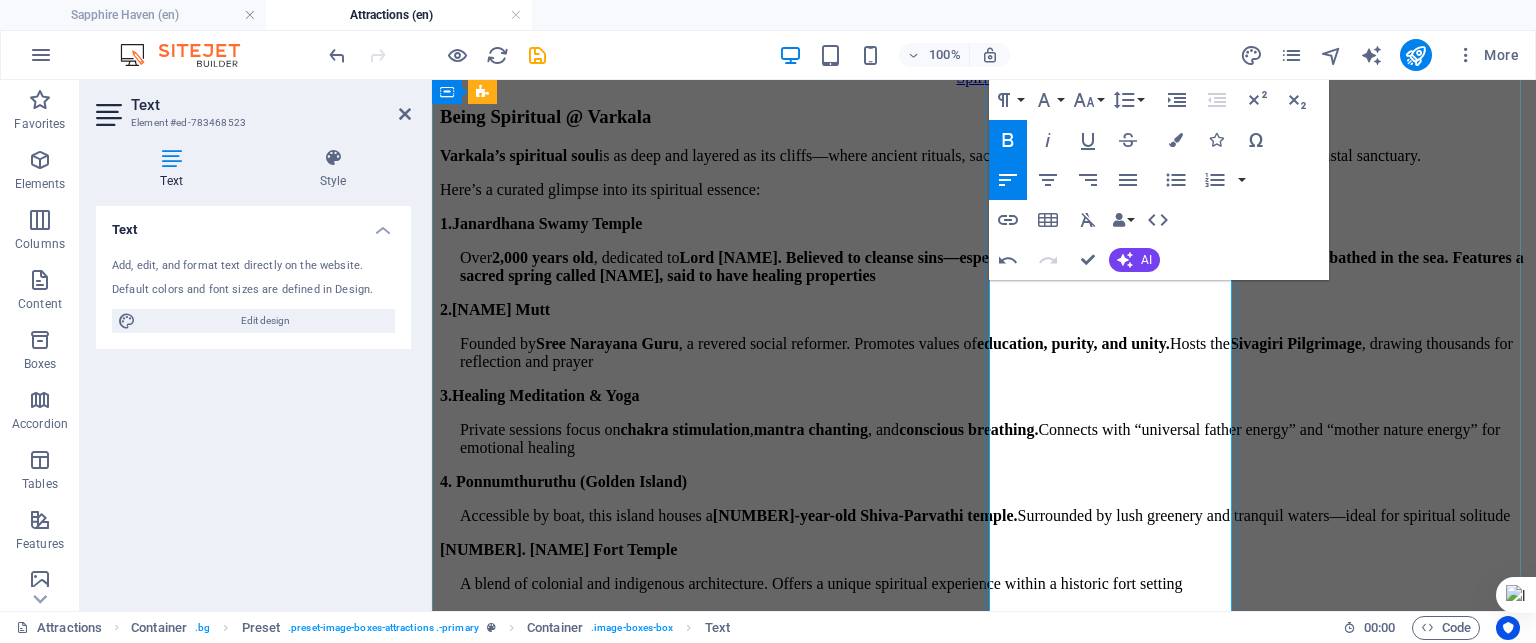 scroll, scrollTop: 9019, scrollLeft: 0, axis: vertical 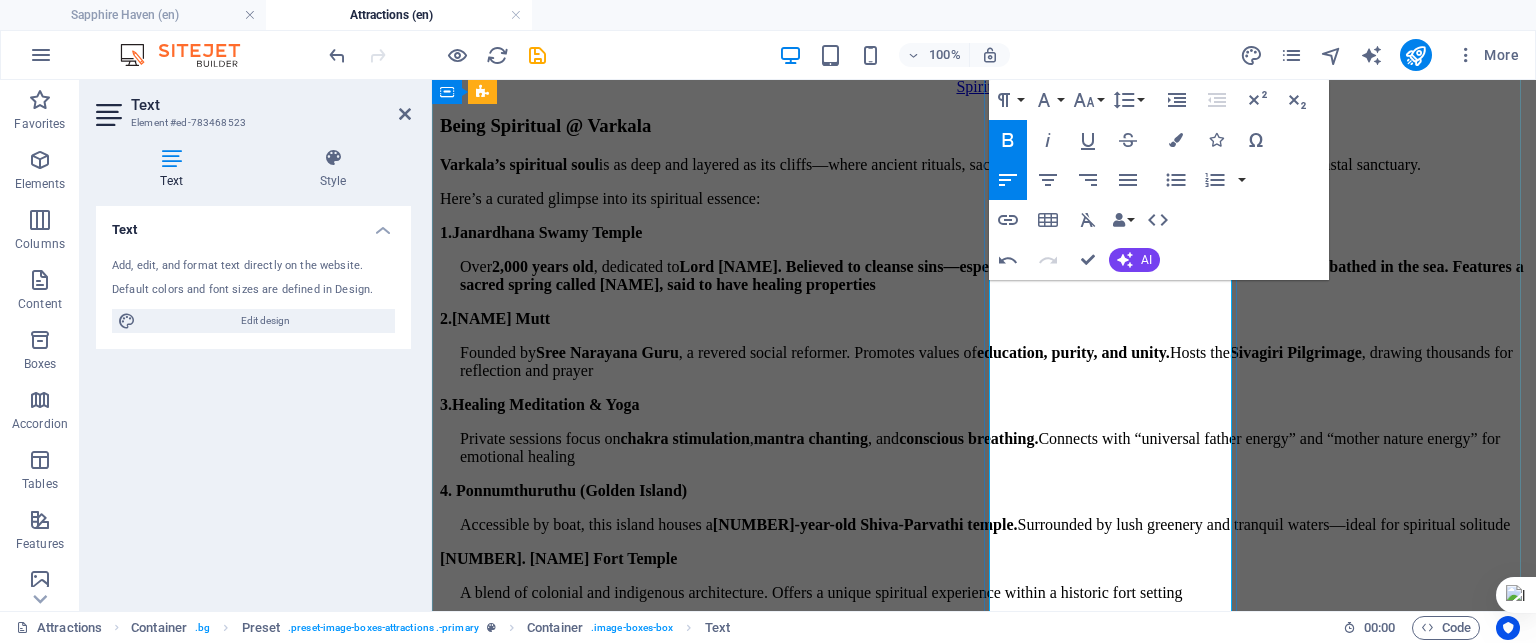 click on "well-known vegetarian spot that blends South Indian tradition with modern comfort. Located close to the hospital and town center, it’s popular for its  crispy dosas ,  Kerala meals , and  Indo-Chinese fusion dishes  like  chilli gobi  and  paneer Manchurian" at bounding box center (984, 7785) 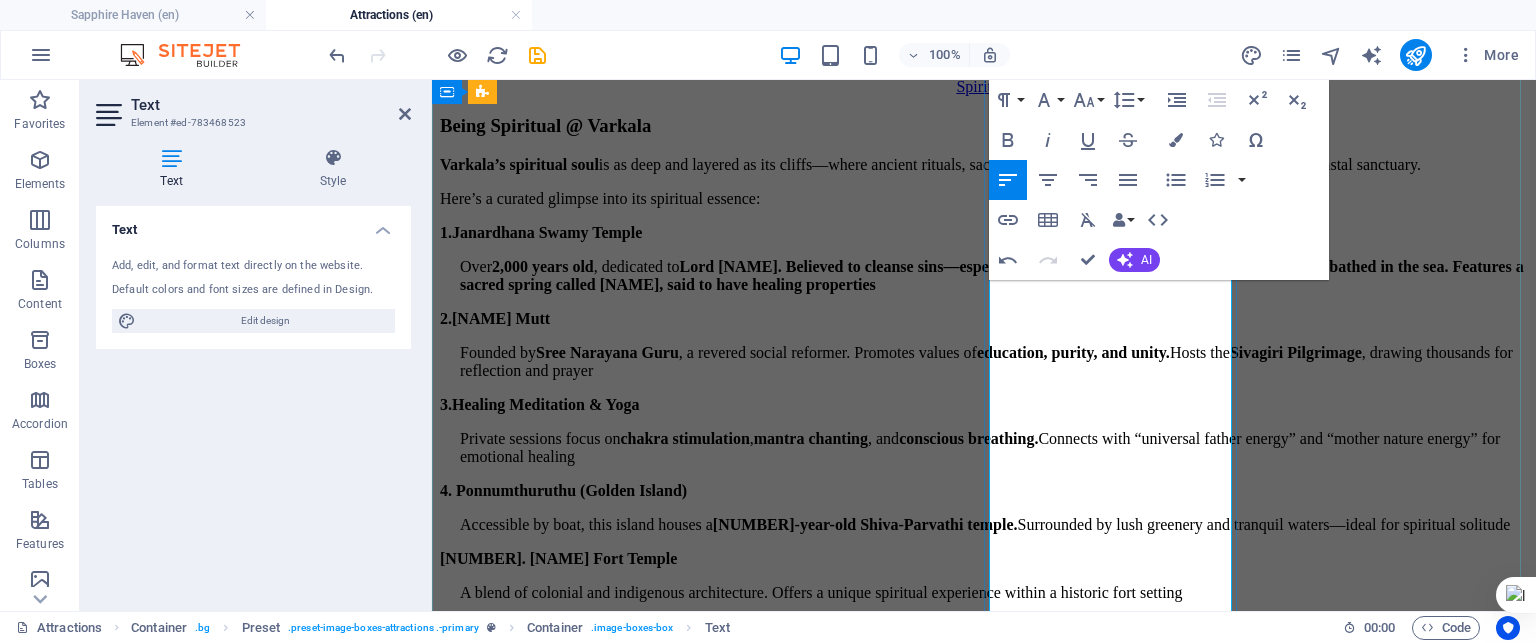 click on "well-known vegetarian spot that blends South Indian tradition with modern comfort. Located close to the hospital and town center, it’s popular for its  crispy dosas ,  Kerala meals , and  Indo-Chinese fusion dishes  like  chilli gobi  and  paneer Manchurian" at bounding box center [984, 7785] 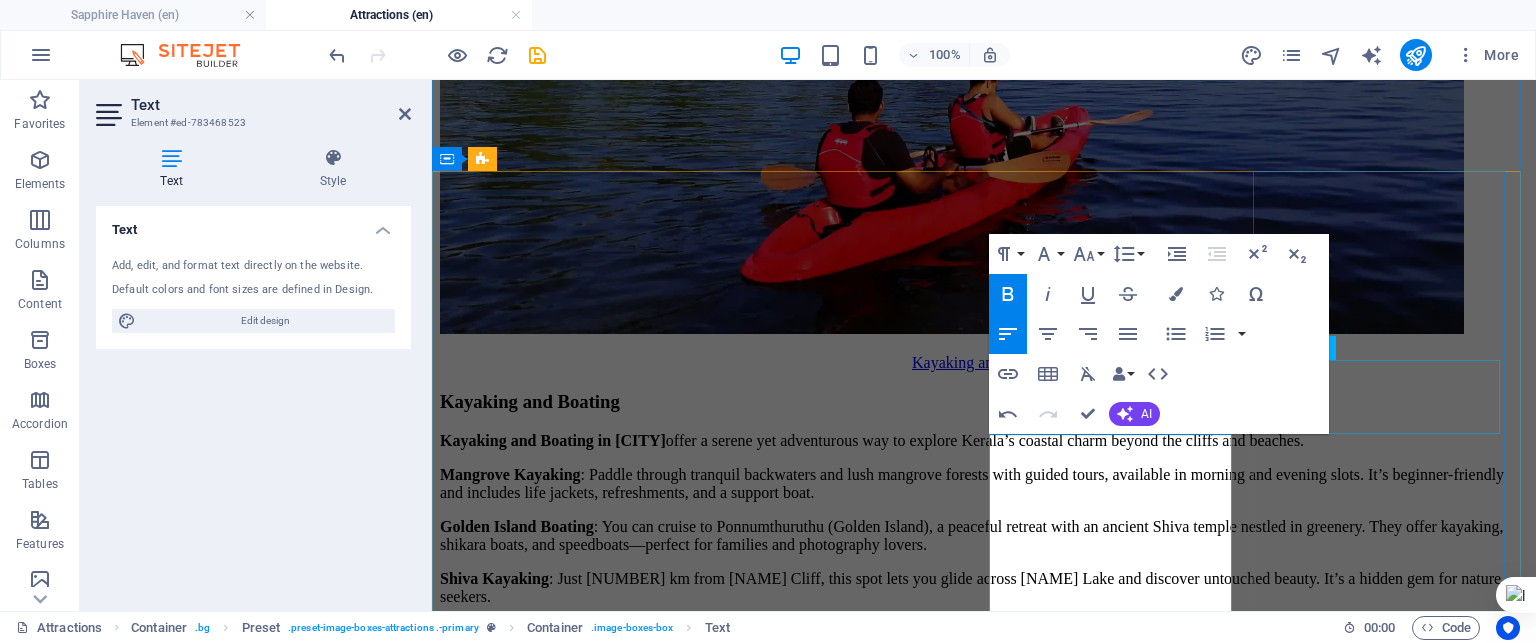 scroll, scrollTop: 7783, scrollLeft: 0, axis: vertical 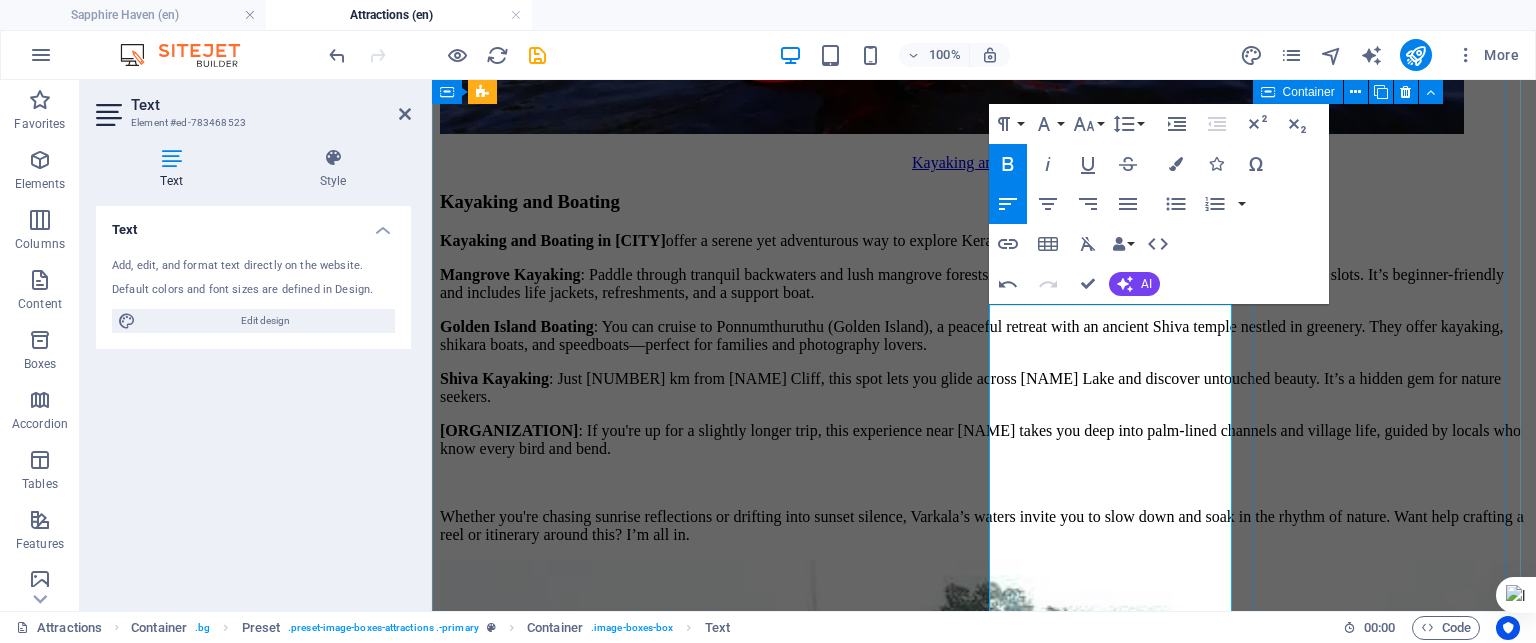 click on "Bars Lorem ipsum dolor sit amet, consectetur adipisicing elit. Veritatis, dolorem!" at bounding box center [984, 9487] 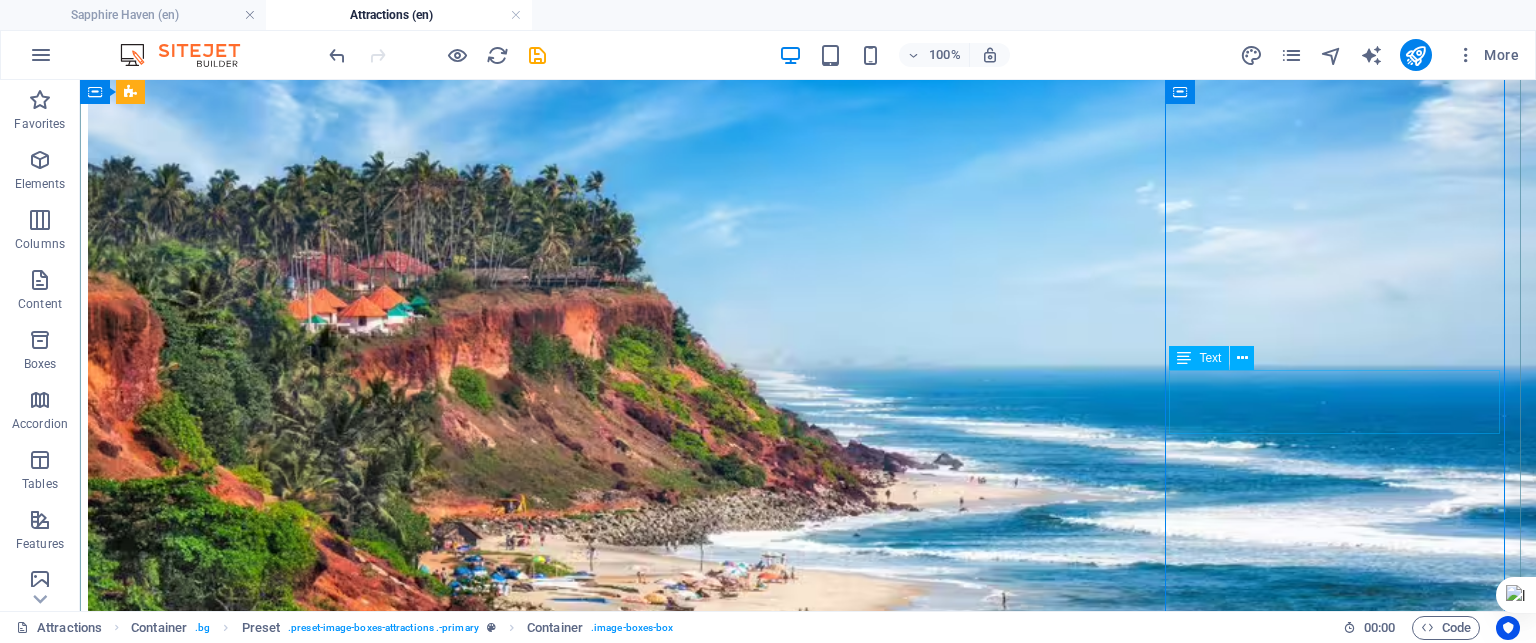 click on "Lorem ipsum dolor sit amet, consectetur adipisicing elit. Veritatis, dolorem!" at bounding box center [808, 12970] 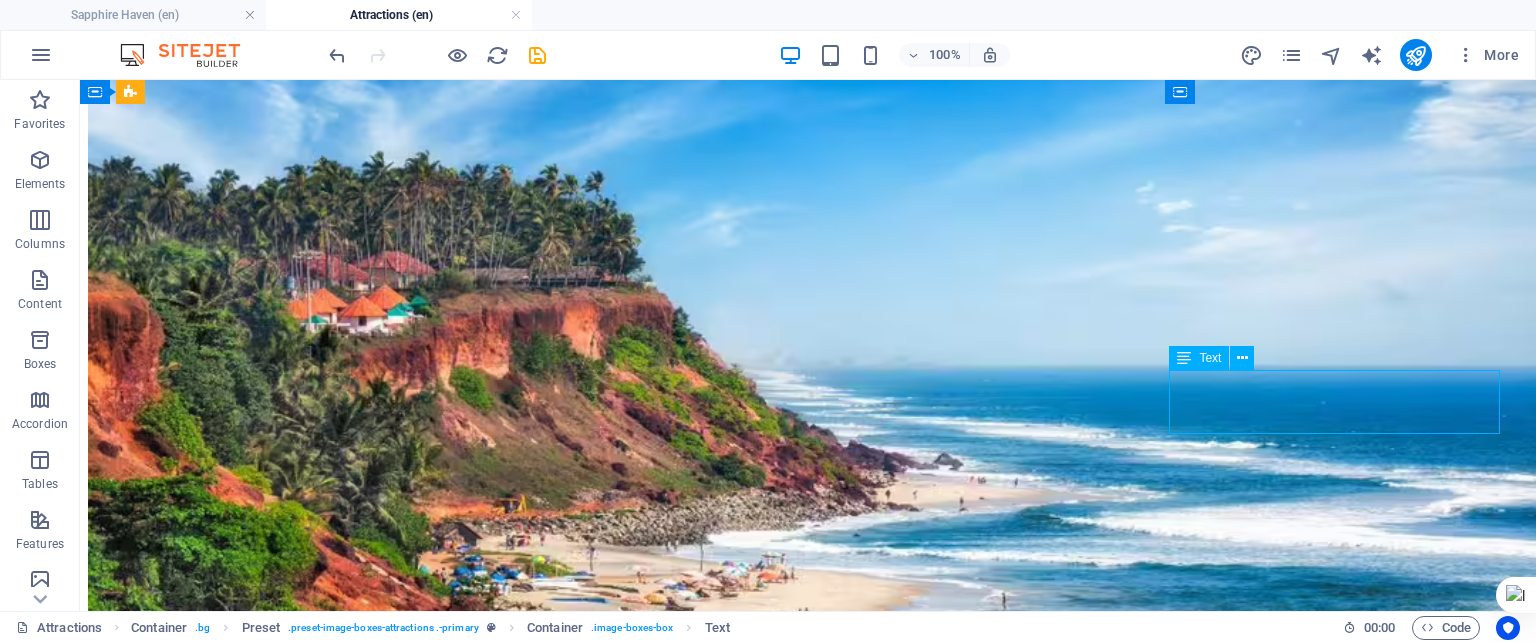 click on "Lorem ipsum dolor sit amet, consectetur adipisicing elit. Veritatis, dolorem!" at bounding box center (808, 12970) 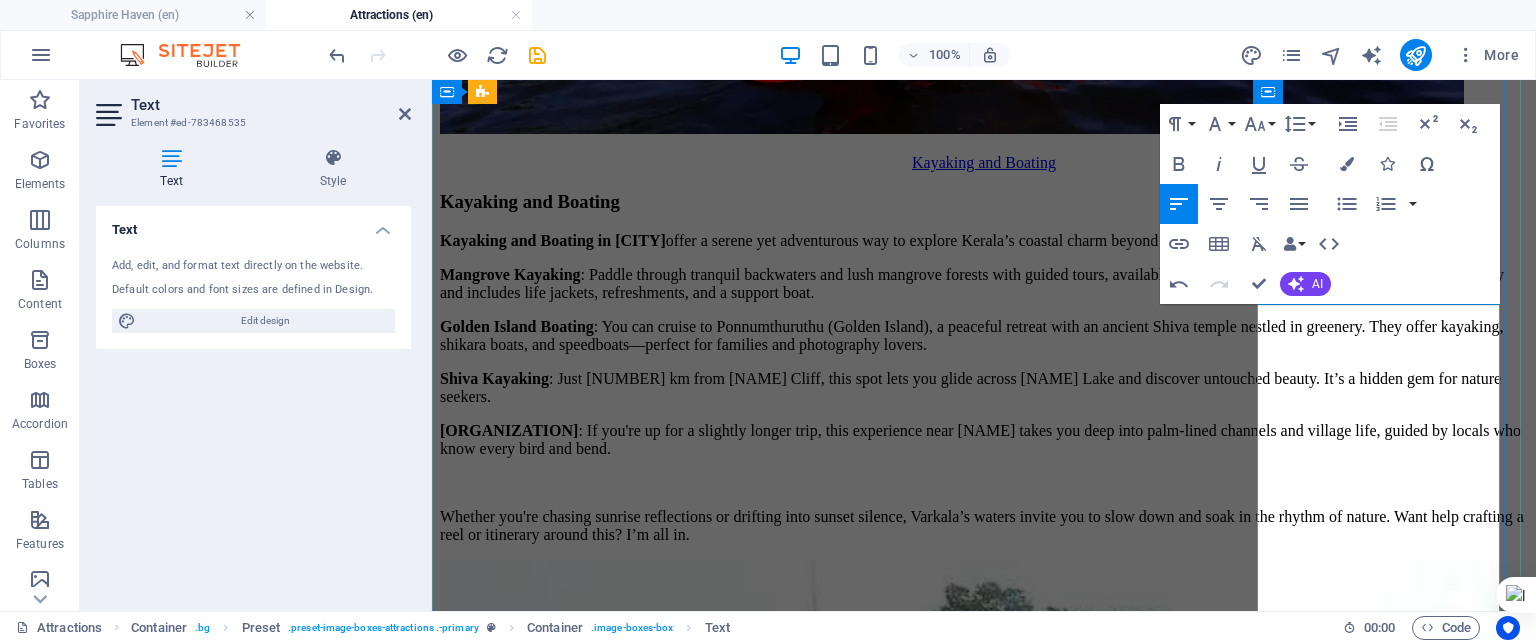 click on "Varkala’s bar scene is laid-back, scenic, and full of character—perfect for sunset sips and moonlit vibes. Here are some of the most talked-about spots:" at bounding box center [971, 9927] 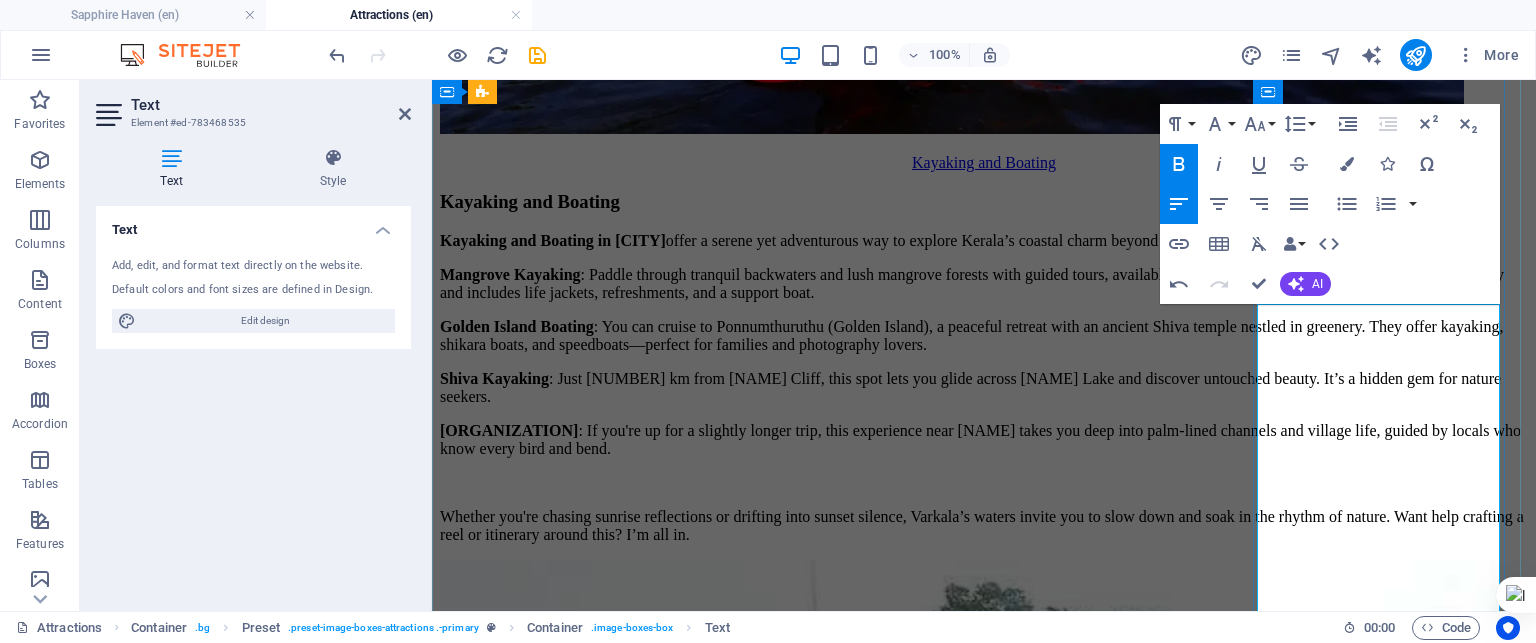 click on "Varkala’s bar scene is laid-back, scenic, and full of character—perfect for sunset sips and moonlit vibes. Here are some of the most talked-about spots:" at bounding box center [971, 9927] 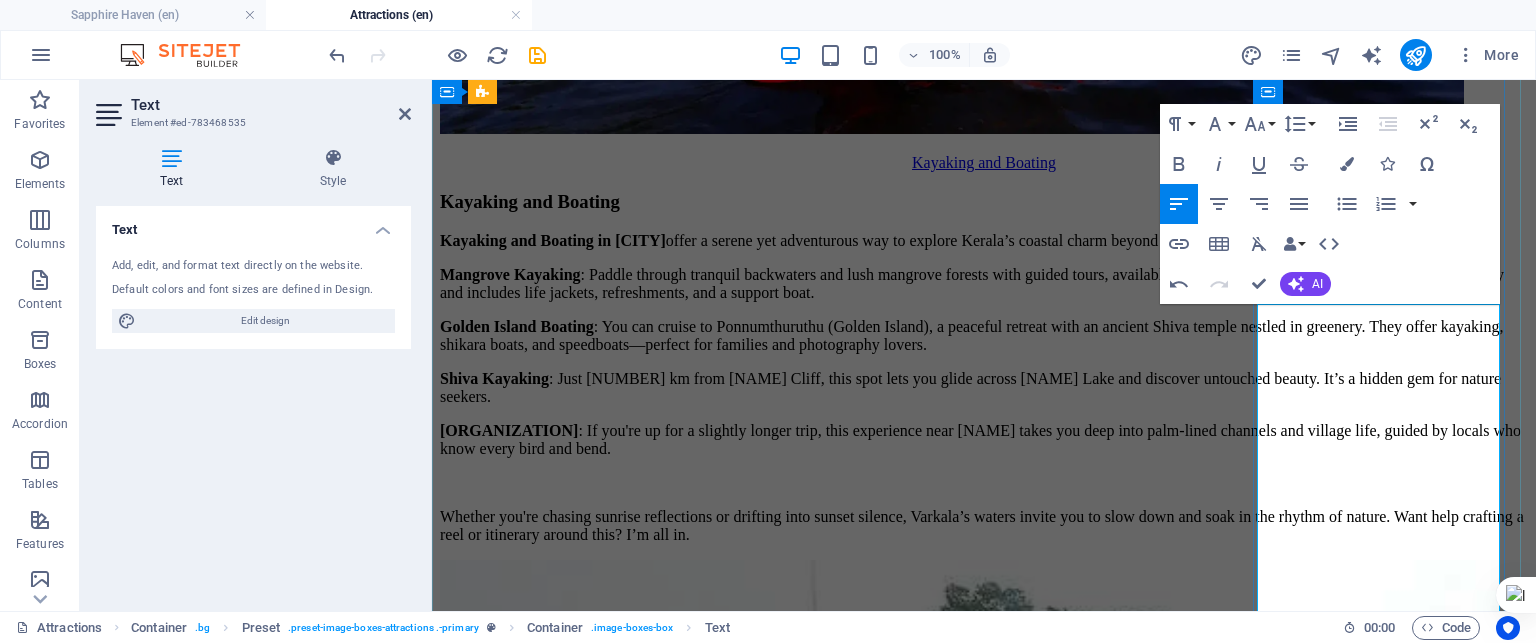 type 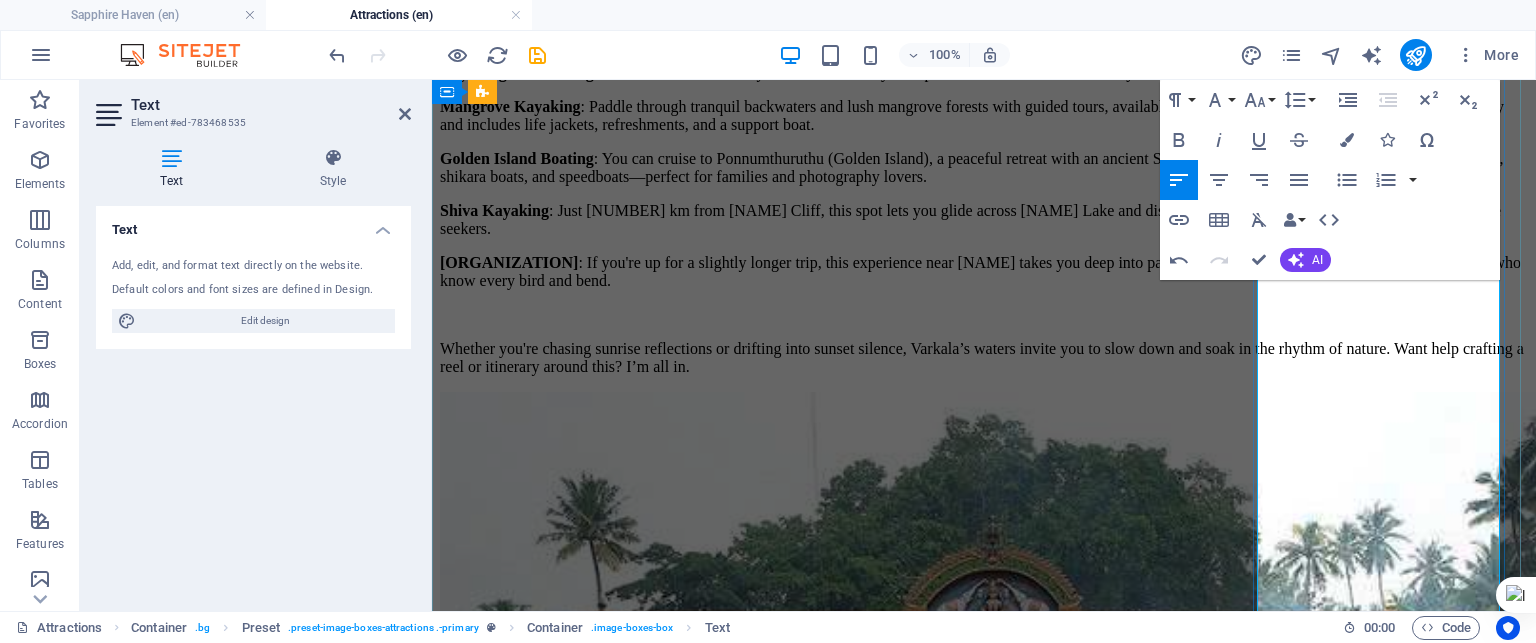 scroll, scrollTop: 7851, scrollLeft: 0, axis: vertical 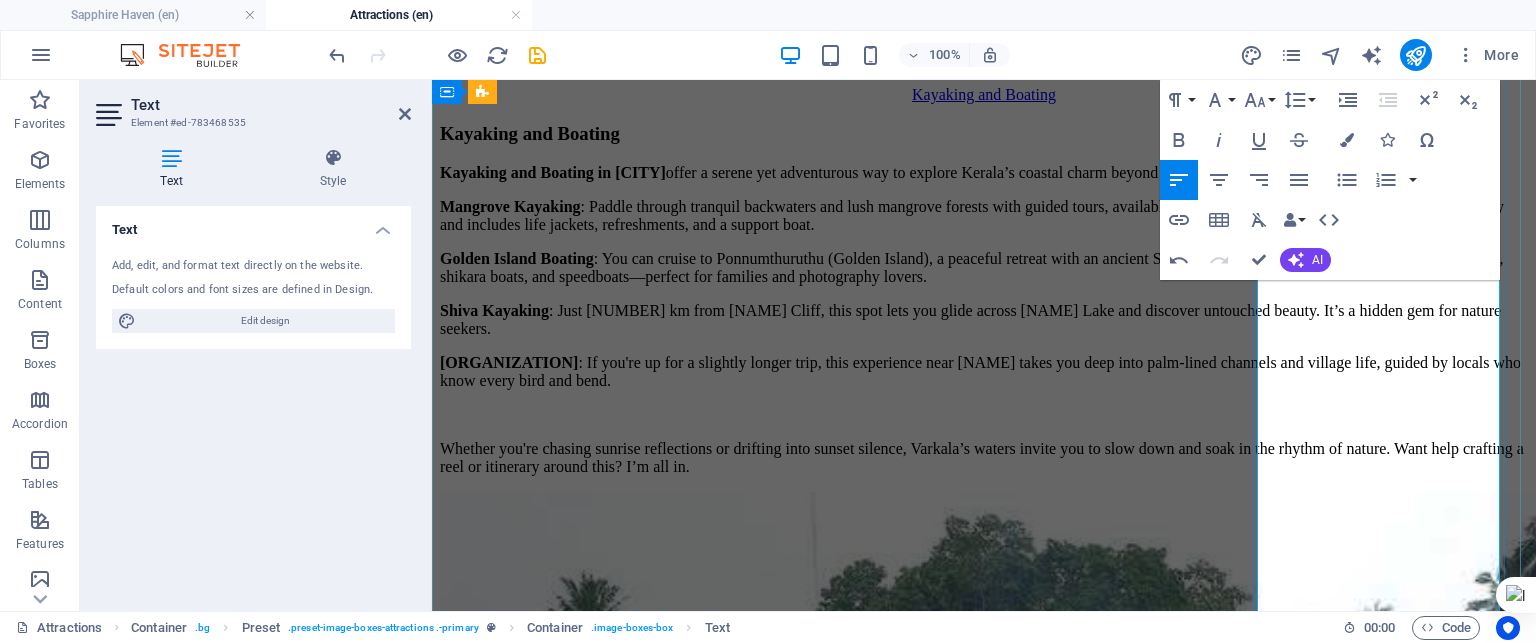 click on "Varkala’s bar scene is laid-back, scenic, and full of character—perfect for sunset sips and moonlit vibes. Here are some of the most talked-about spots:" at bounding box center [951, 9858] 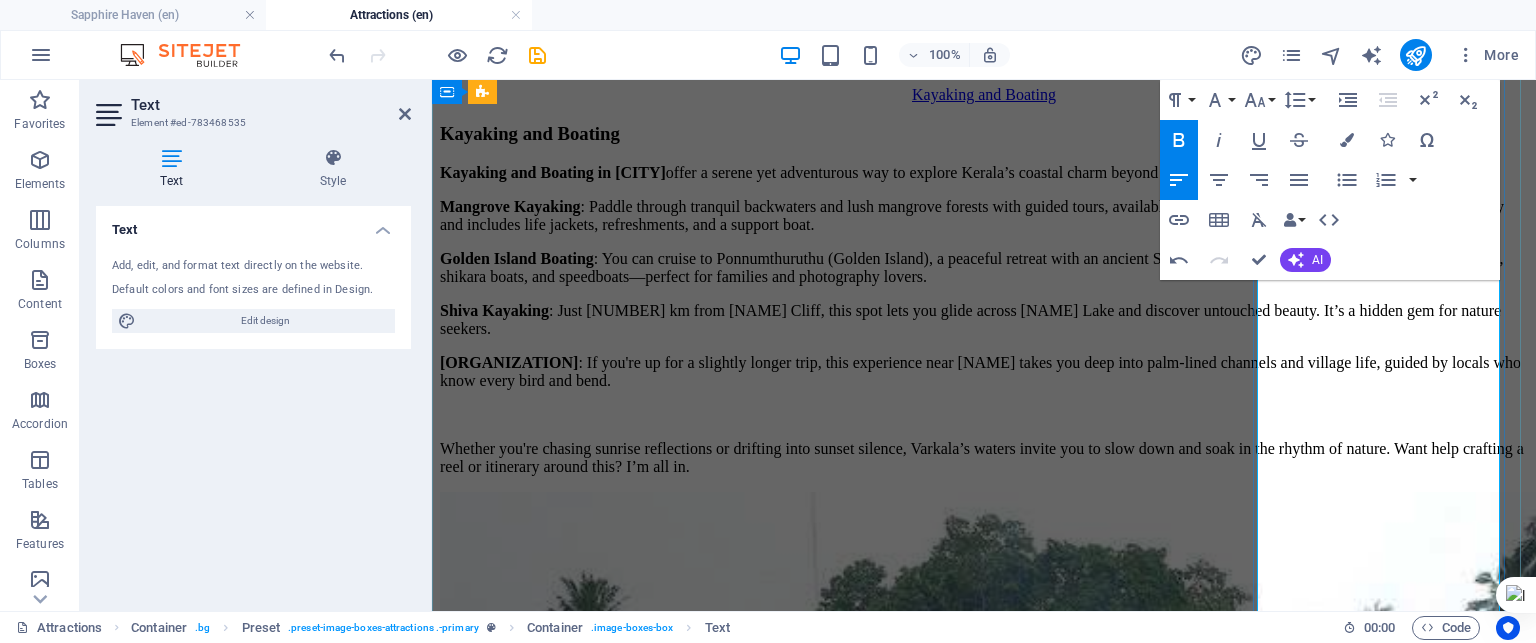 click on "1. S unken Bar - Gateway - A stylish bar nestled inside Gateway Varkala resort. Ideal for cocktails with a view, though reviews suggest it’s more mellow than lively." at bounding box center [984, 9902] 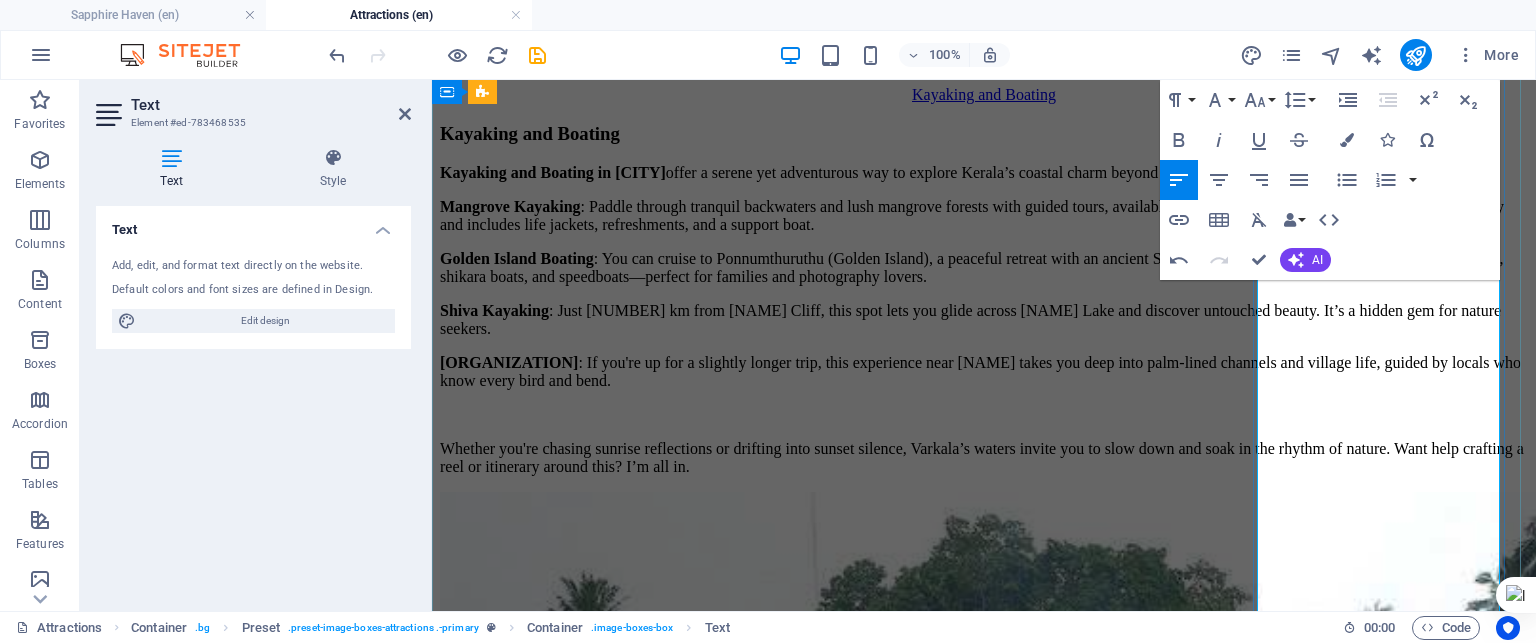 click on "1. S unken Bar - Gateway - A stylish bar nestled inside Gateway Varkala resort. Ideal for cocktails with a view, though reviews suggest it’s more mellow than lively." at bounding box center [984, 9902] 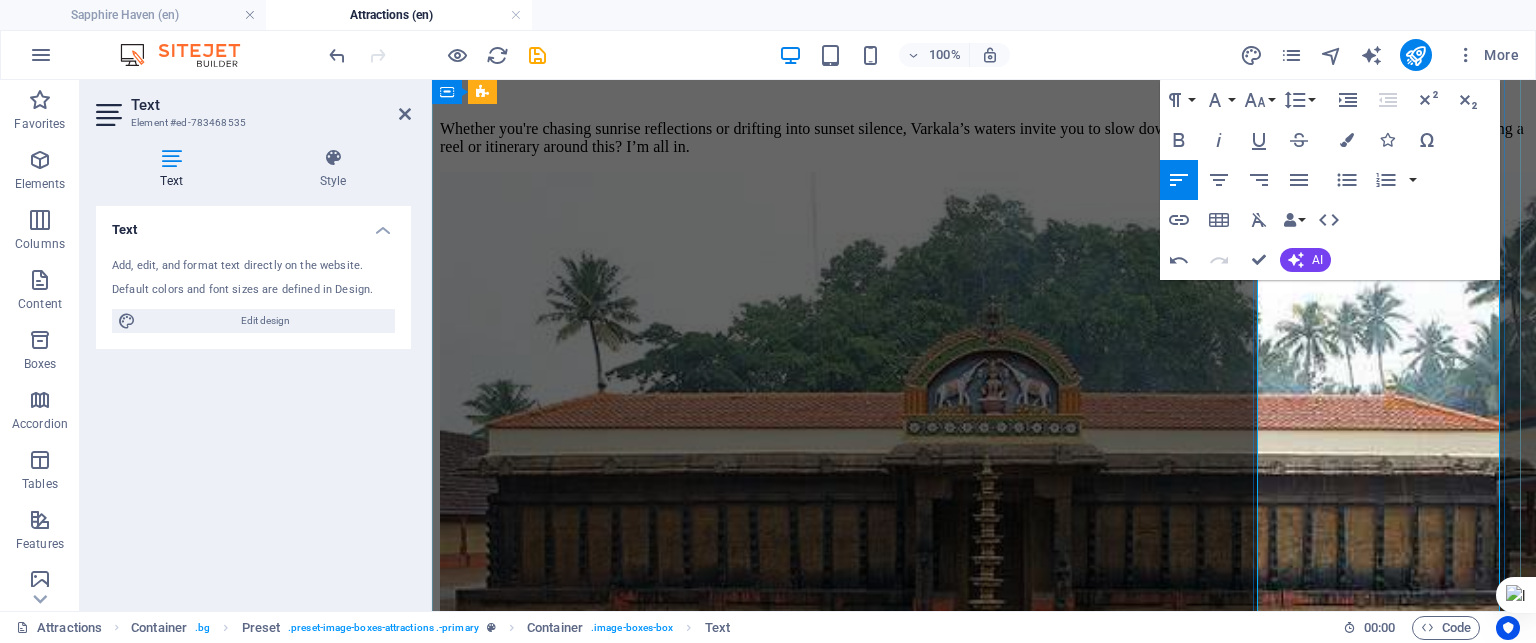 scroll, scrollTop: 8195, scrollLeft: 0, axis: vertical 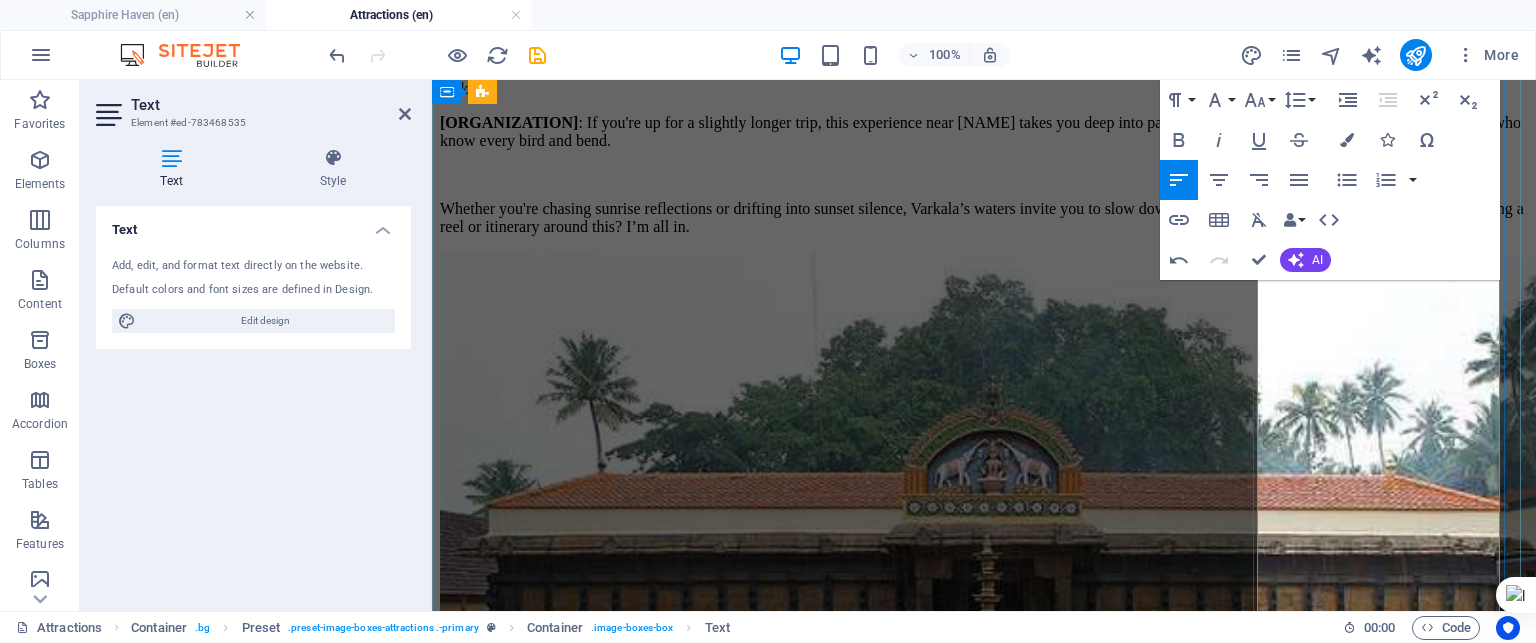 click on "2.  The Buddha Bar Cafe  - A fusion of café and bar with chill vibes, seafood, and eclectic music. Great for laid-back evenings and casual drinks." at bounding box center [984, 9687] 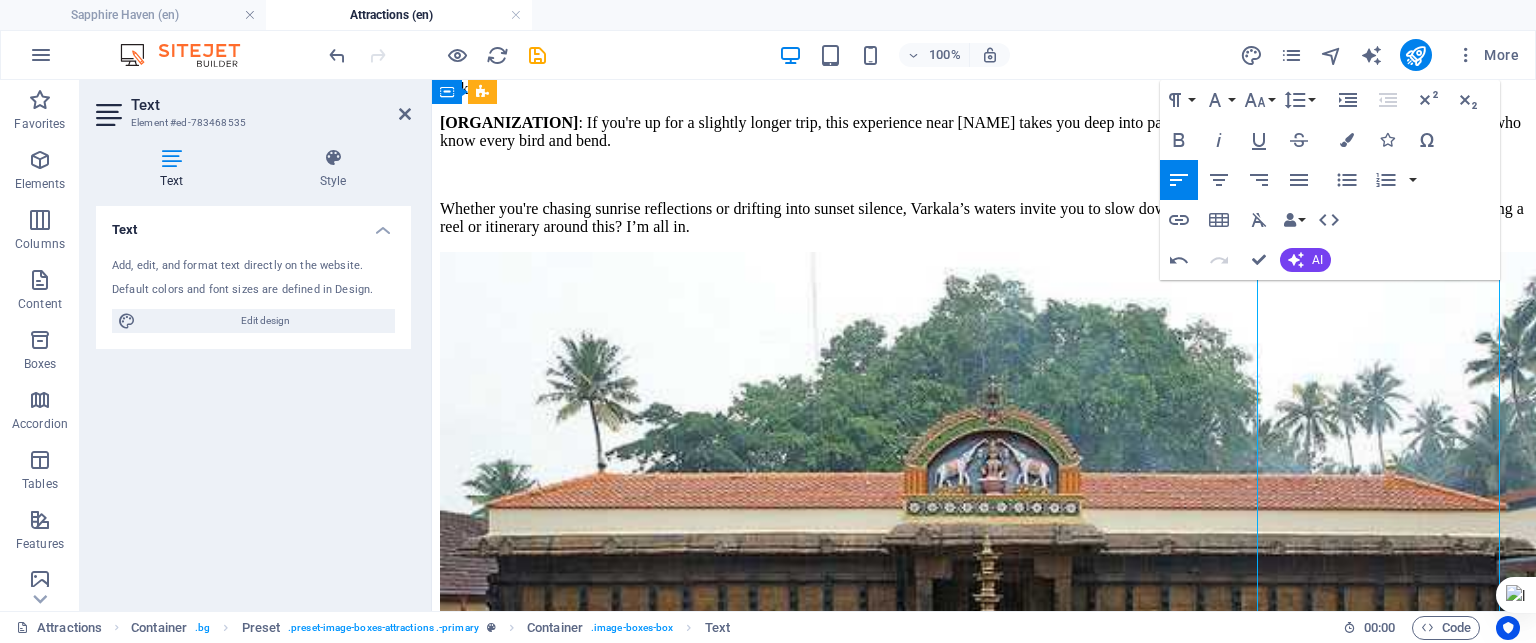 drag, startPoint x: 1272, startPoint y: 439, endPoint x: 1324, endPoint y: 435, distance: 52.153618 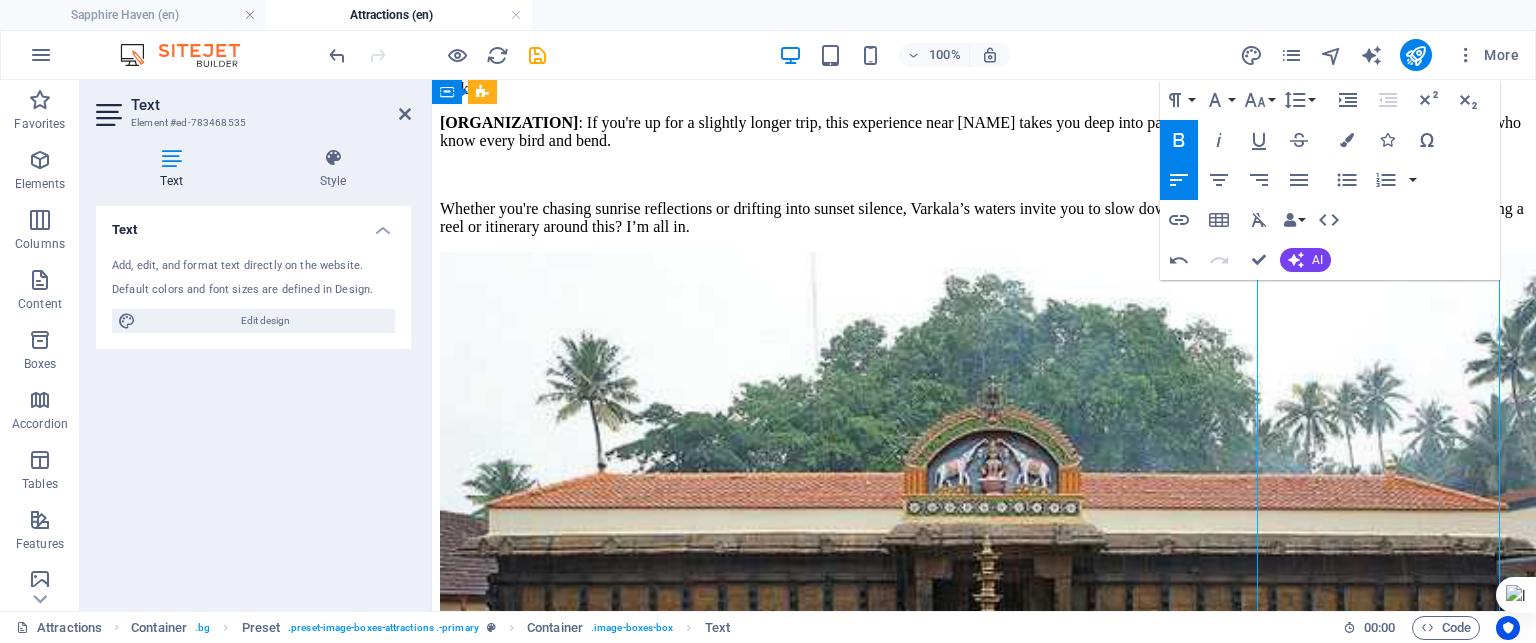 drag, startPoint x: 1273, startPoint y: 434, endPoint x: 1392, endPoint y: 429, distance: 119.104996 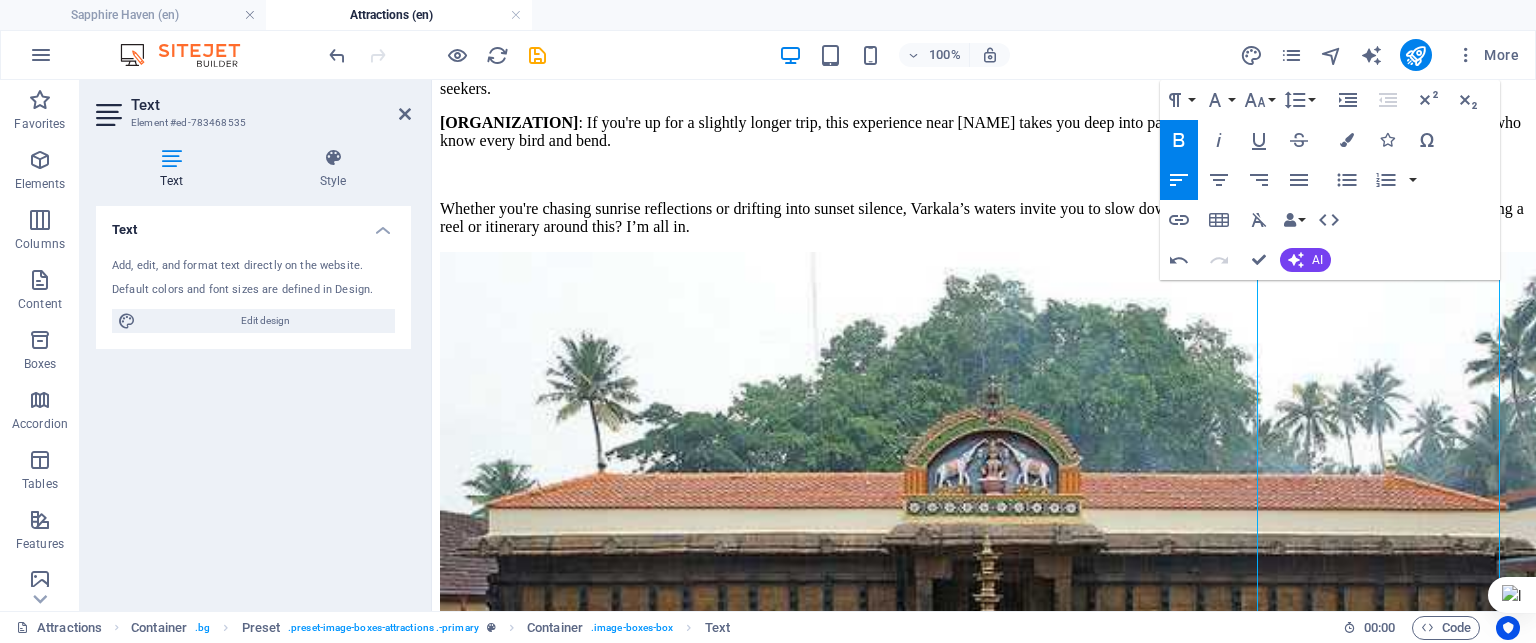 click 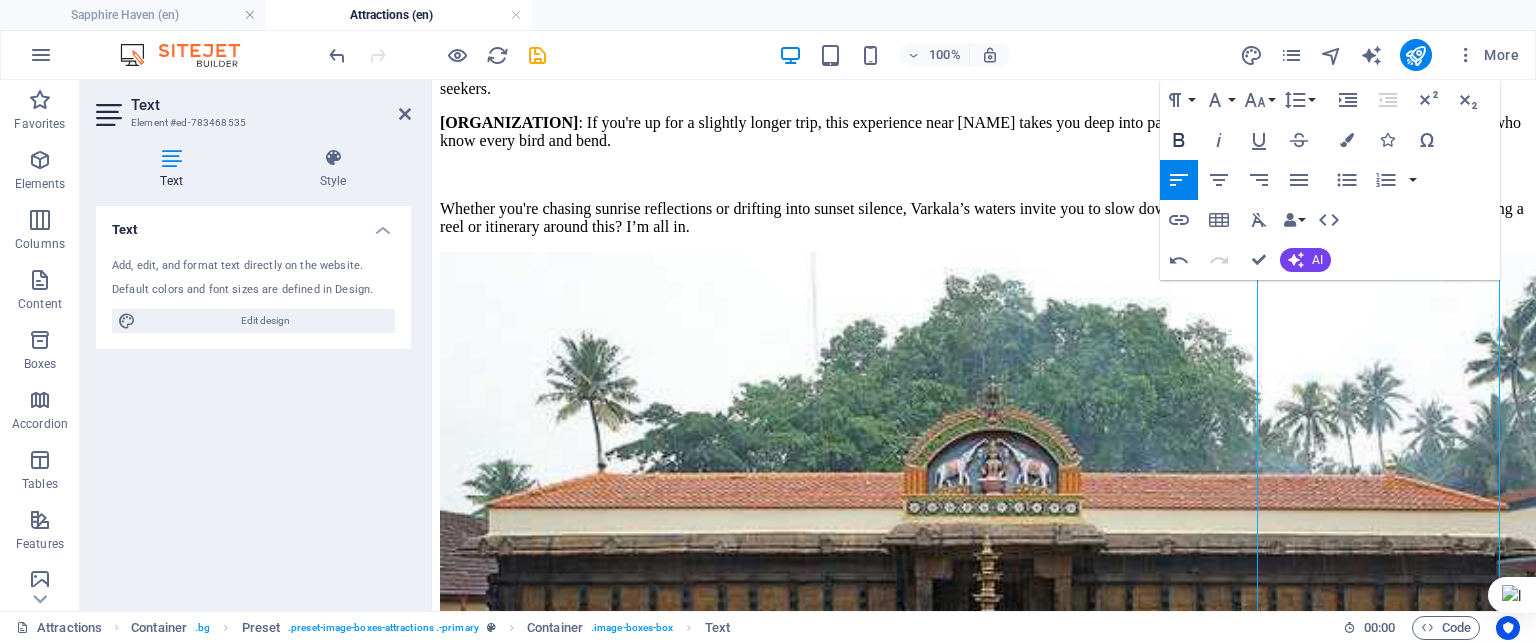 click 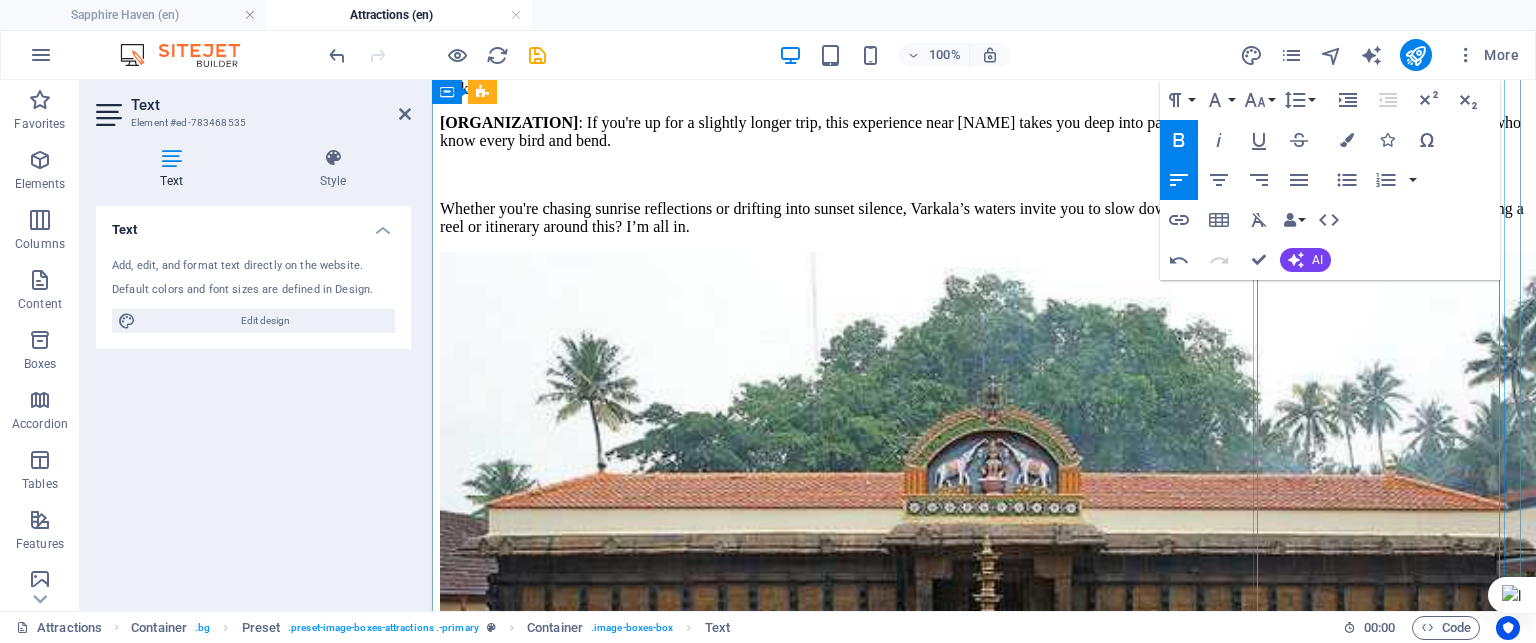 scroll, scrollTop: 7991, scrollLeft: 0, axis: vertical 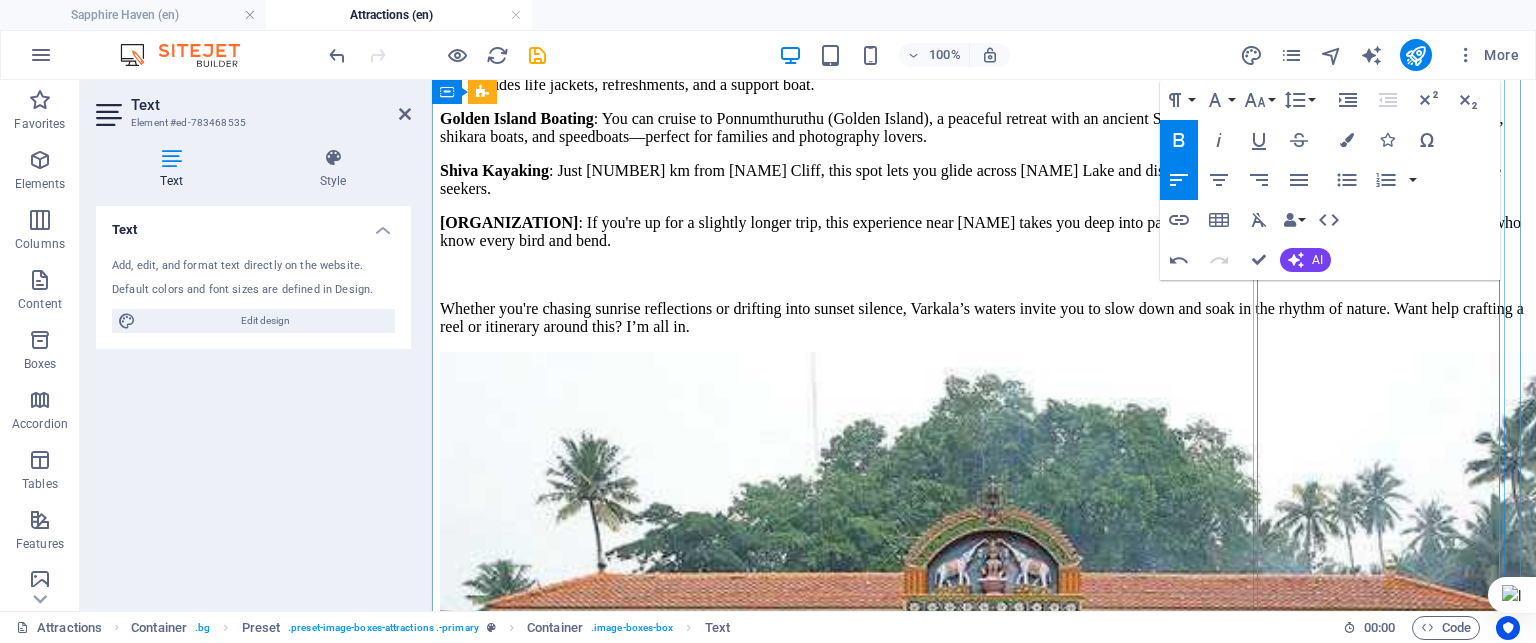 click on "2." at bounding box center [446, 9786] 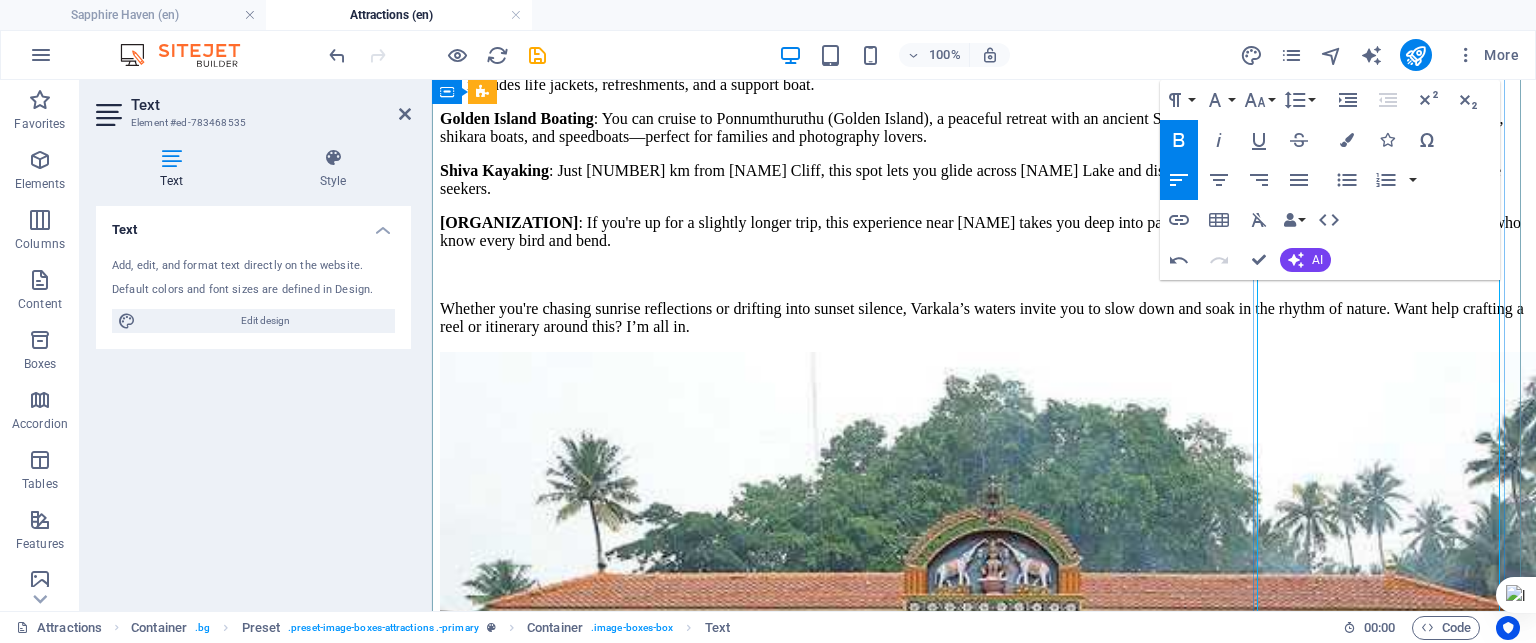 drag, startPoint x: 1276, startPoint y: 395, endPoint x: 1438, endPoint y: 402, distance: 162.15117 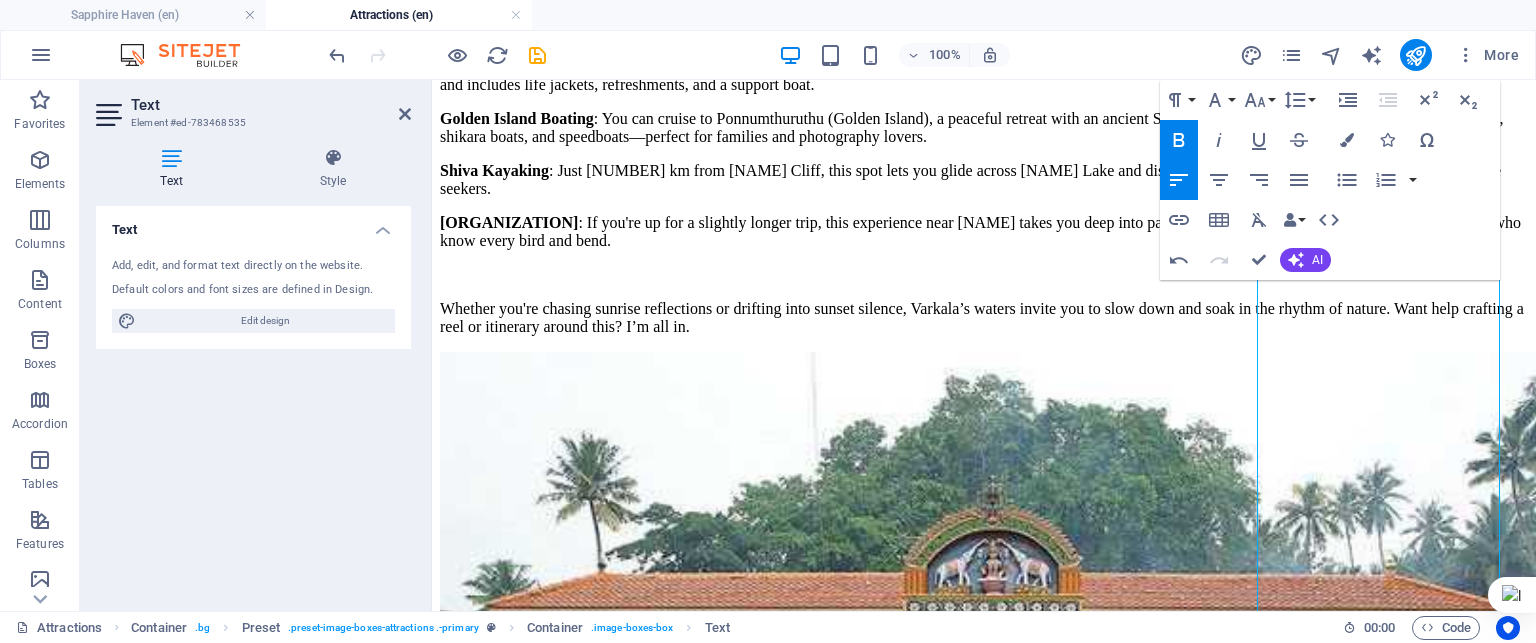 click 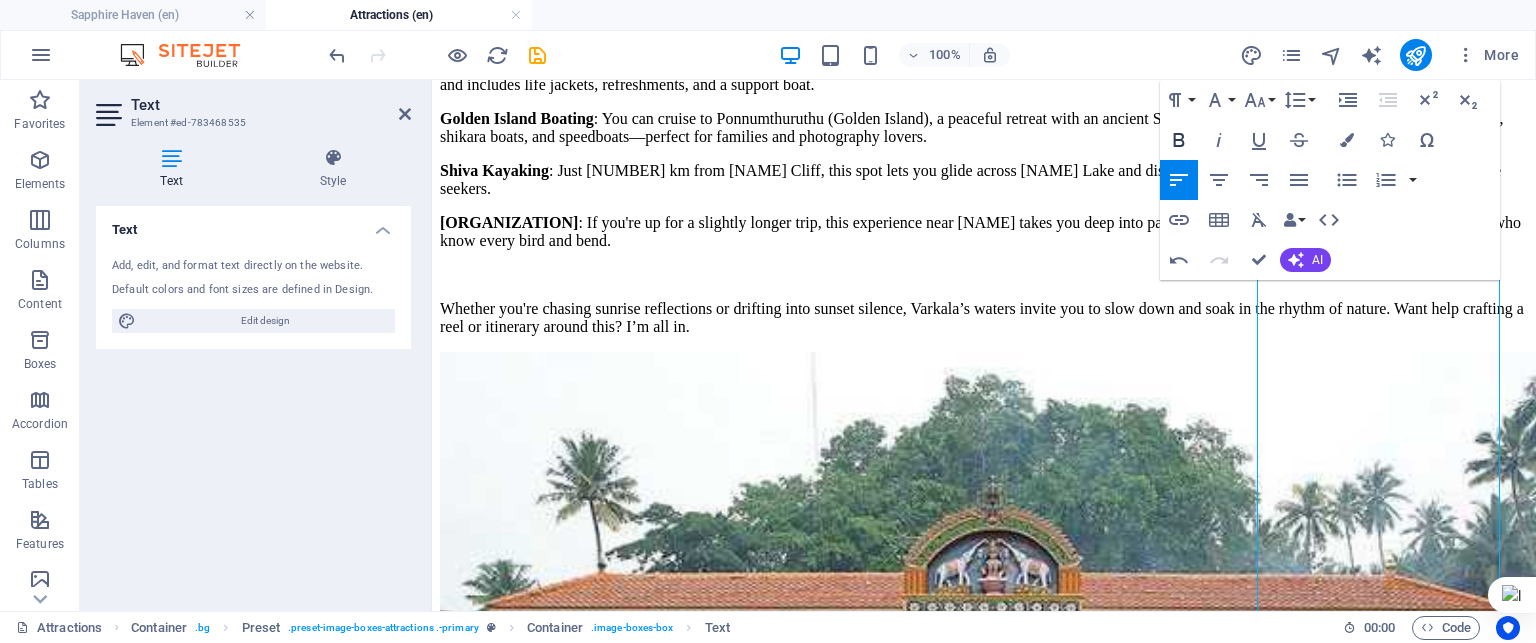 click 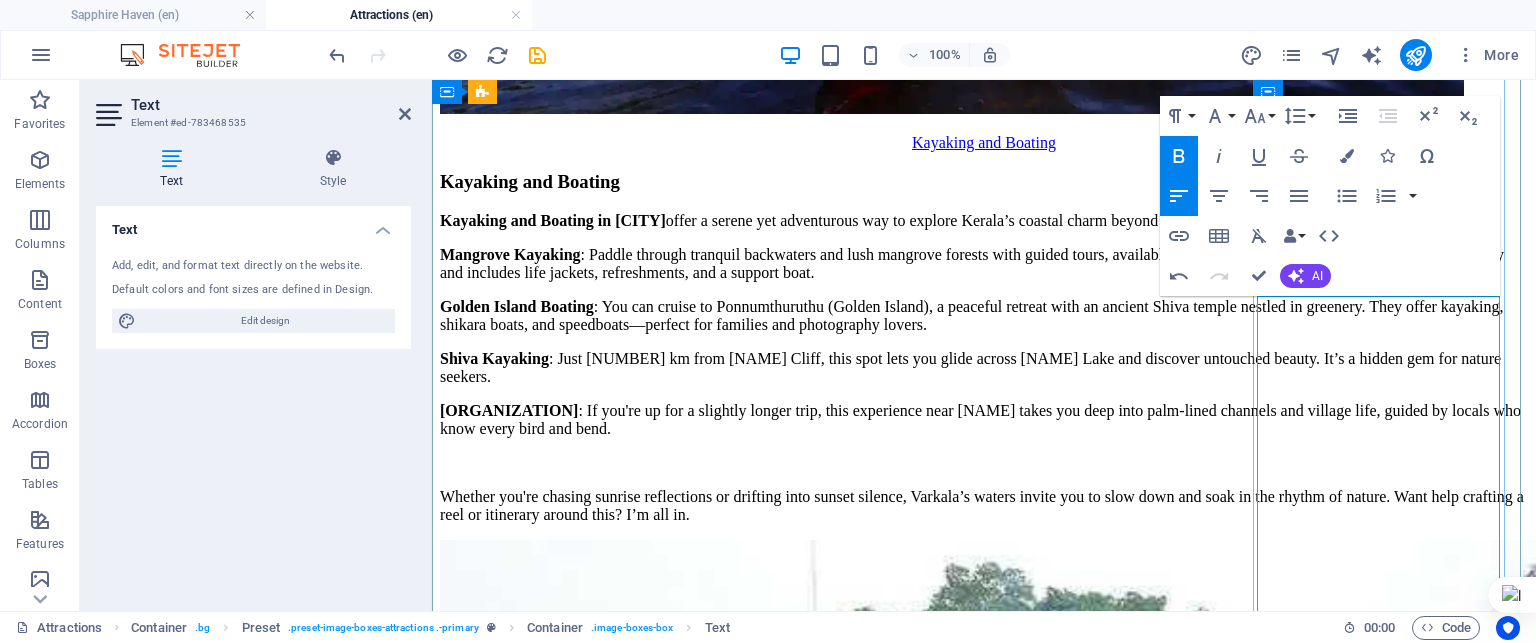scroll, scrollTop: 7791, scrollLeft: 0, axis: vertical 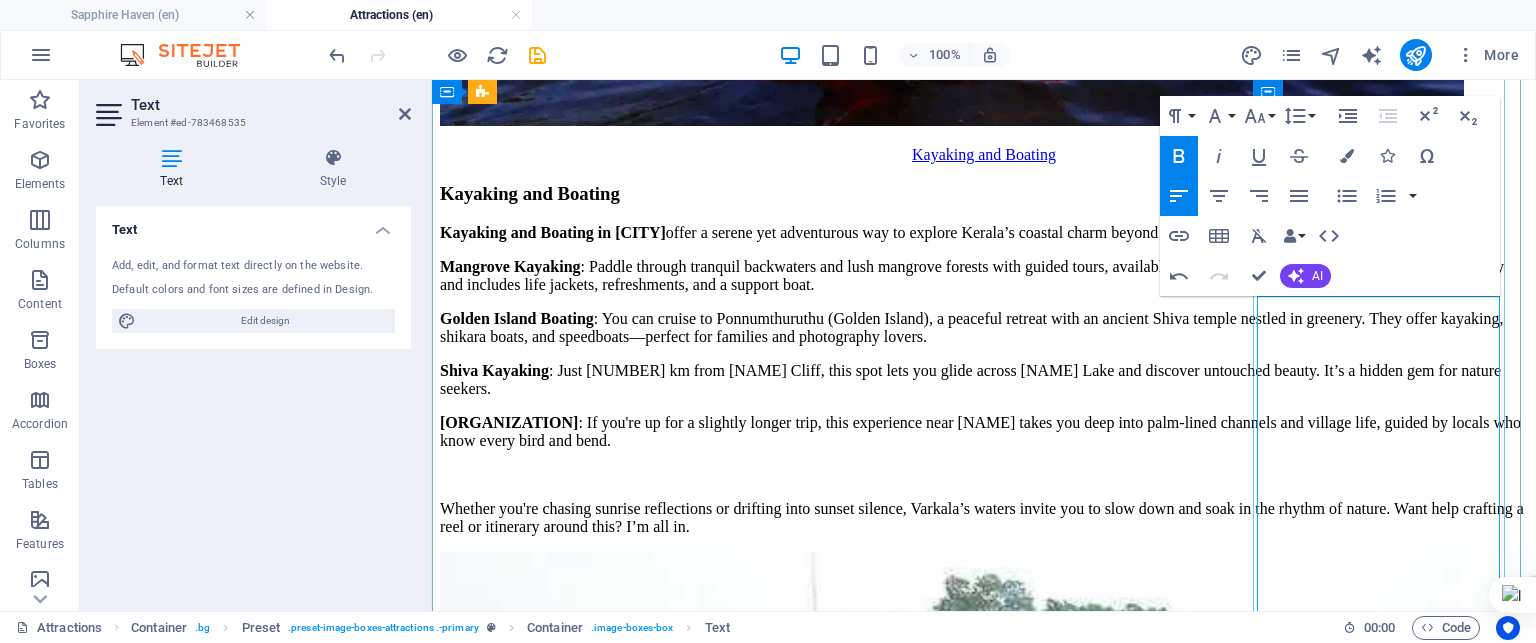 click on "1." at bounding box center (446, 9952) 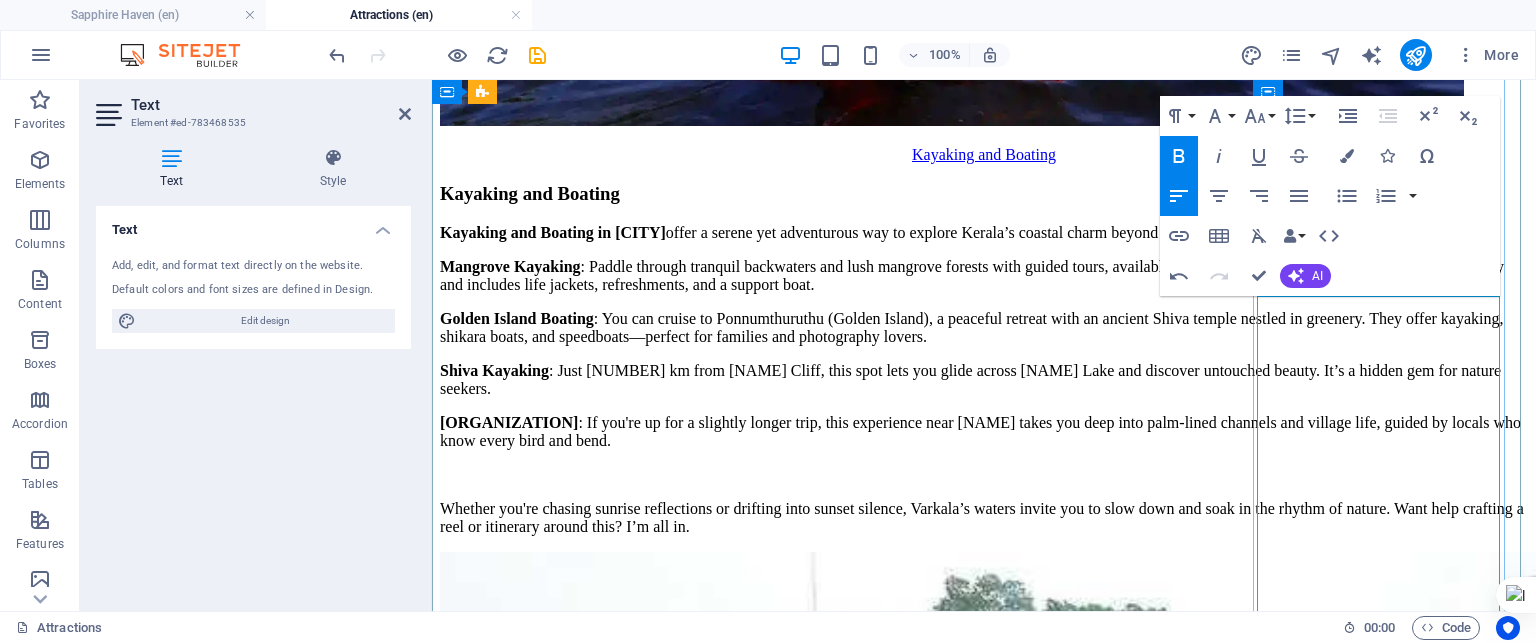 drag, startPoint x: 1272, startPoint y: 448, endPoint x: 1351, endPoint y: 449, distance: 79.00633 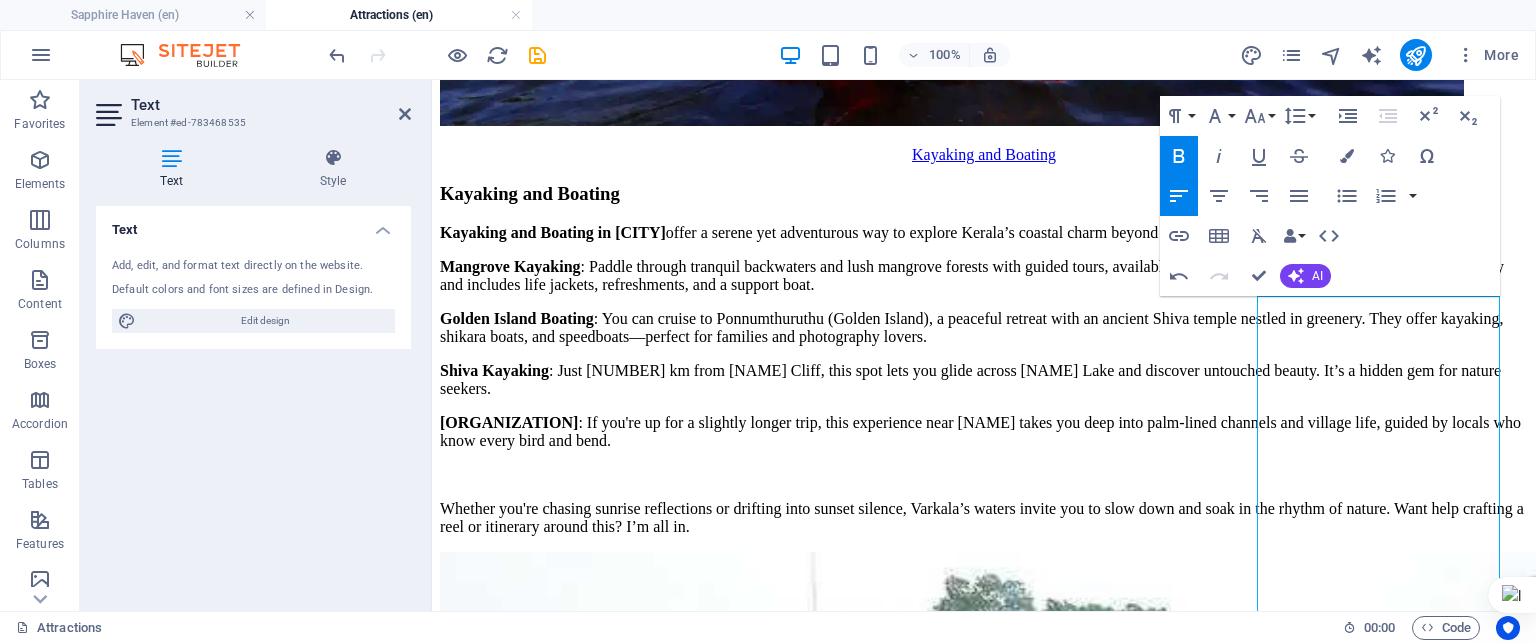 click 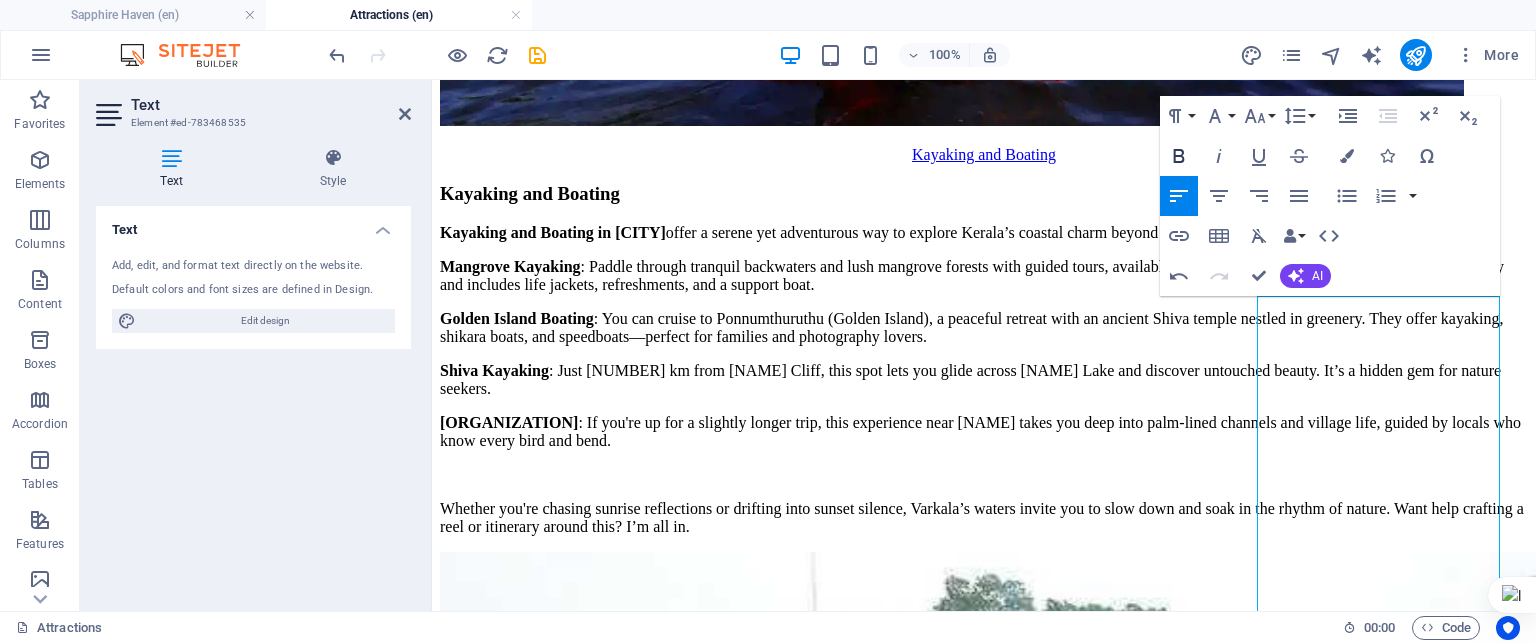 click 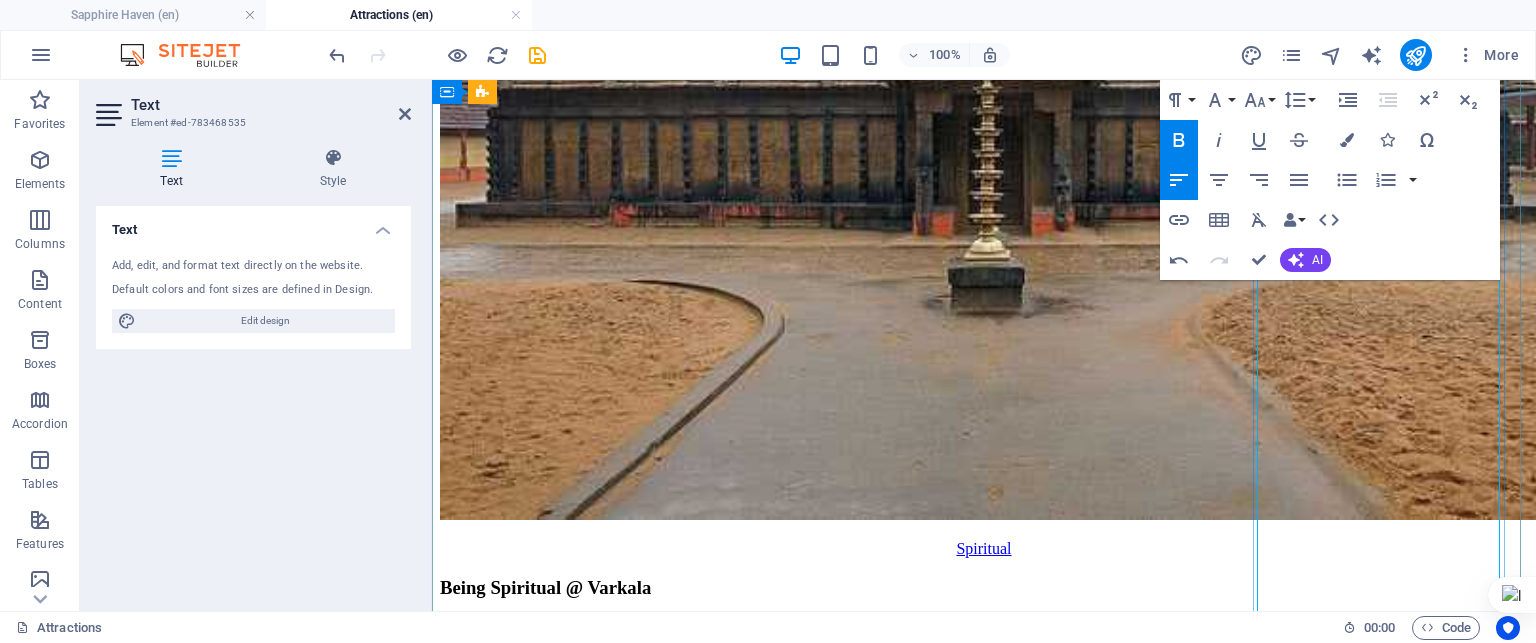 scroll, scrollTop: 8591, scrollLeft: 0, axis: vertical 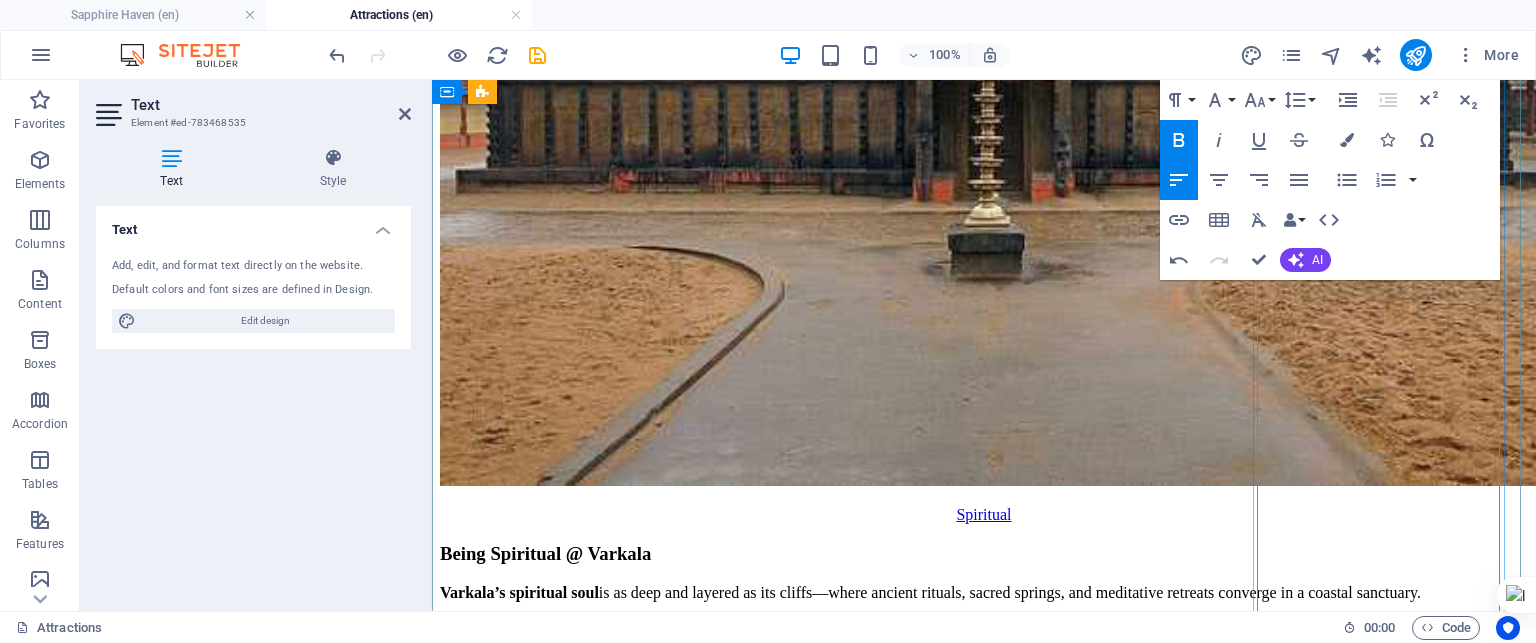click on "6. InDa Cafe" at bounding box center [984, 9341] 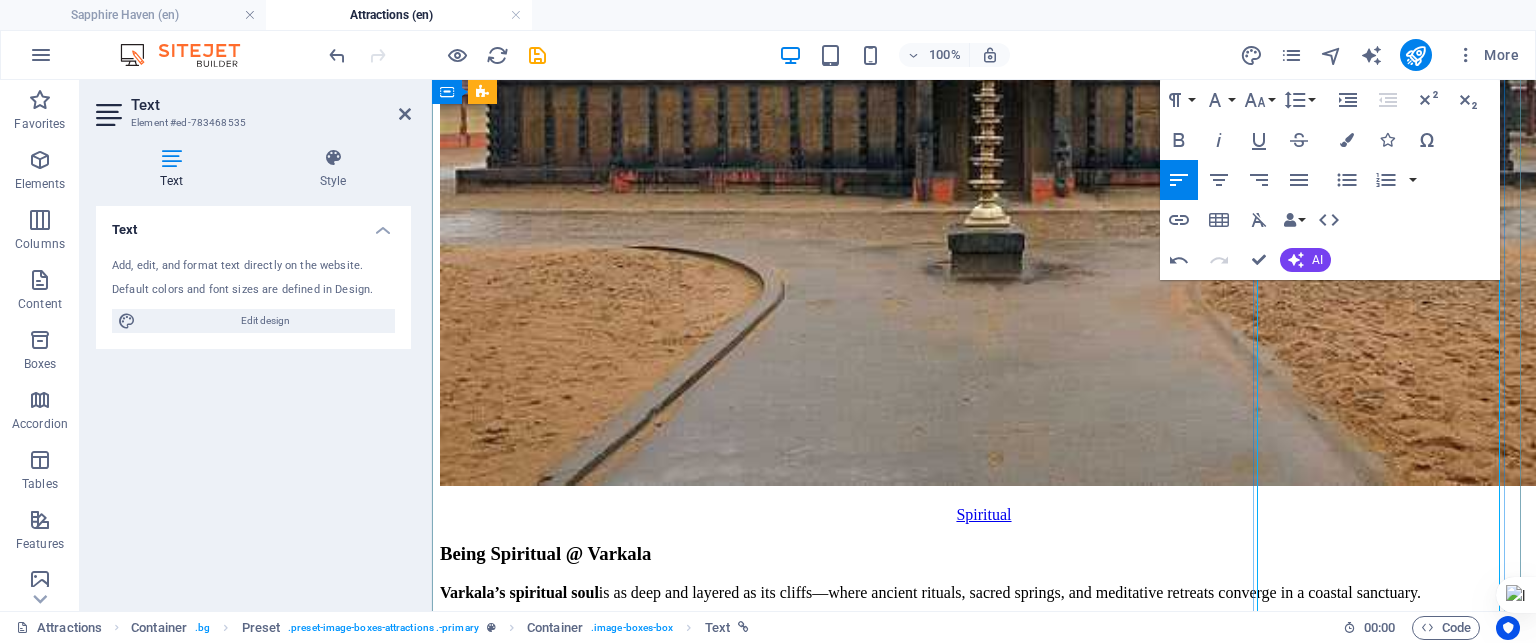 click on "6." at bounding box center (446, 9340) 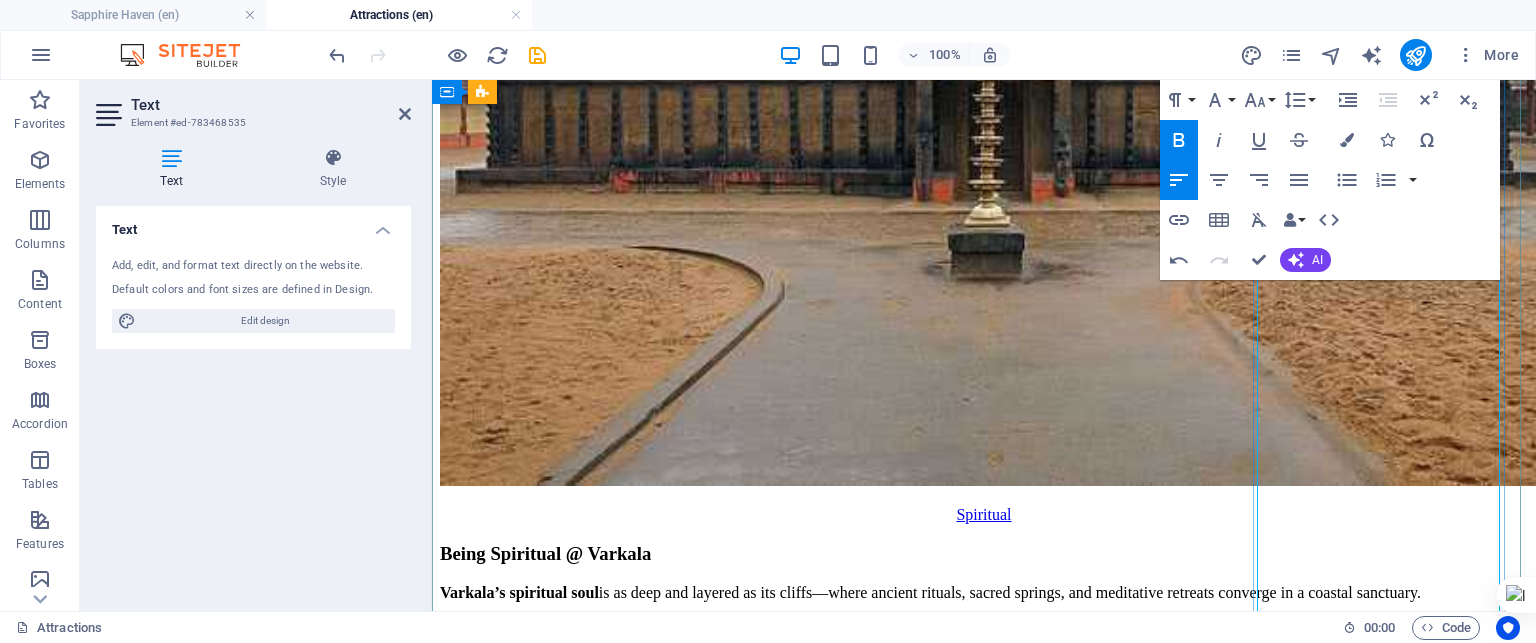 drag, startPoint x: 1271, startPoint y: 323, endPoint x: 1251, endPoint y: 323, distance: 20 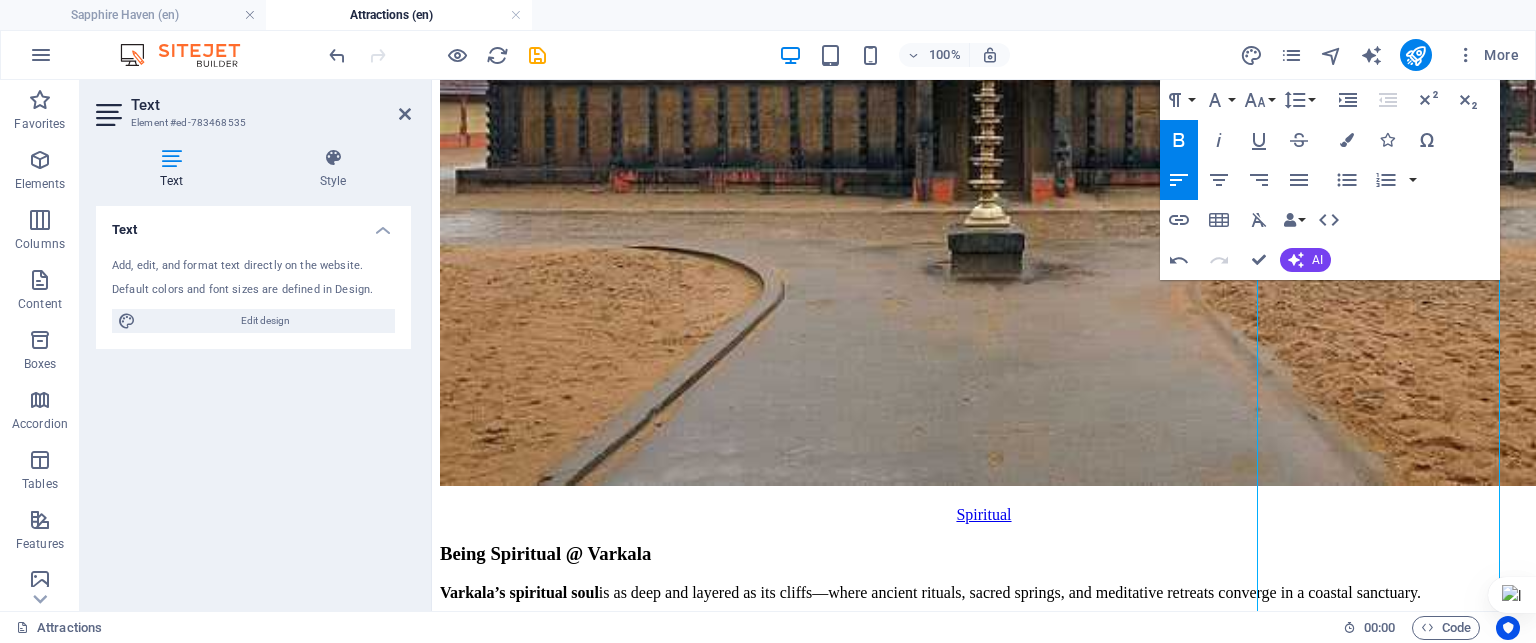 click 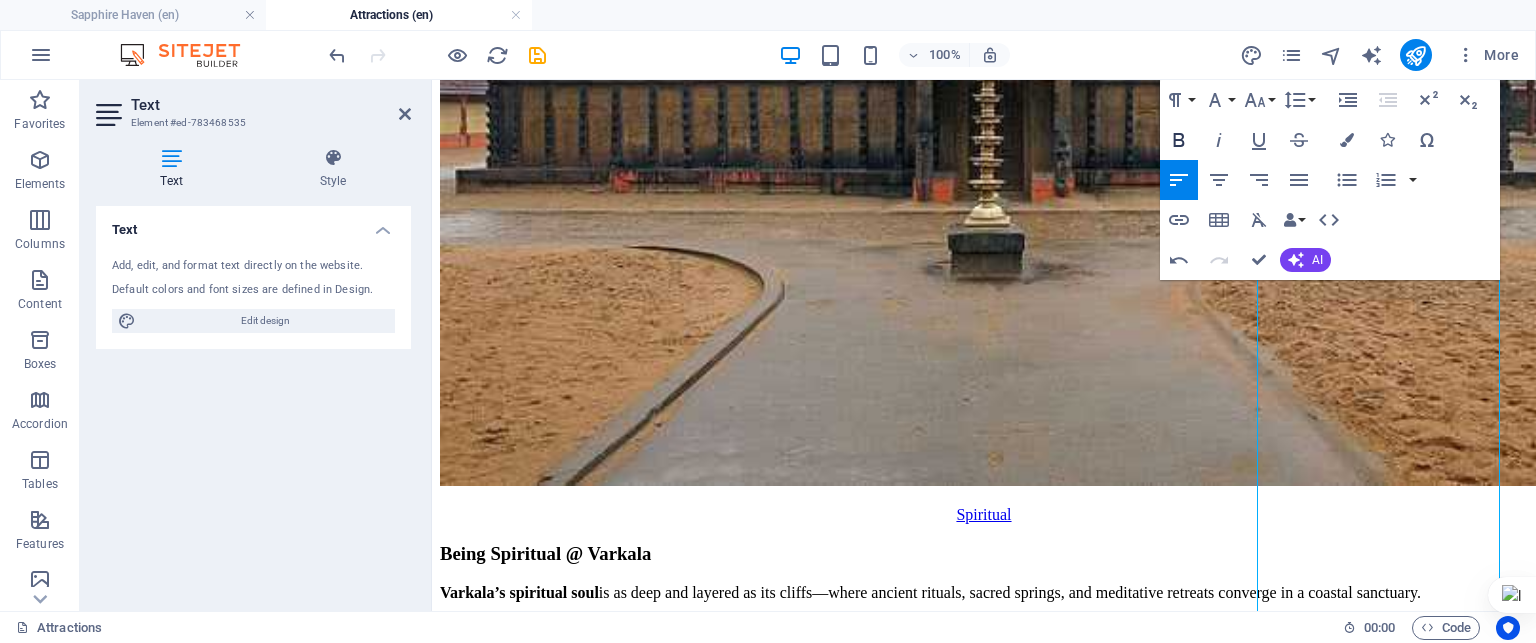 click 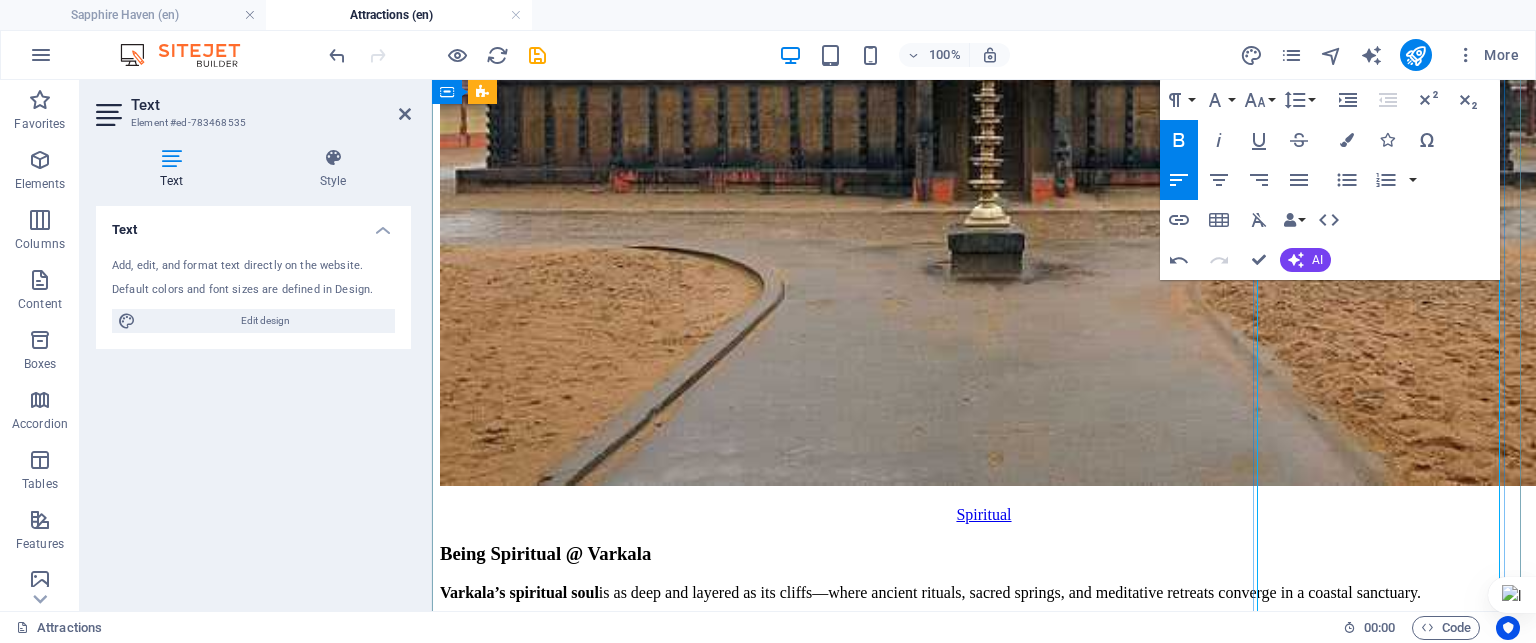 click at bounding box center (984, 9393) 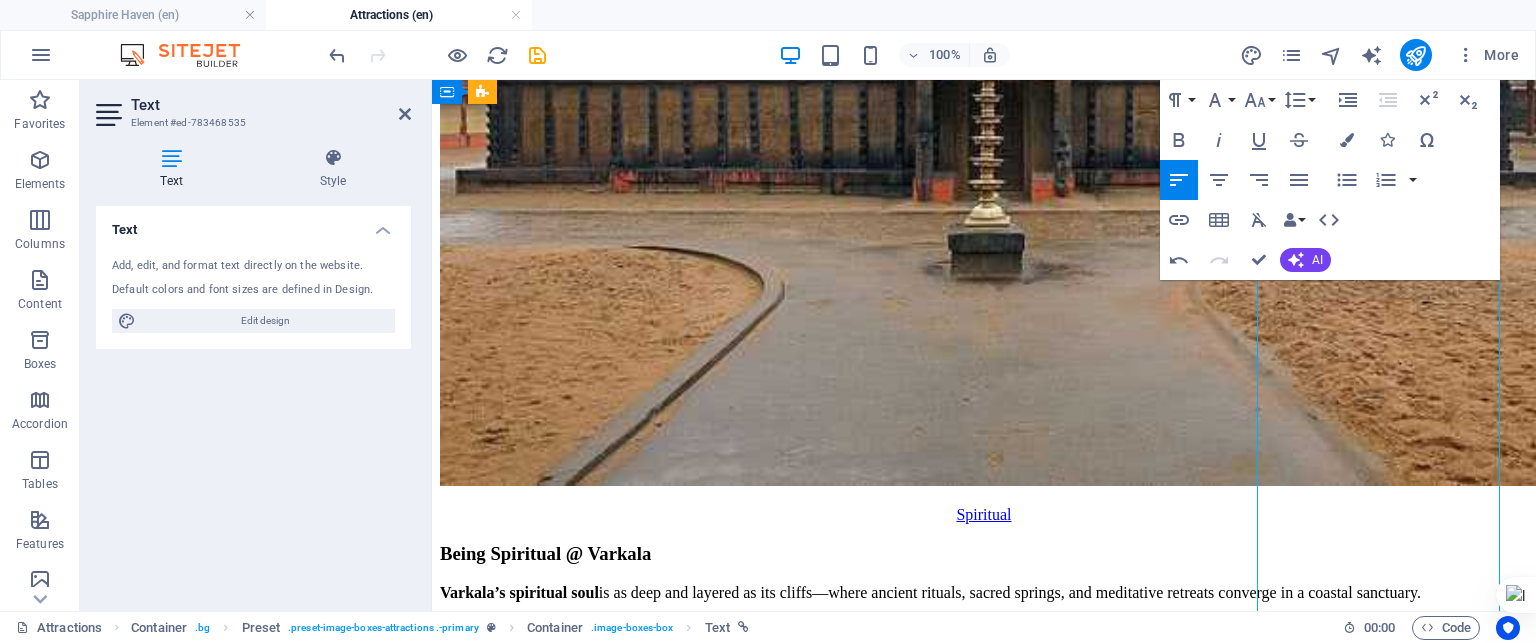 drag, startPoint x: 1272, startPoint y: 467, endPoint x: 1449, endPoint y: 475, distance: 177.1807 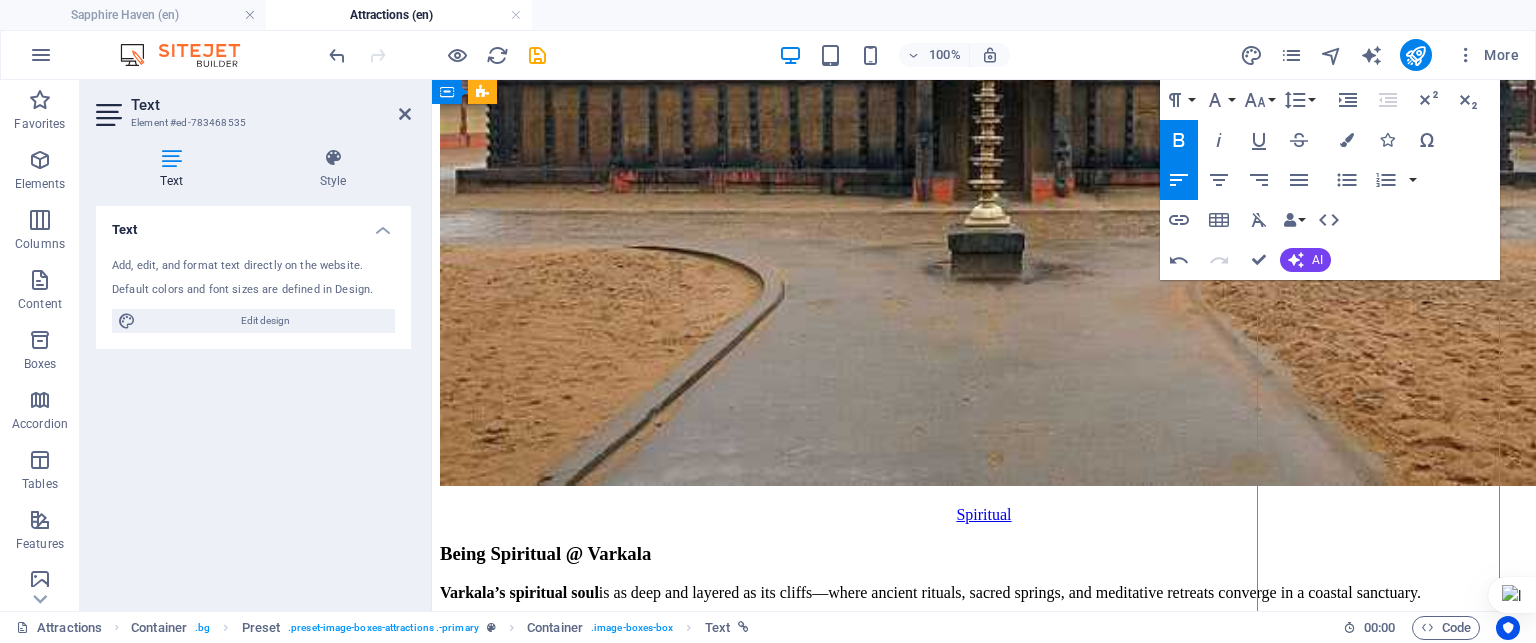 click on "📍 North Cliff Wood-fired pizzas and cold beers with sea views. A great spot to unwind after a cliff walk." at bounding box center (984, 9436) 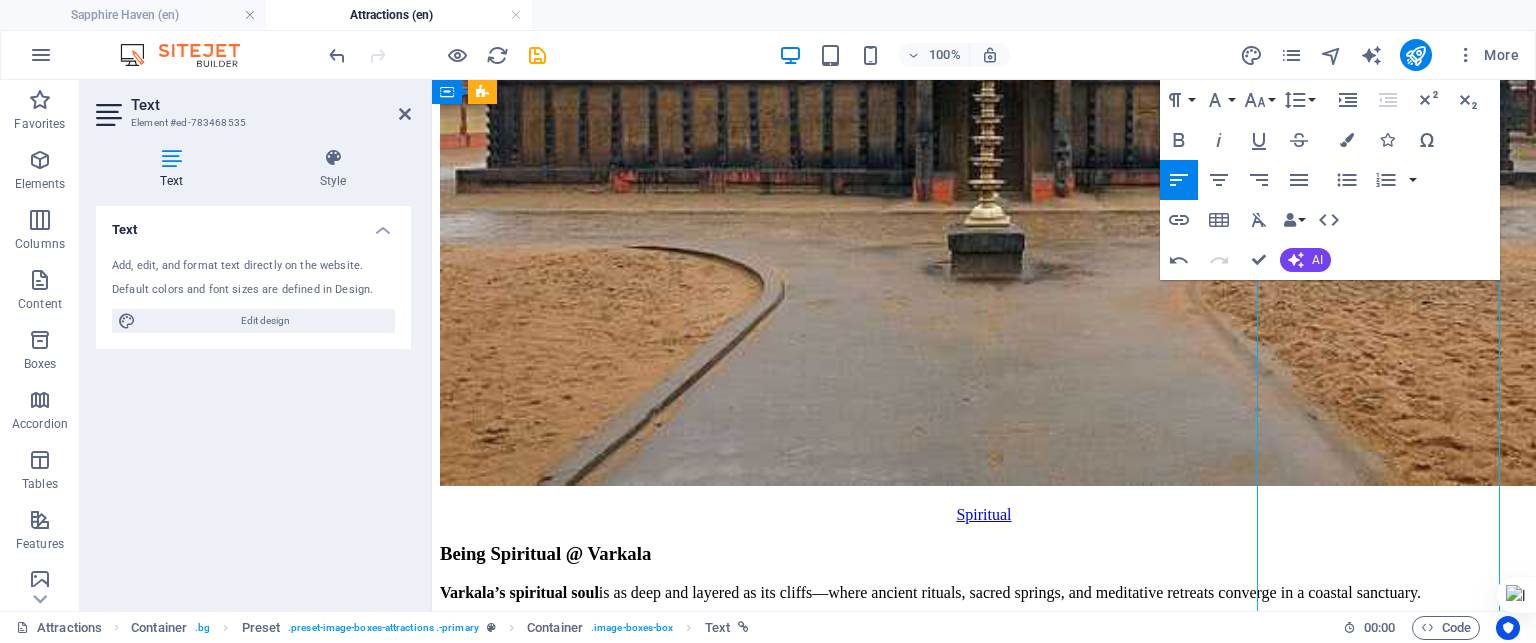 click on "7. C affe Italiano Varkala" at bounding box center [984, 9393] 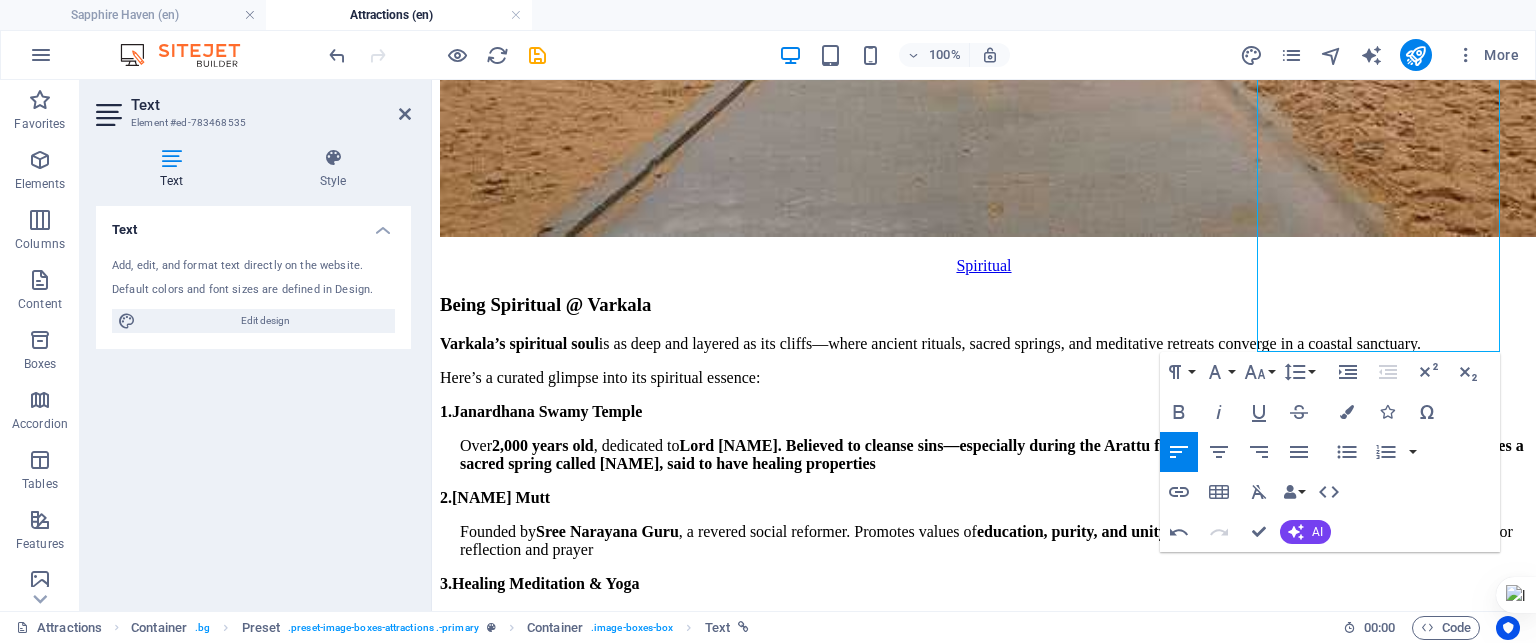 scroll, scrollTop: 8891, scrollLeft: 0, axis: vertical 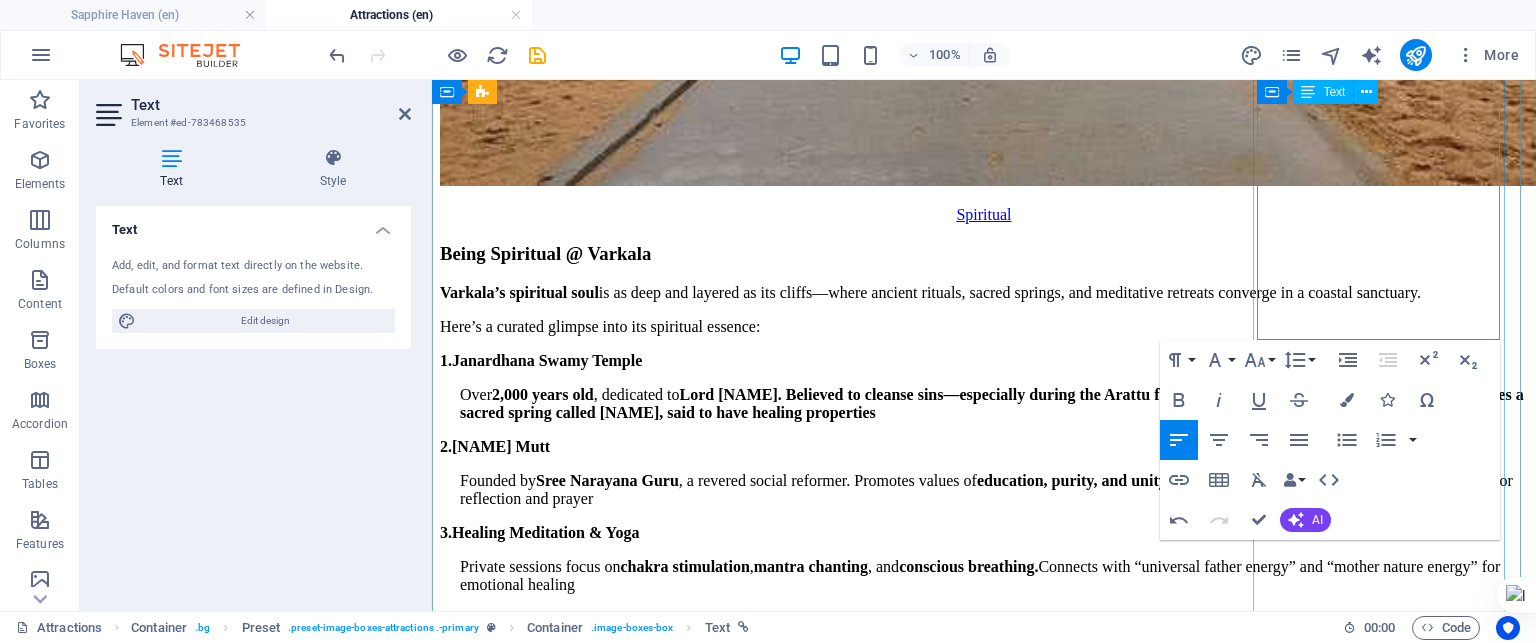 click at bounding box center (984, 9127) 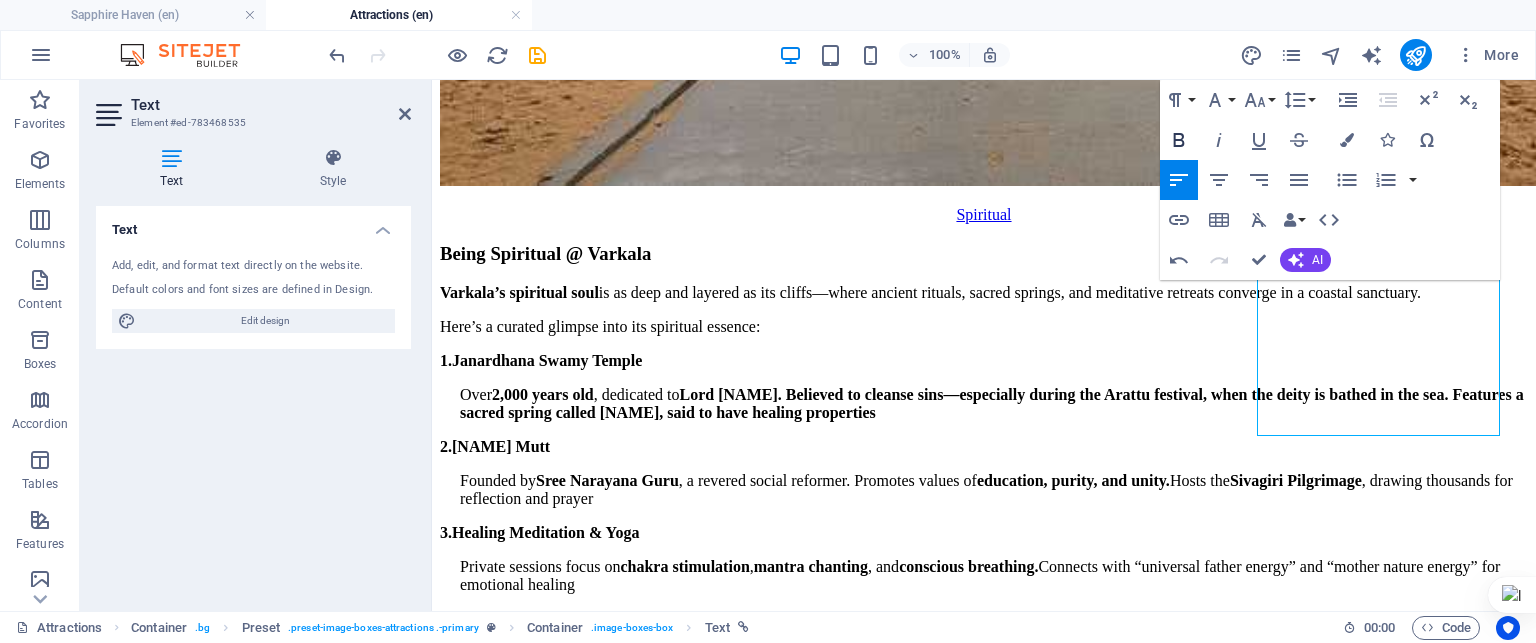 click 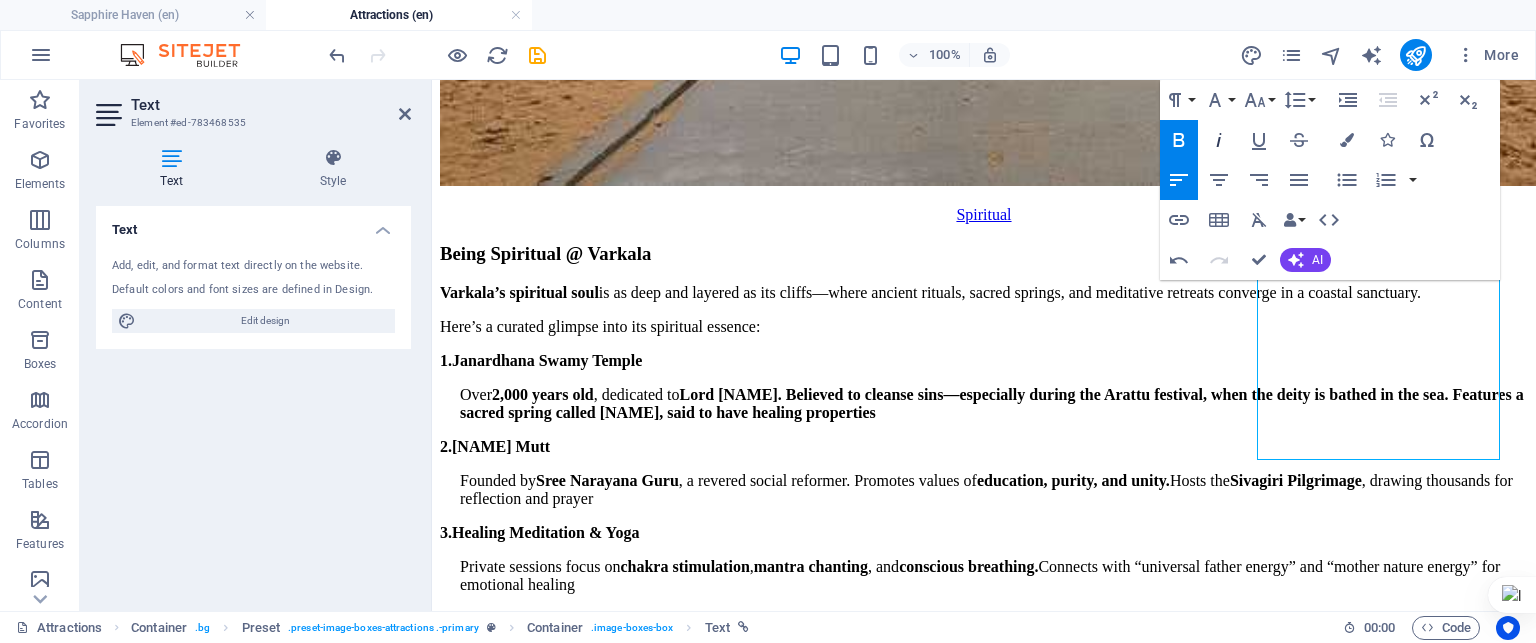 click 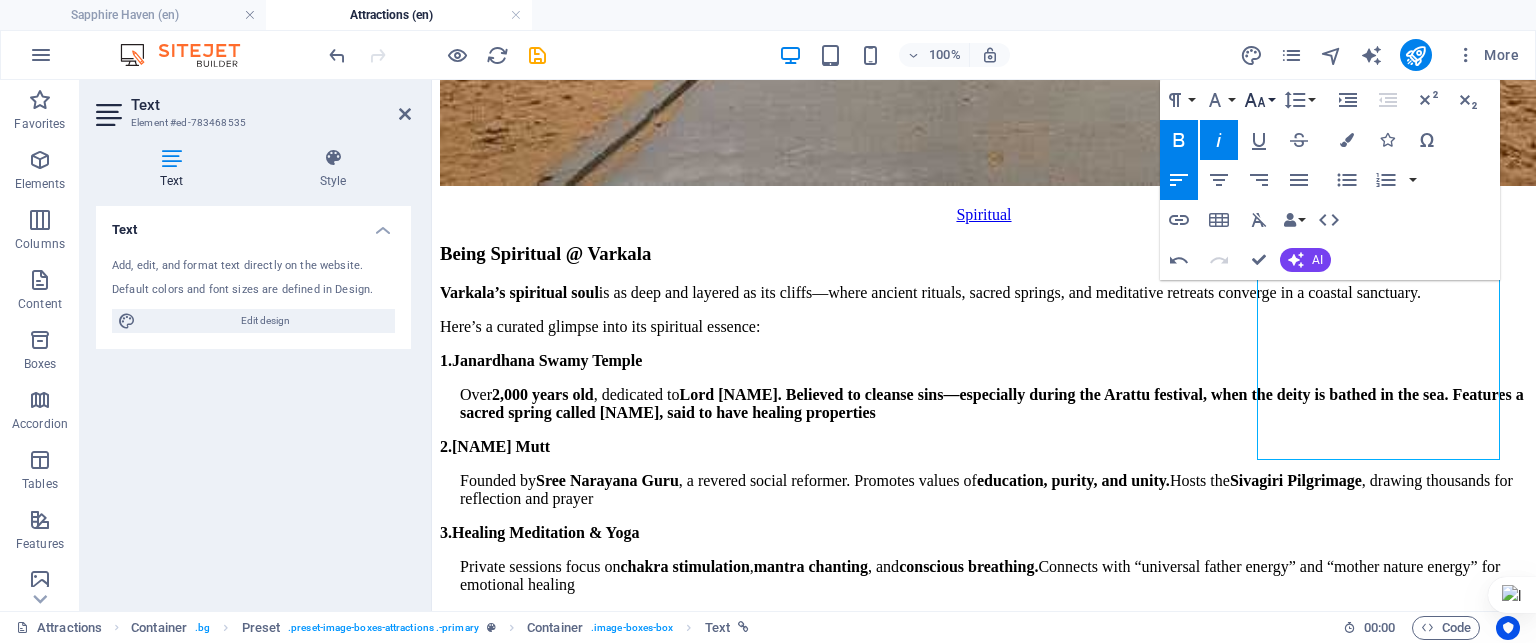 click 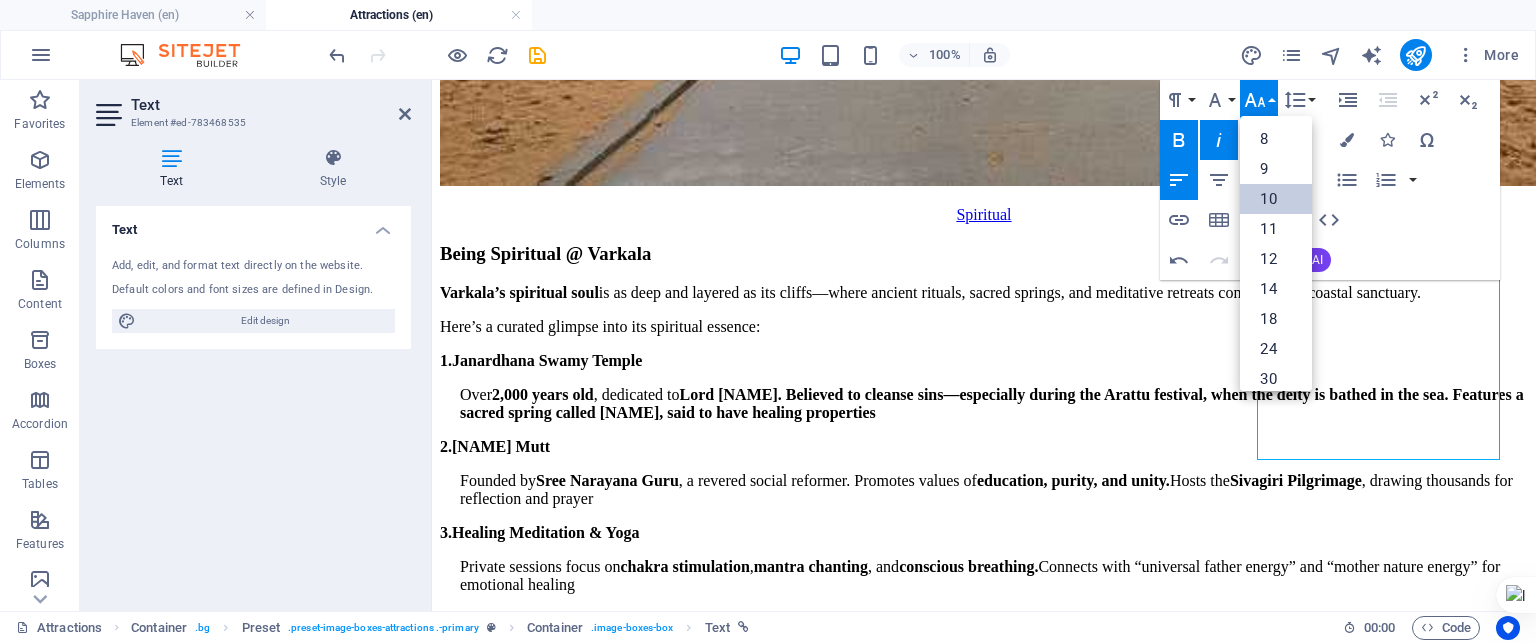 click on "10" at bounding box center [1276, 199] 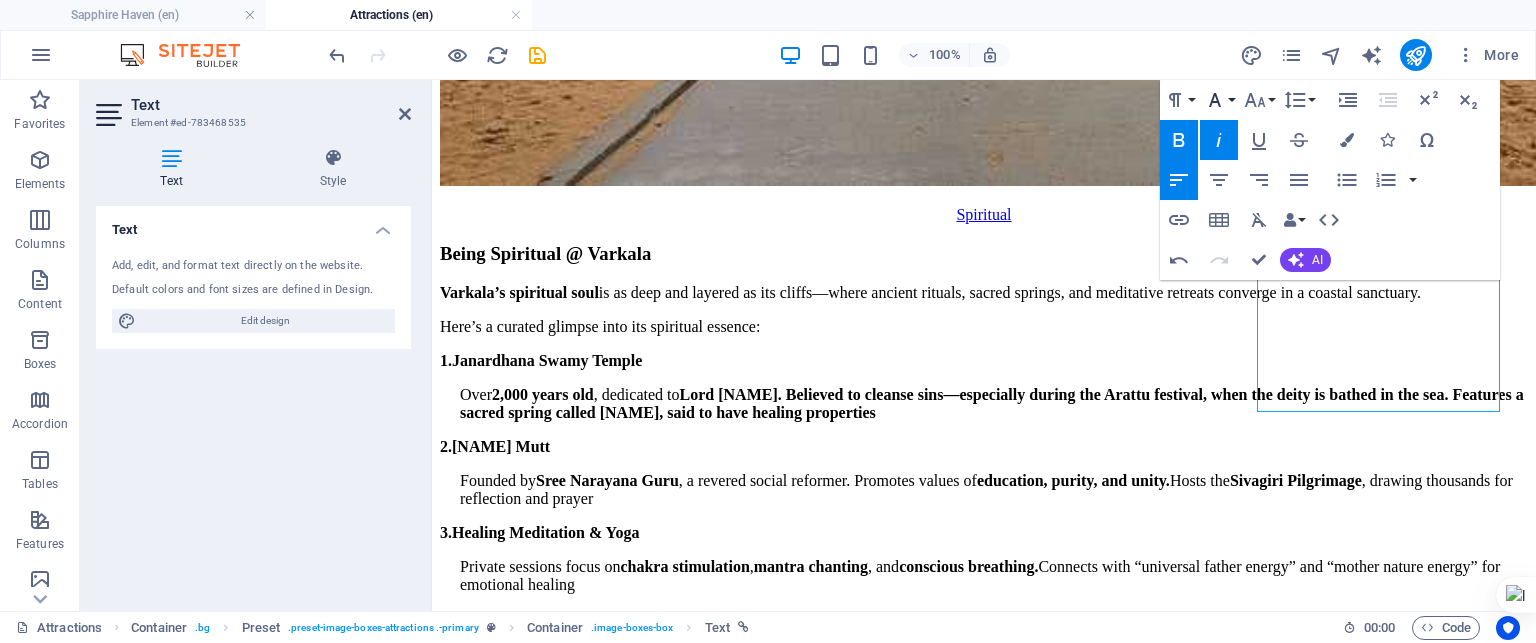 click 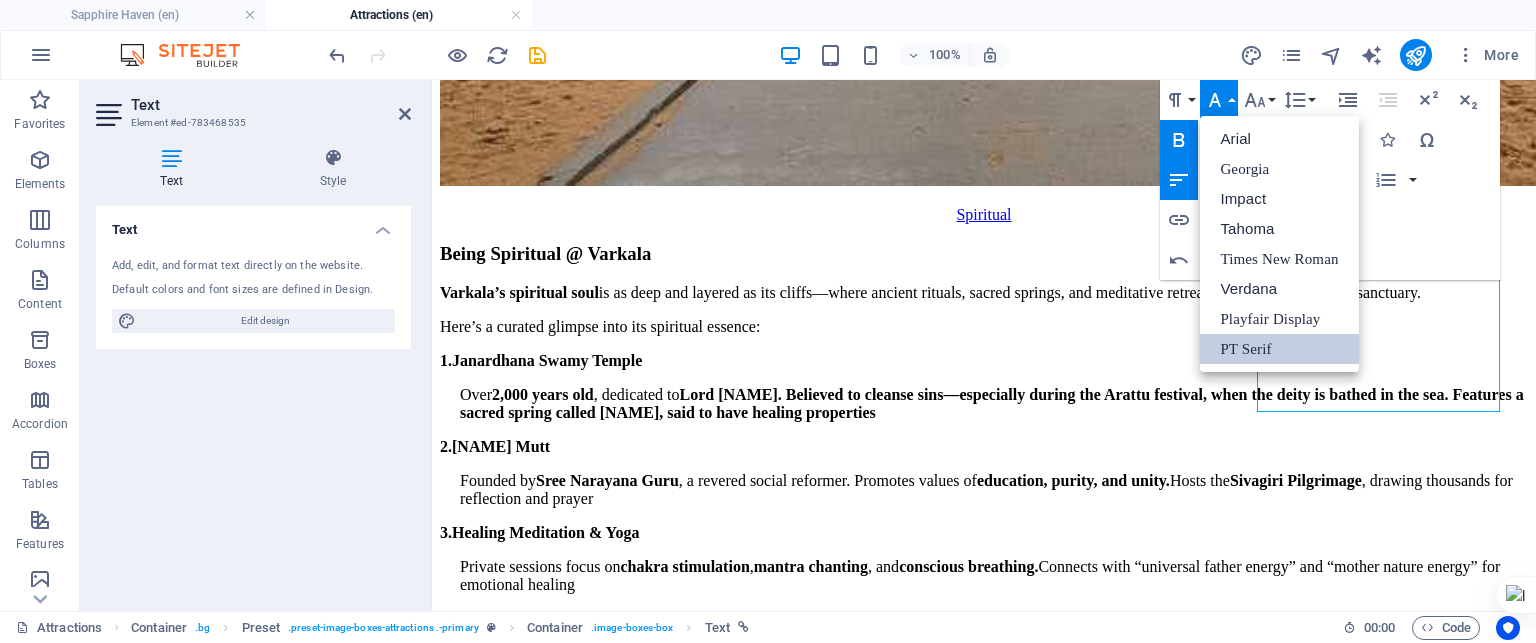scroll, scrollTop: 0, scrollLeft: 0, axis: both 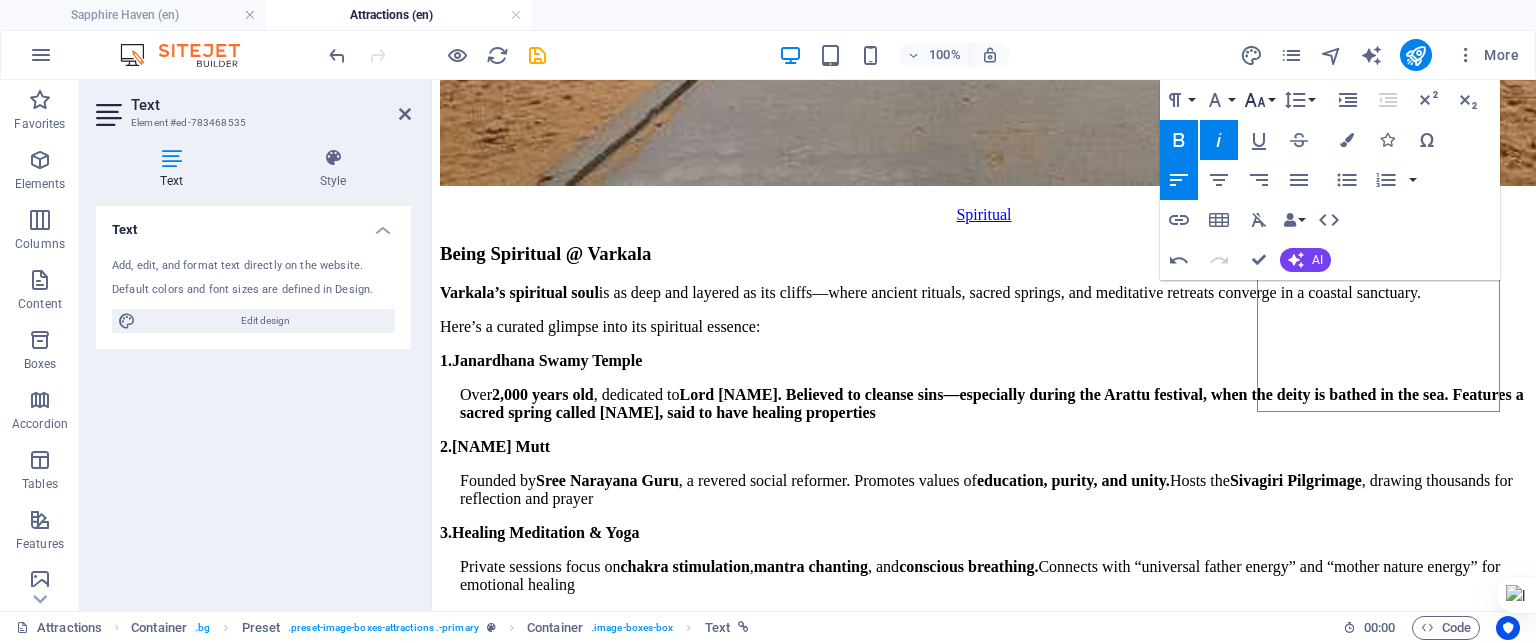 click 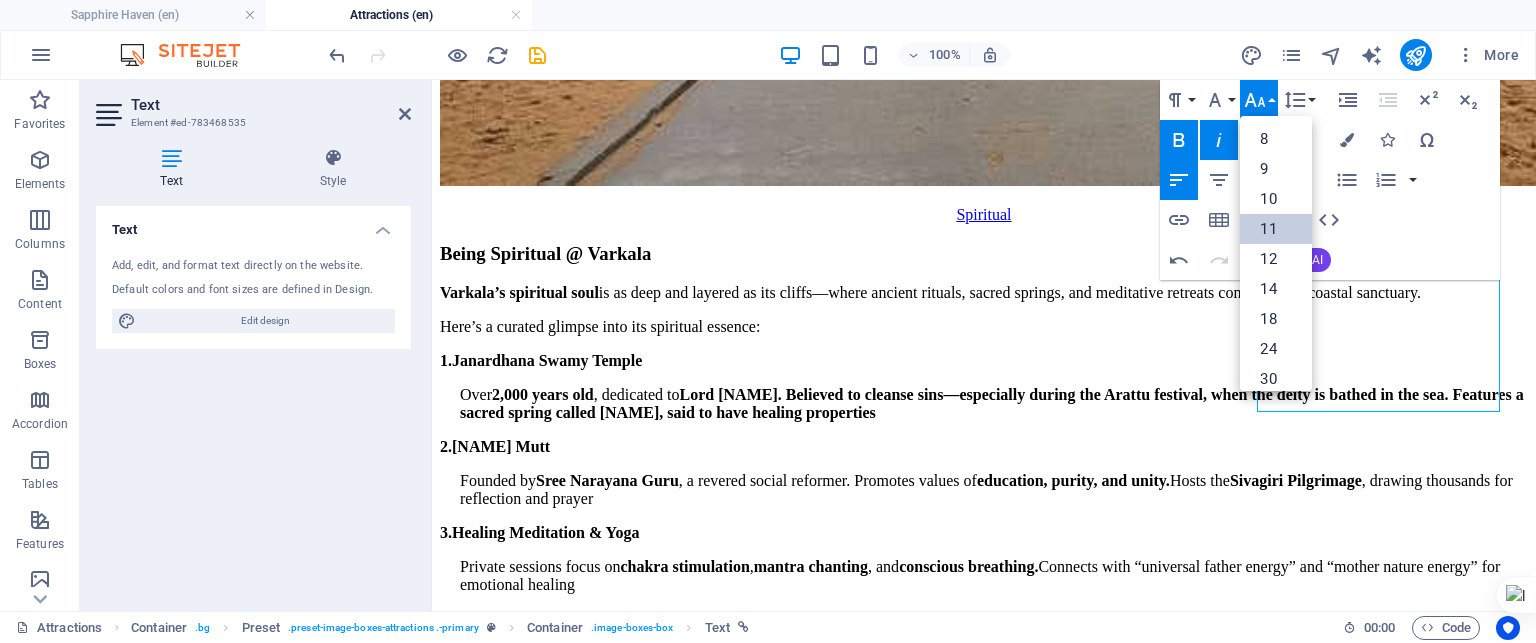 click on "11" at bounding box center [1276, 229] 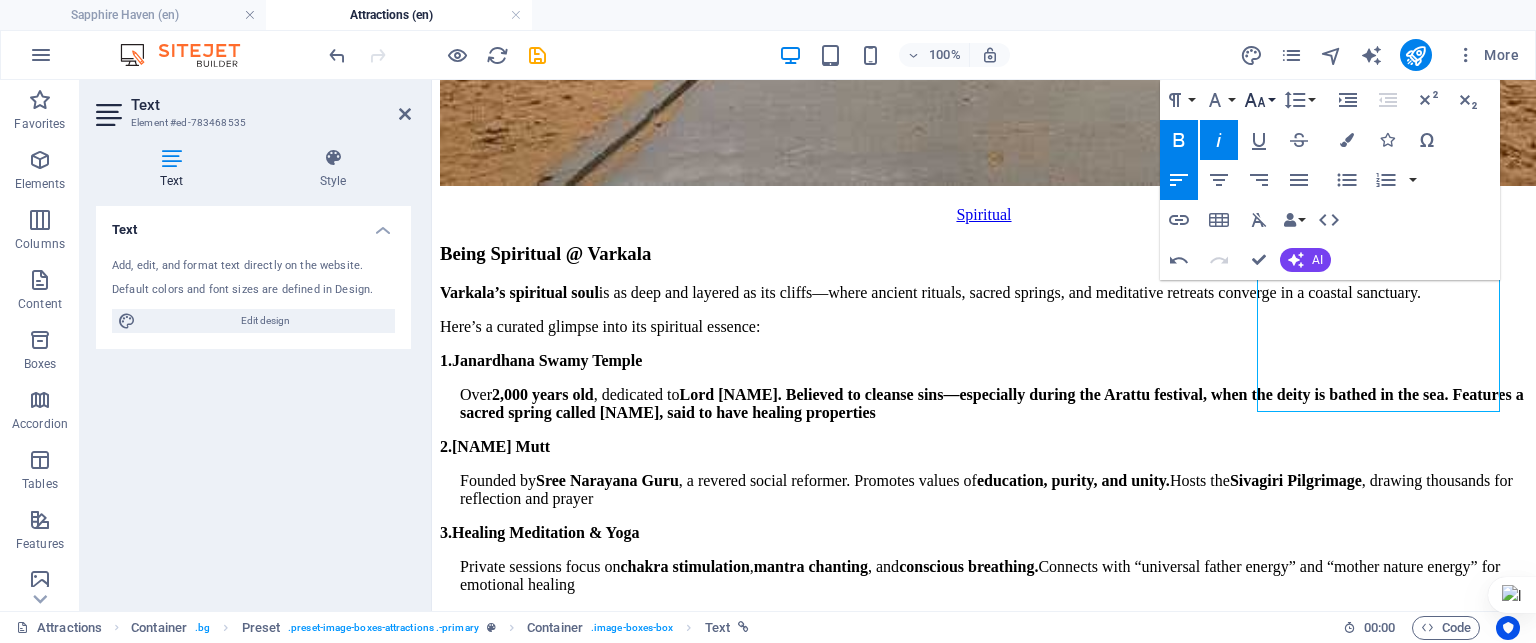 click 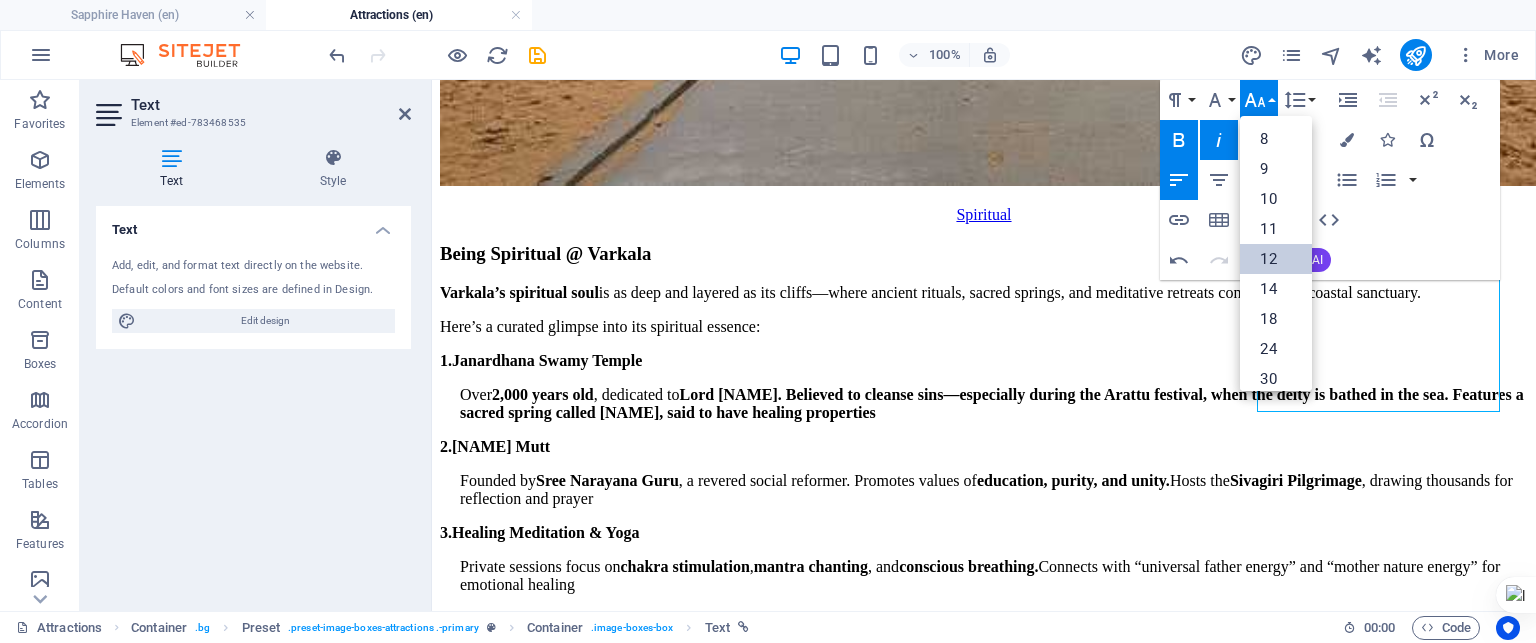 click on "12" at bounding box center (1276, 259) 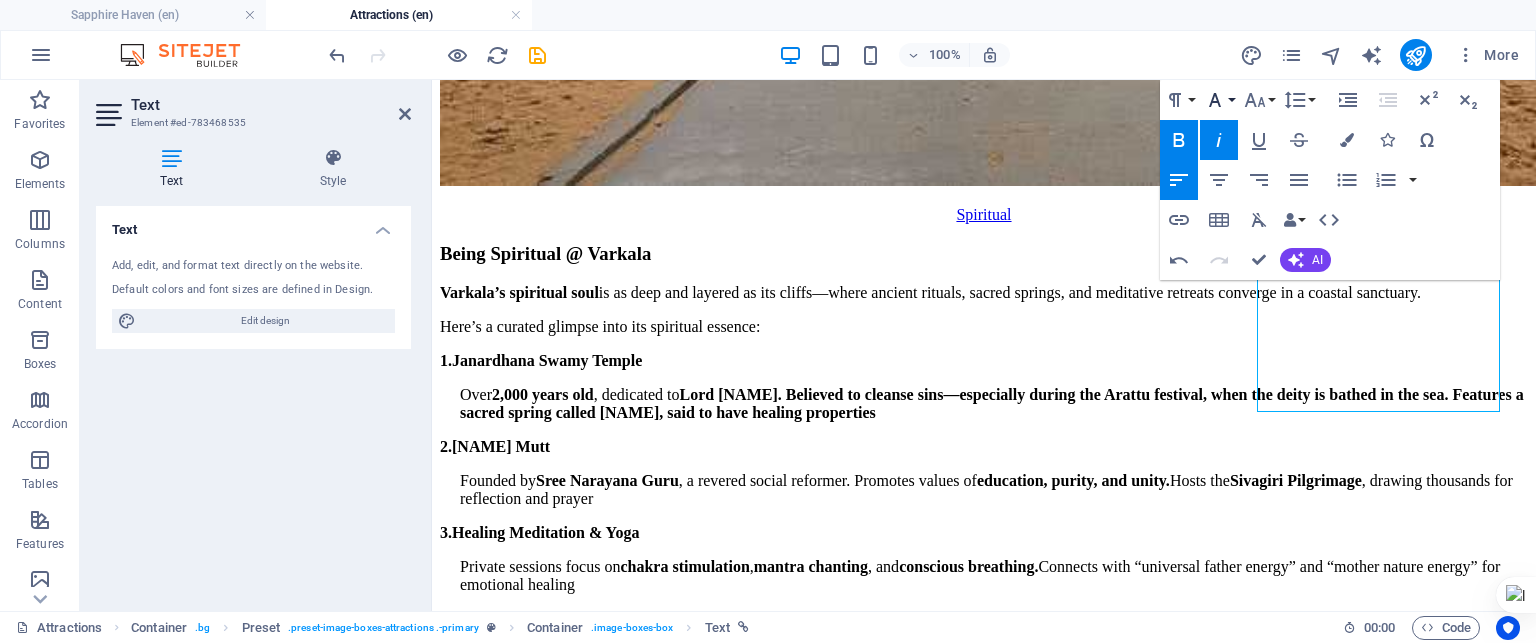 click 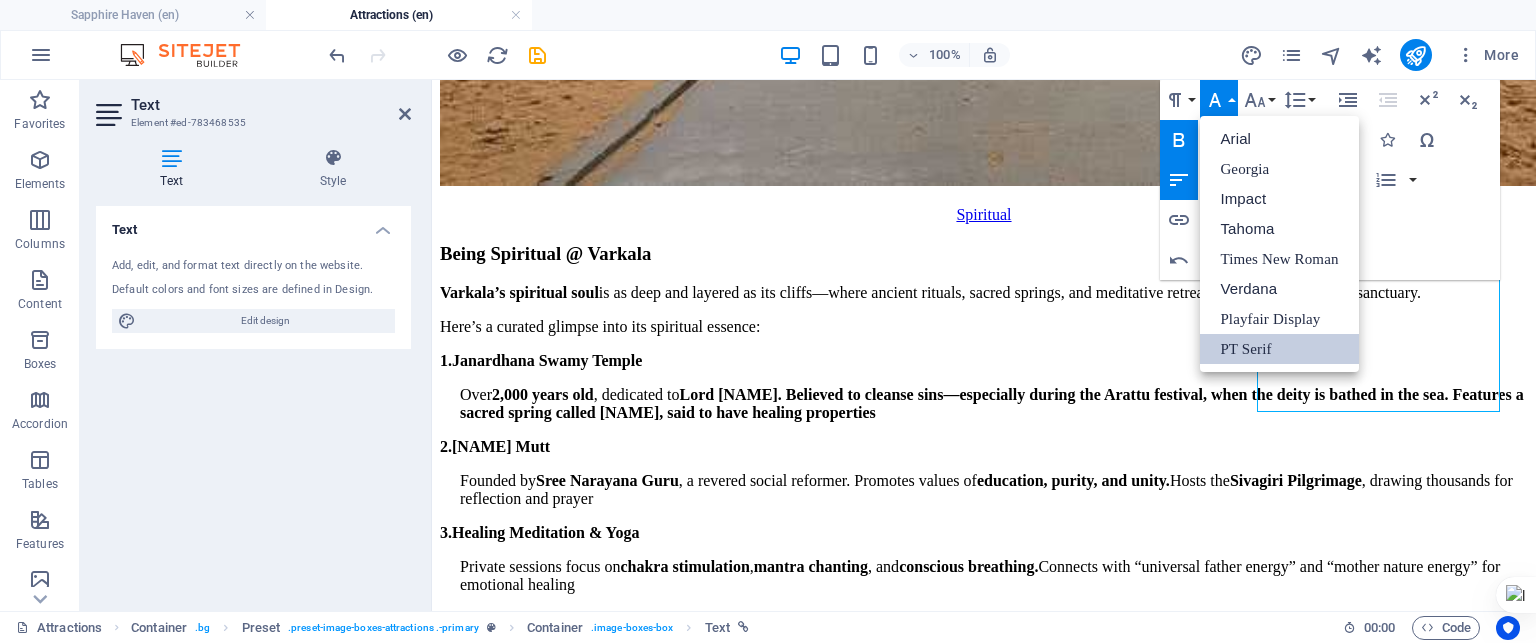 scroll, scrollTop: 0, scrollLeft: 0, axis: both 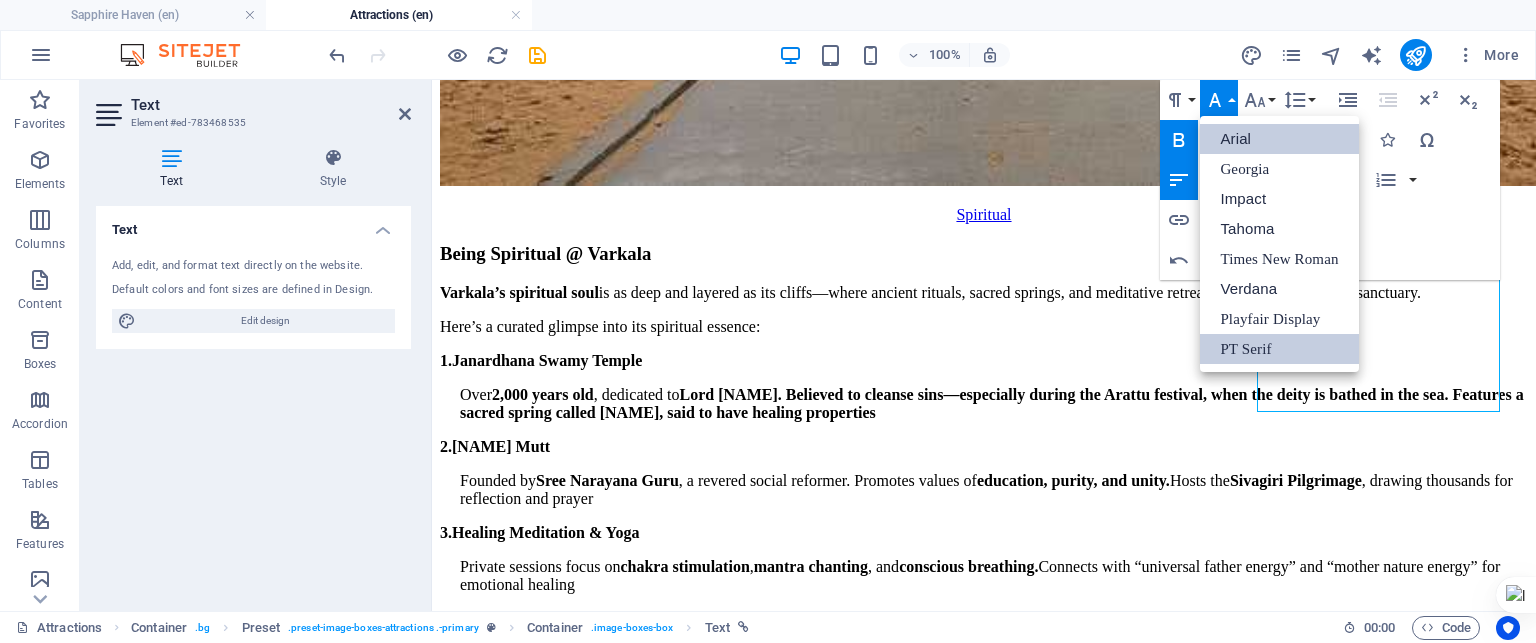 click on "Arial" at bounding box center (1279, 139) 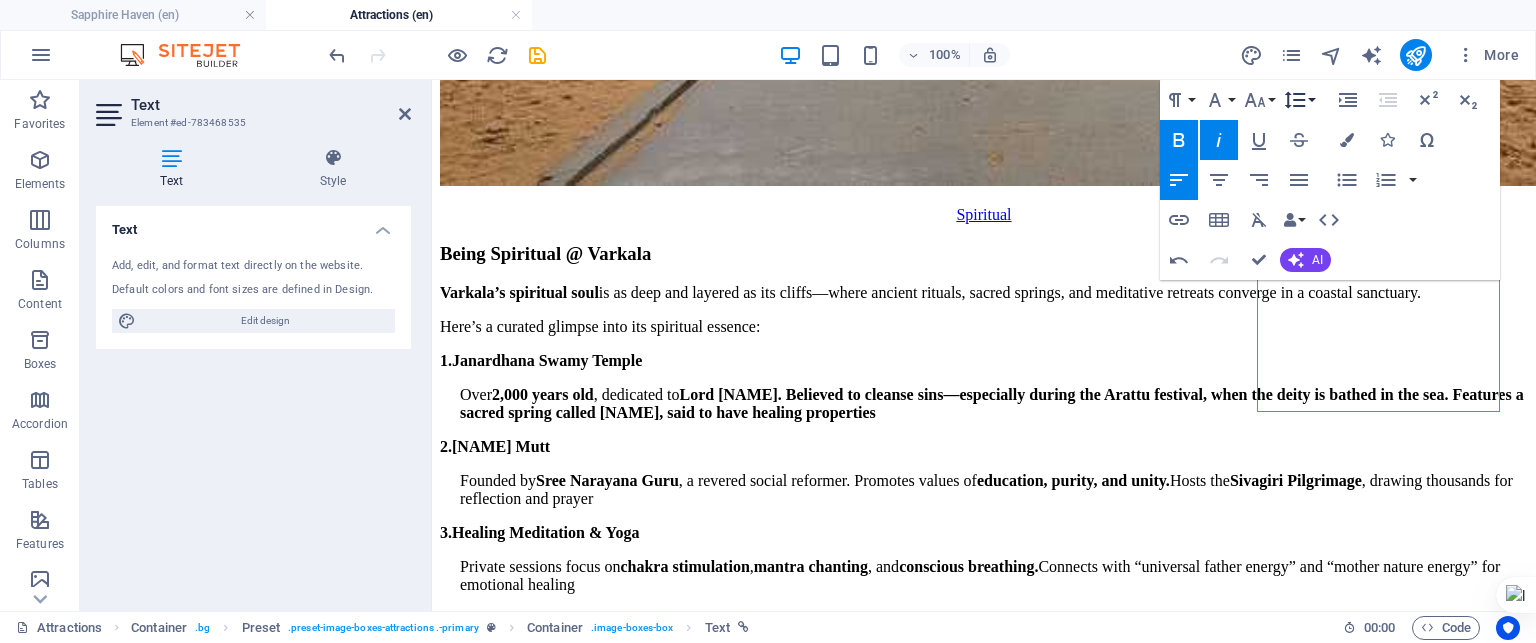 click on "Line Height" at bounding box center (1299, 100) 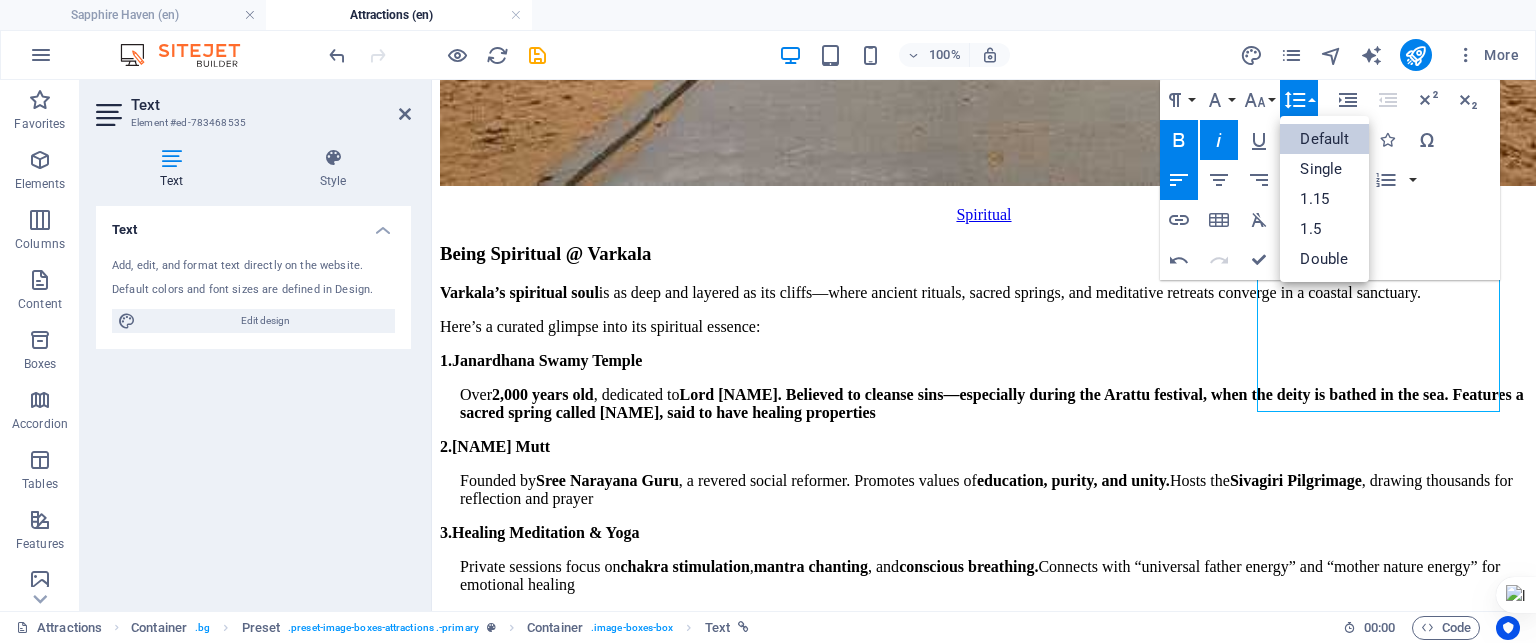 scroll, scrollTop: 0, scrollLeft: 0, axis: both 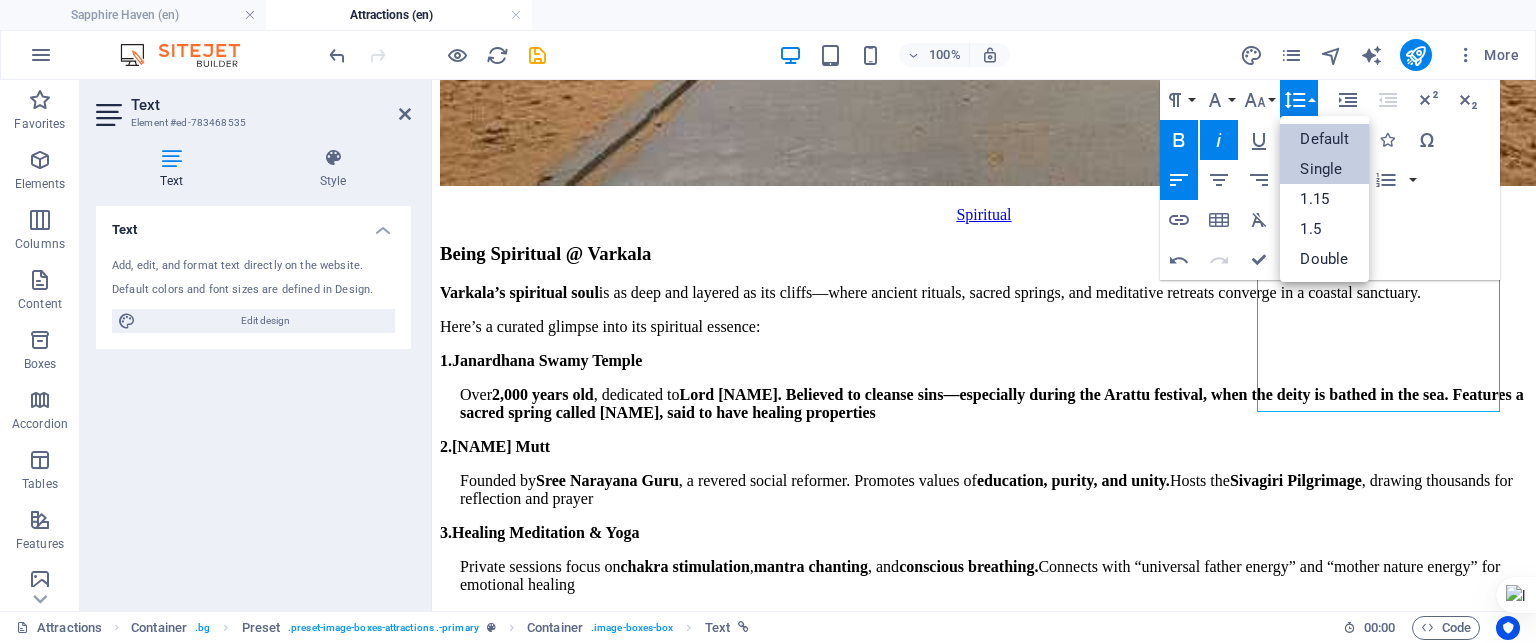 click on "Single" at bounding box center (1324, 169) 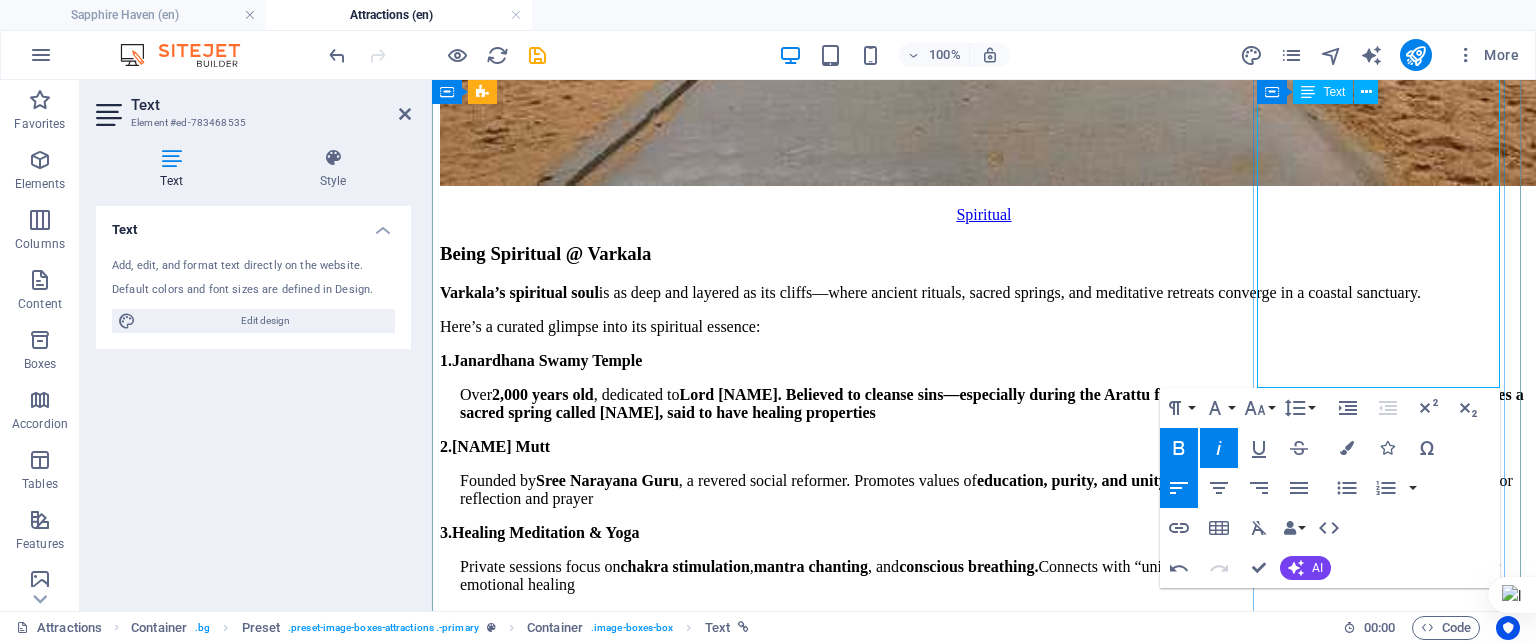 click on "Our Property do not allow alcohol or any type of abusive substance and do not encourage such activities" at bounding box center (740, 9161) 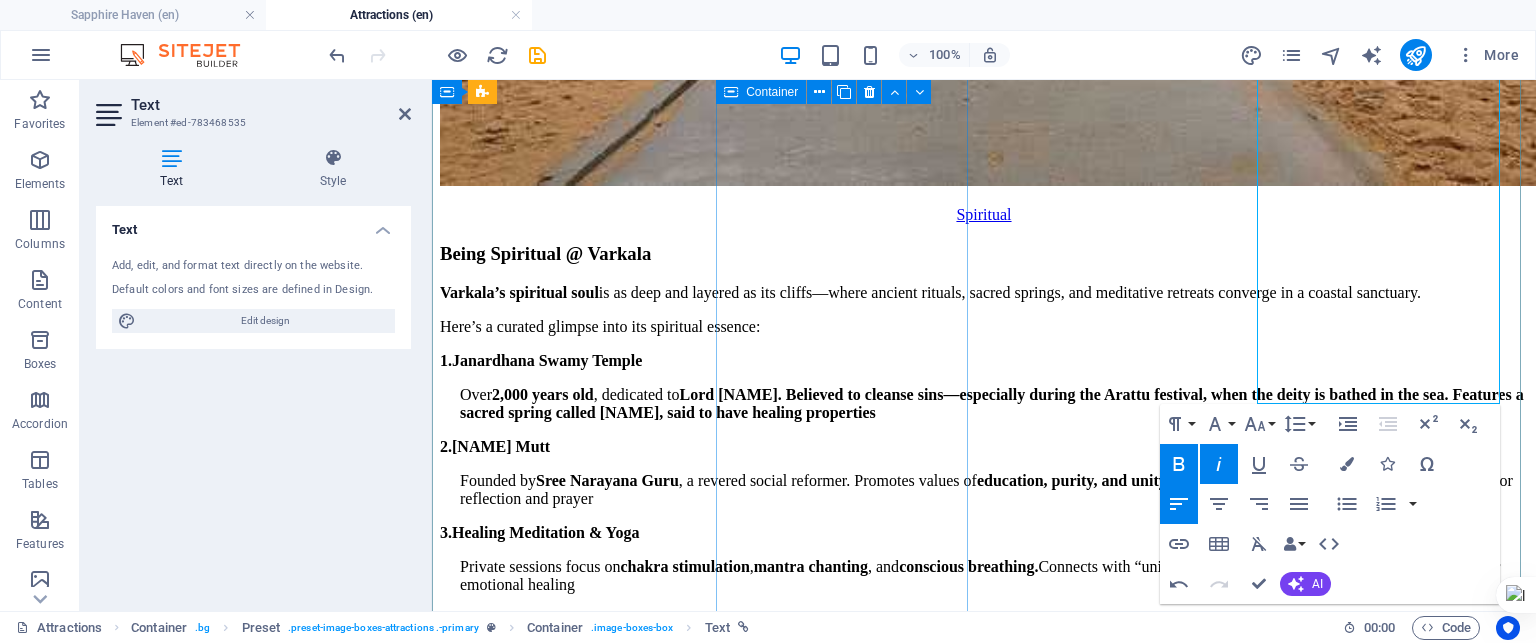 click on "Bakery Craving something sweet or freshly baked in Varkala? Here’s a curated list of local bakeries where you’ll find everything from classic Kerala snacks to cakes and pastries: 1. Reena Bakers - Maithanam, [CITY]. Known for traditional baked goods and snacks. 2. Grand Bakery - Opposite Municipal Park, [CITY]. Offers a variety of cakes and savory items. 3. Bakees Bakery - [CITY] Kallambalam Road, Puthenchantha. Popular for its location near the police station and Juma Masjid. 4. Super Bakery - Maithanam, [CITY]. A local favorite for snacks and baked treats. 5. Apsara Bakery - [CITY] Railway Station Road. Convenient for travelers looking for a quick bite. 6. Pearl Bakers - [CITY] Kallambalam Road. Offers sweets, chips, and cool drinks. 7. Hashim Bakery - College Road, [CITY]. Great for local snacks and baked goods. 8. Al-Nas Bakers & Supermarket - Kallambalam, [CITY] Kallambalam Road. Combines bakery items with grocery essentials." at bounding box center (984, 5631) 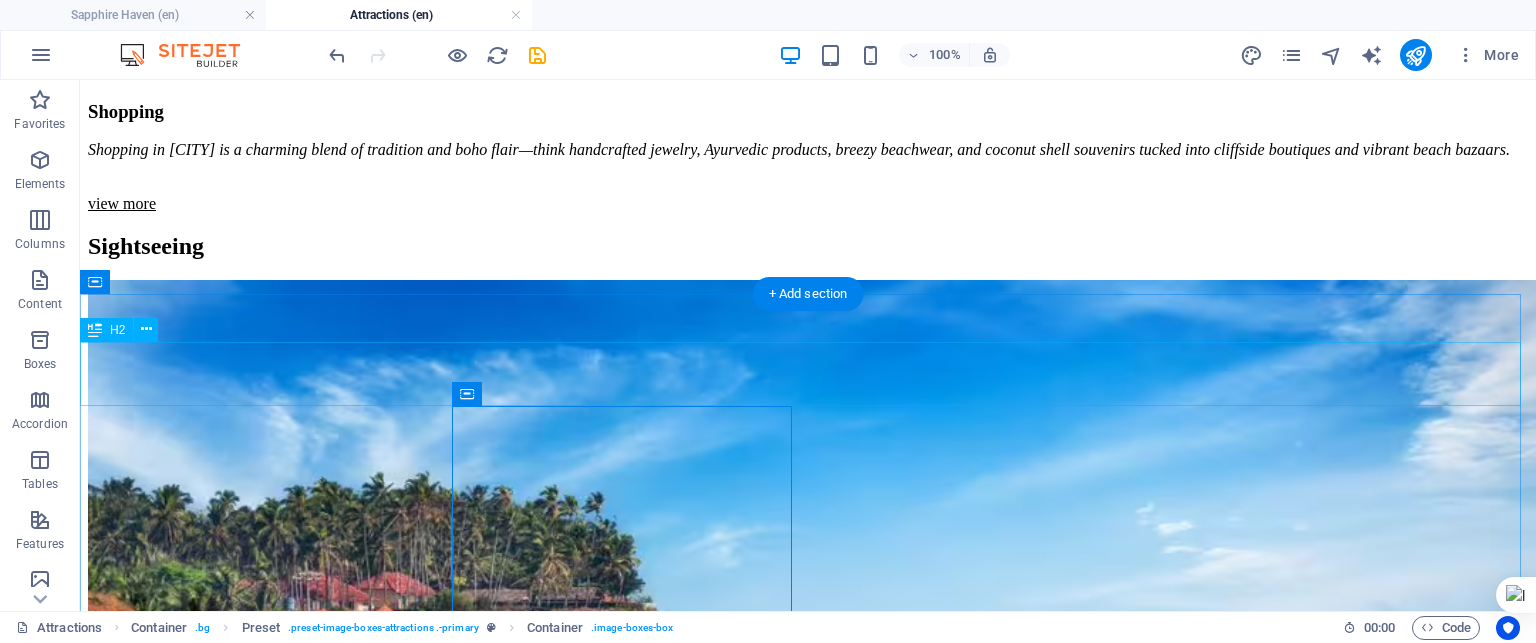 scroll, scrollTop: 7418, scrollLeft: 0, axis: vertical 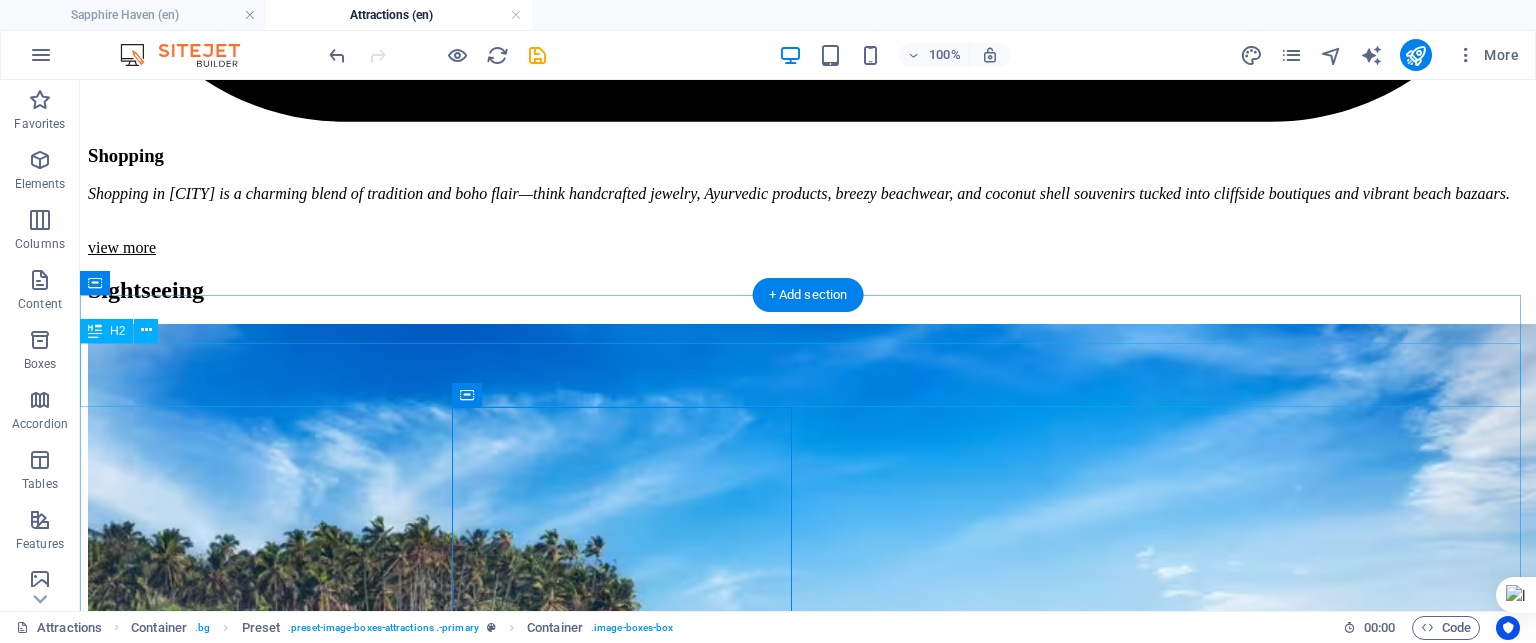 click on "Food" at bounding box center [808, 7296] 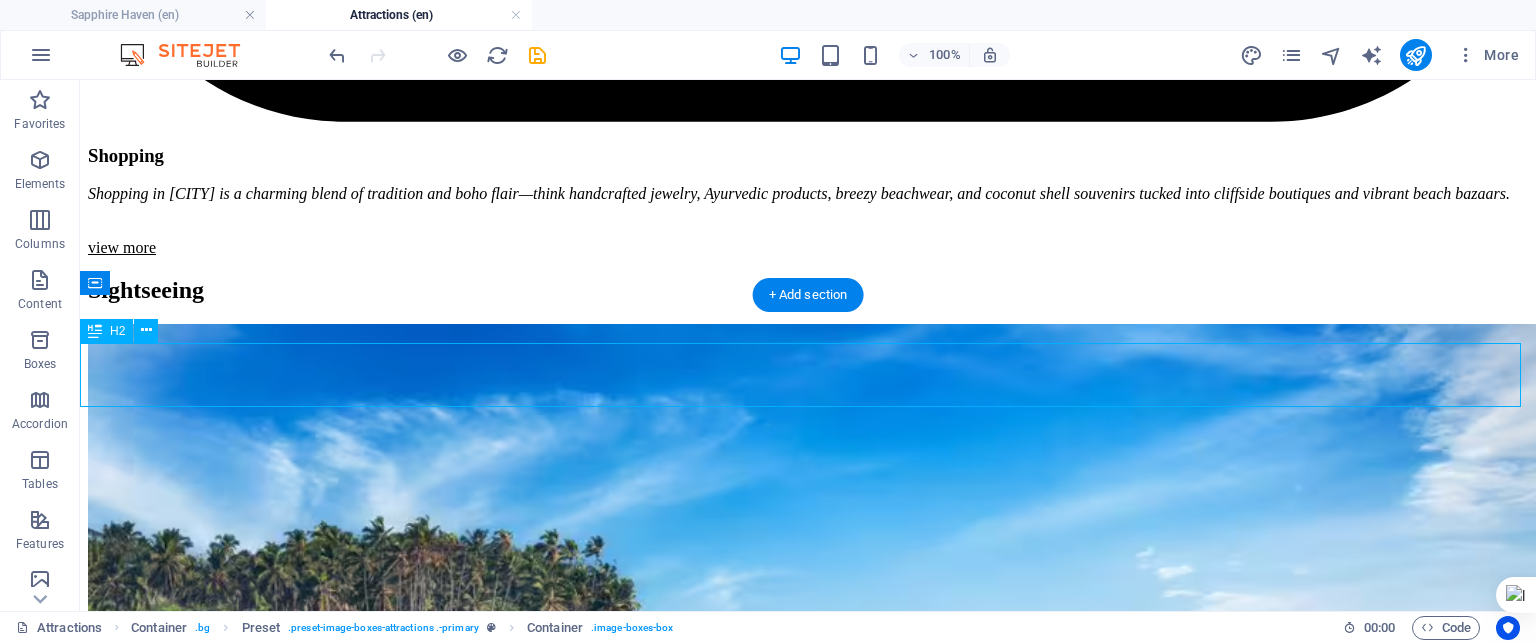 click on "Food" at bounding box center (808, 7296) 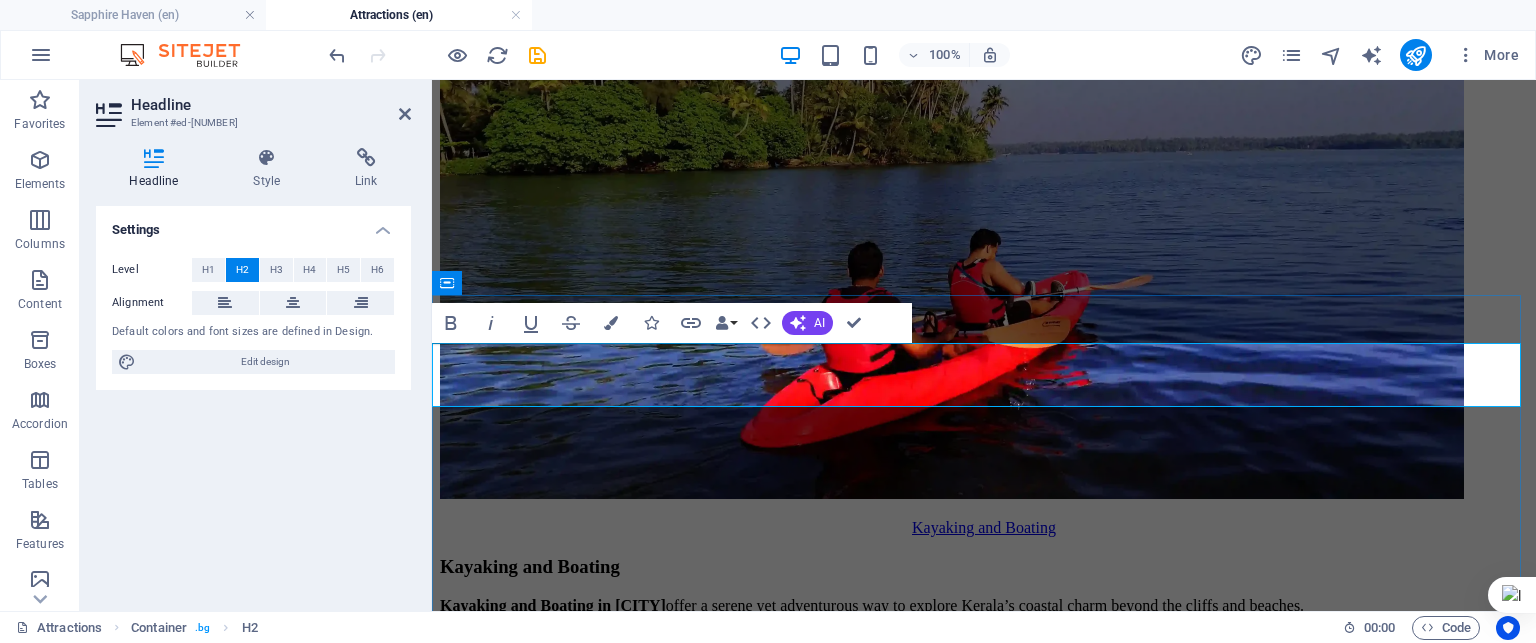 click on "Food" at bounding box center (984, 5243) 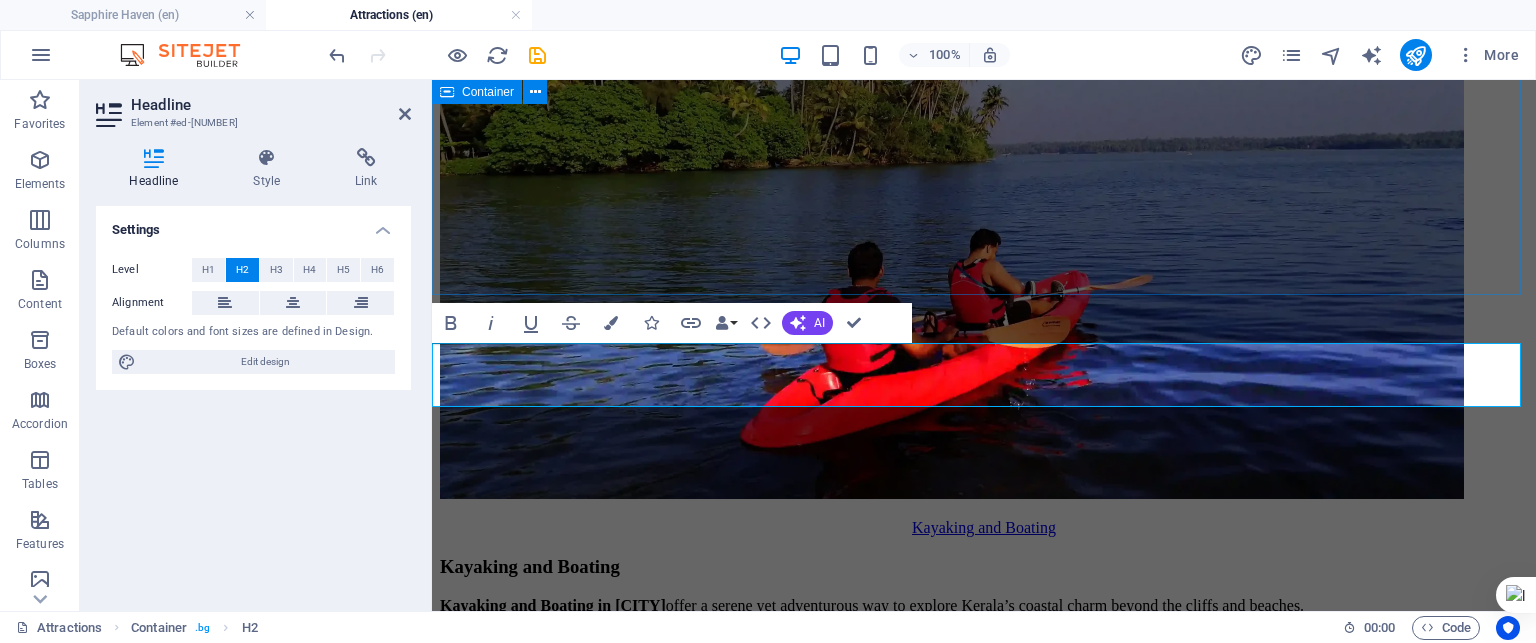 type 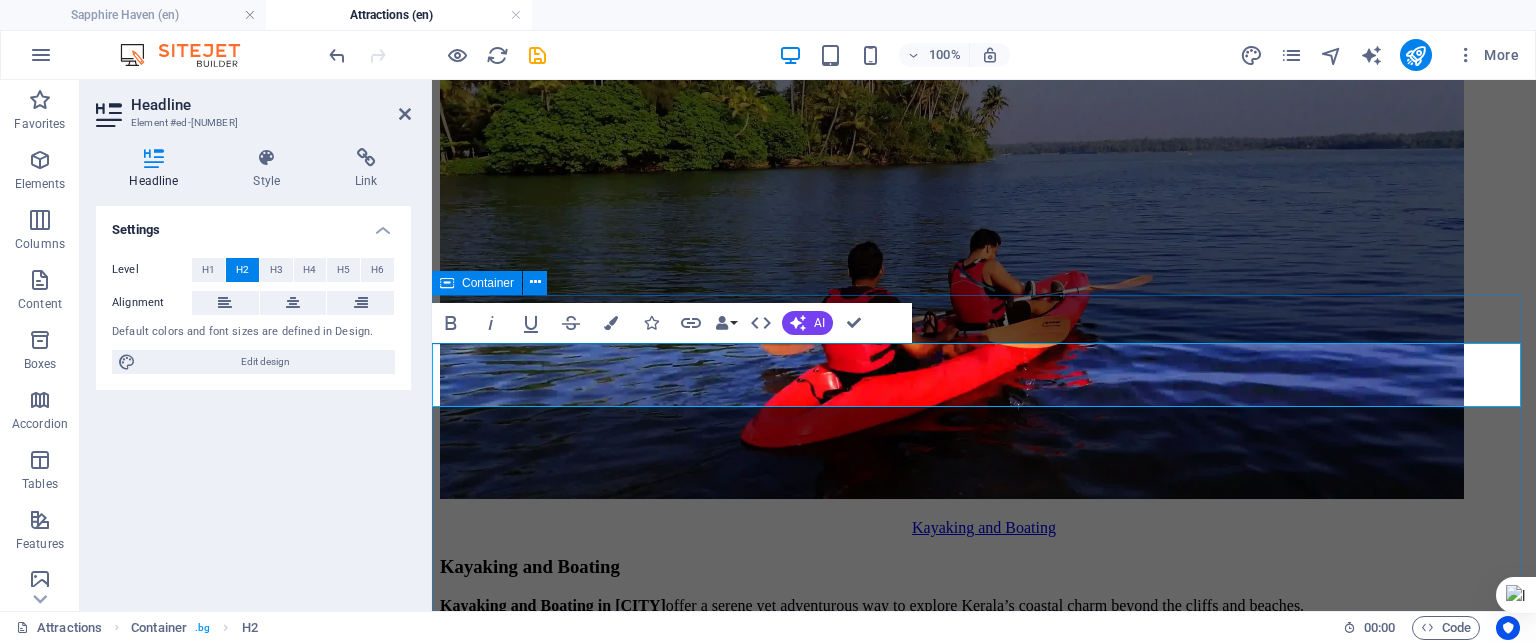 click on "​The Taste of Varkala Café ☕ Varkala’s café scene is a blend of boho charm, cliffside views, and global flavors. Whether you're craving a Buddha bowl or a beachside espresso, here are some top picks to sip and savor: 1 . InDa Cafe - Tucked in Kurakkanni, this artsy café offers continental breakfasts, Buddha bowls, and pancakes. Quirky decor and a relaxed vibe make it perfect for brunch or remote work. 2 . Caffe Italiano Varkala - Located on North Cliff, it’s known for wood-fired pizzas, calamari, and fresh juices. Cozy wooden interiors with sea views and a mini library. 3 . Sea Sun Cafe - Near Papanasam Beach, this café serves fresh seafood and Indian fusion dishes. Great spot for sunset dining with a laid-back beach vibe. 4 . Soul Food Cafe - Nestled in South Cliff, part of Soul & Surf retreat. Offers homemade juices, fusion meals, and a garden setting ideal for mindful eating. 5 . The White Rabbit - 6 . Benny's Cafe 7 . Cafe Sandy Bay 8 . Cafe Trip Is Life Bakery 1. 2." at bounding box center [984, 7952] 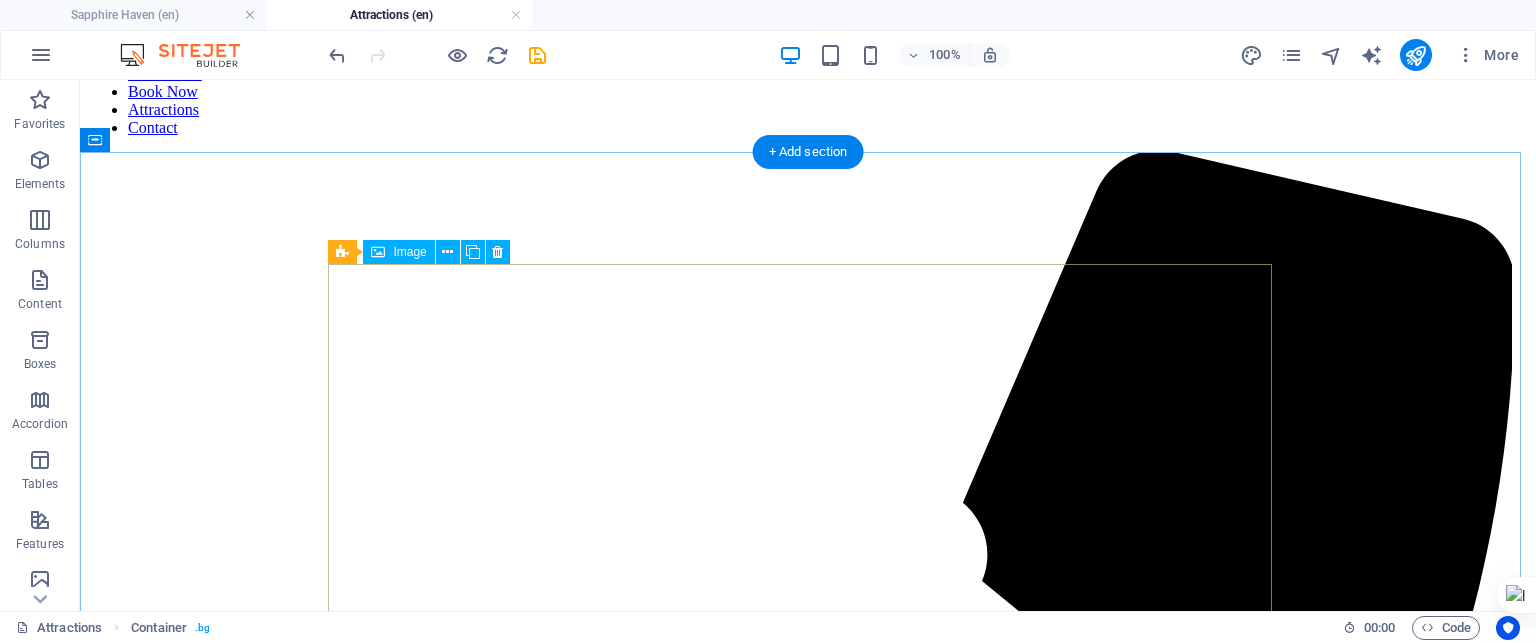 scroll, scrollTop: 318, scrollLeft: 0, axis: vertical 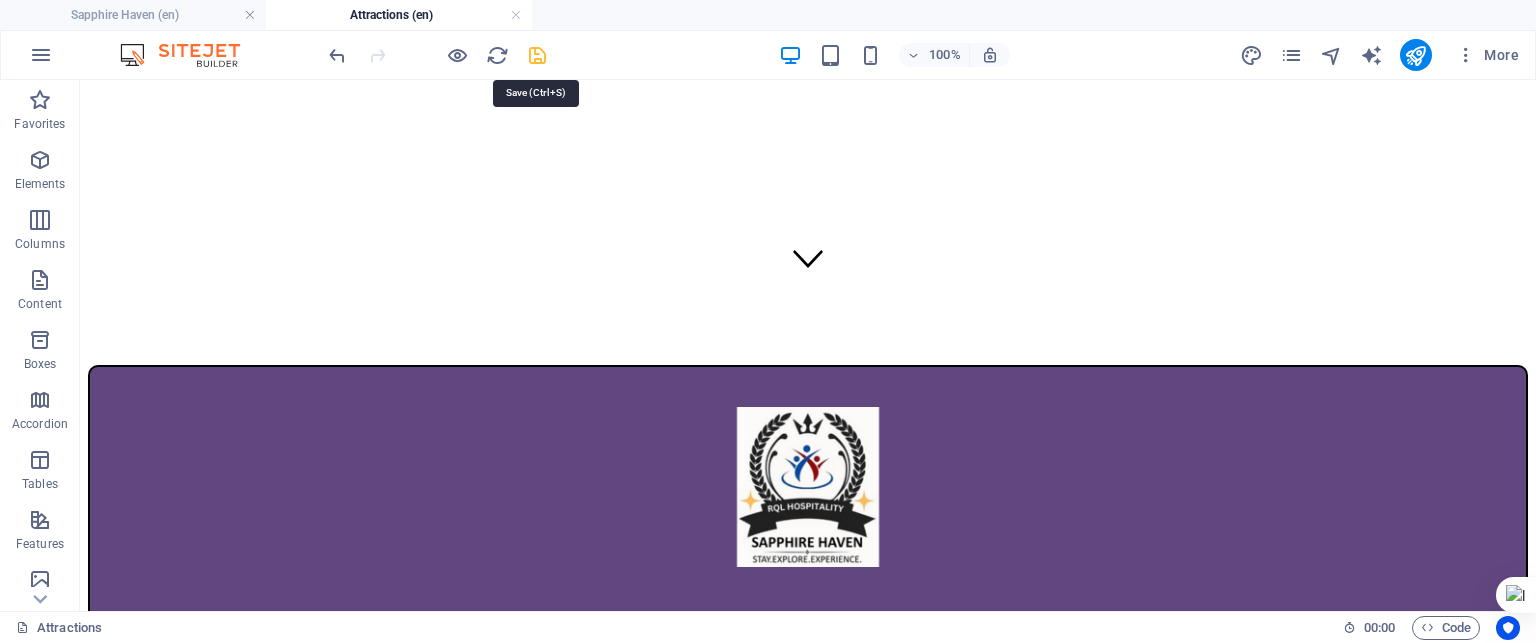 click at bounding box center (537, 55) 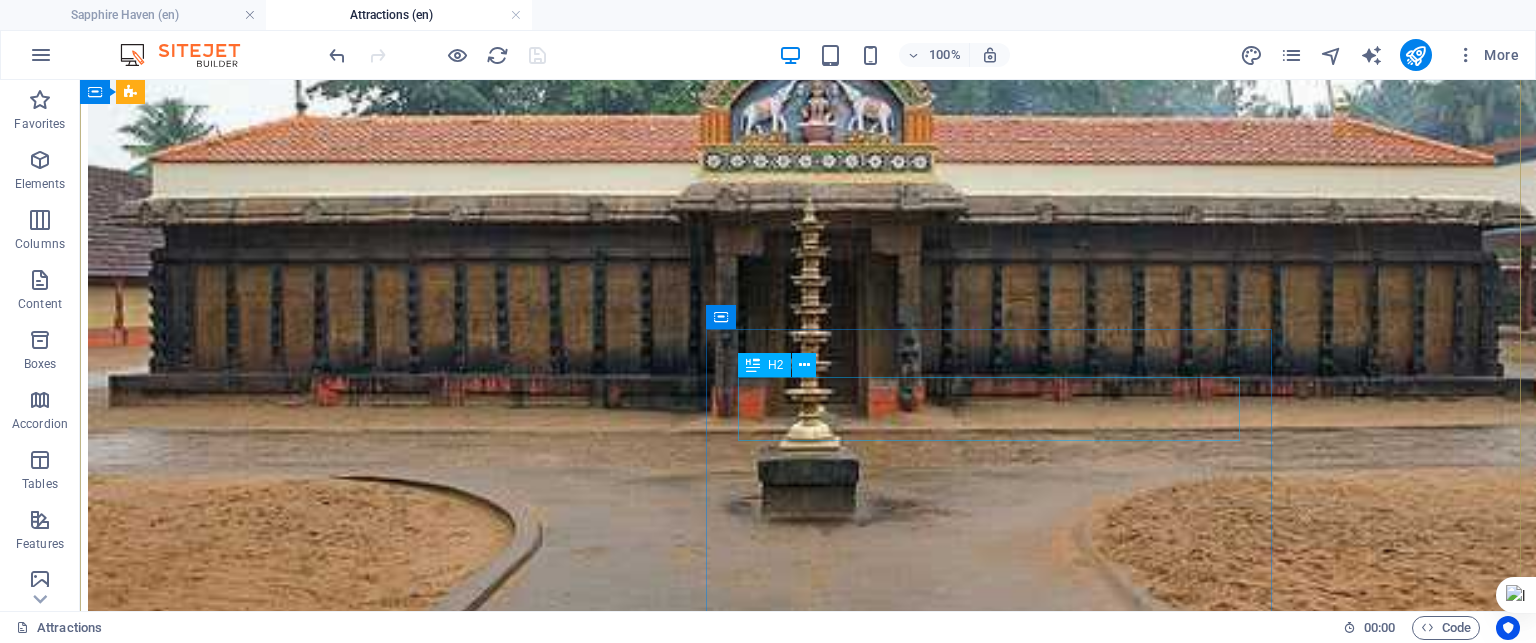 scroll, scrollTop: 10018, scrollLeft: 0, axis: vertical 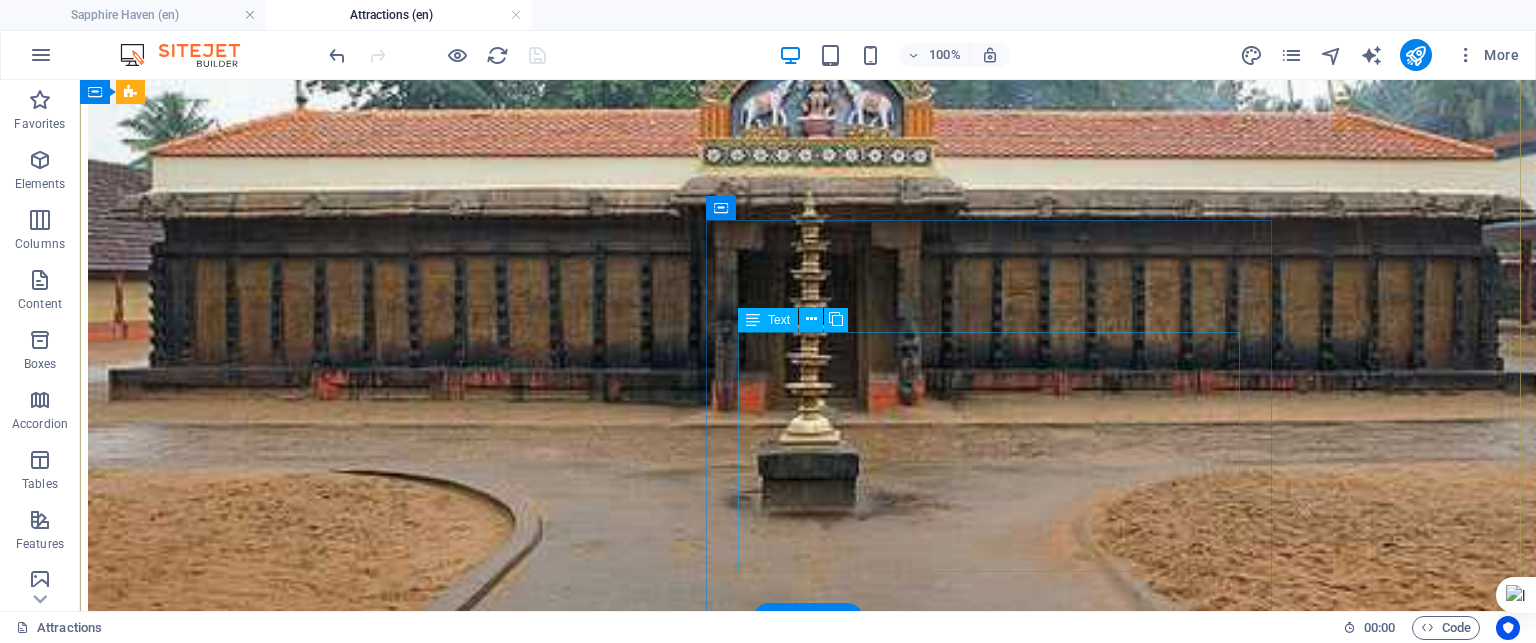 click on "Lorem ipsum dolor sit amet, consectetur adipisicing elit. Laborum, deleniti, obcaecati  vitae esse dolorum numquam magnam non dicta saepe? Hic, eveniet, blanditiis, quis esse  placeat corporis cum dolores autem officia porro tempore modi ut iusto pariatur  cumque explicabo dolore eos sint ducimus fuga culpa sunt fugit a incidunt consectetur magnam deserunt velit  numquam amet repudiandae. At, debitis," at bounding box center (808, 12584) 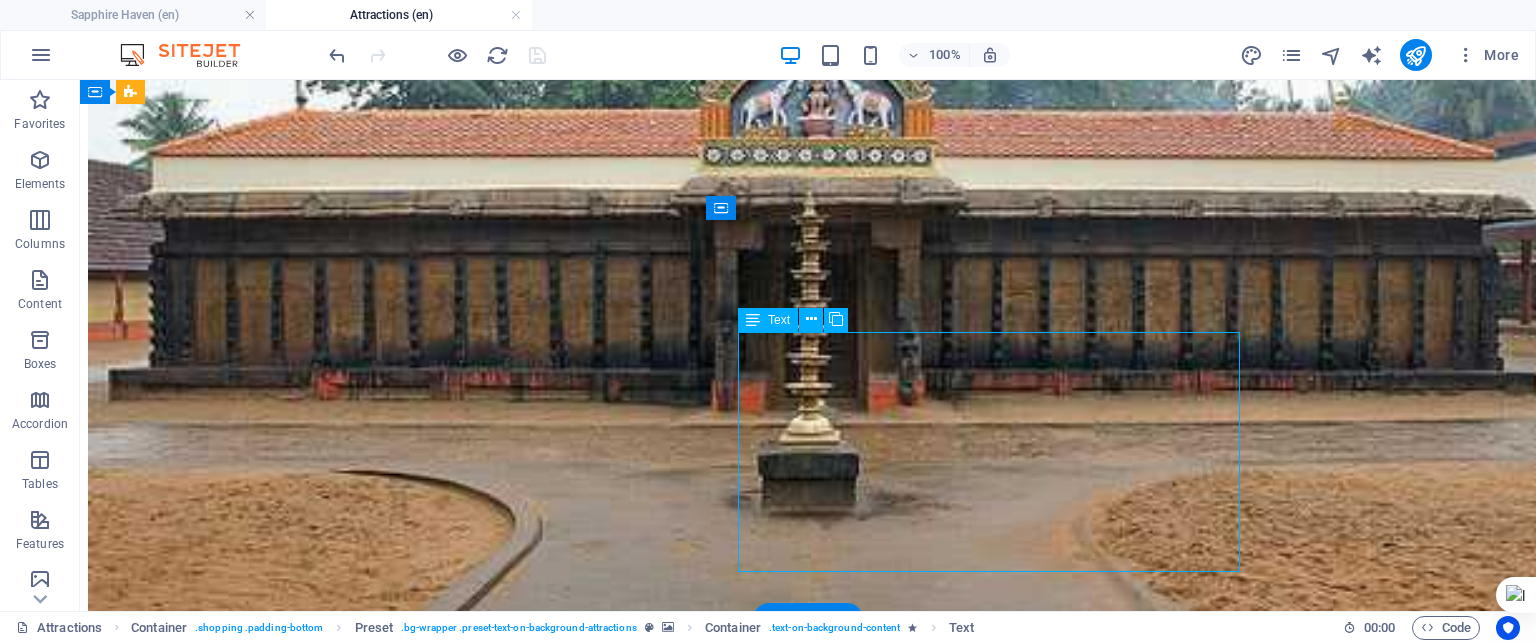 drag, startPoint x: 883, startPoint y: 414, endPoint x: 531, endPoint y: 415, distance: 352.00143 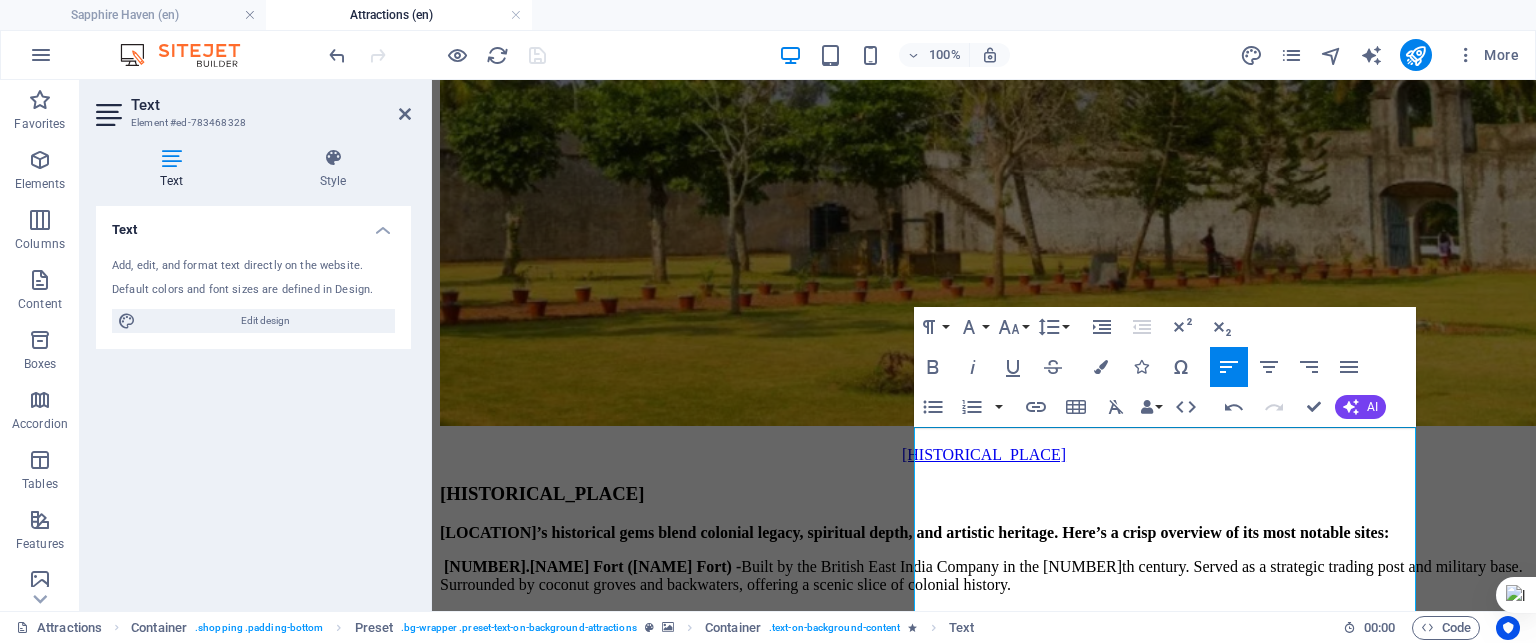 scroll, scrollTop: 10232, scrollLeft: 0, axis: vertical 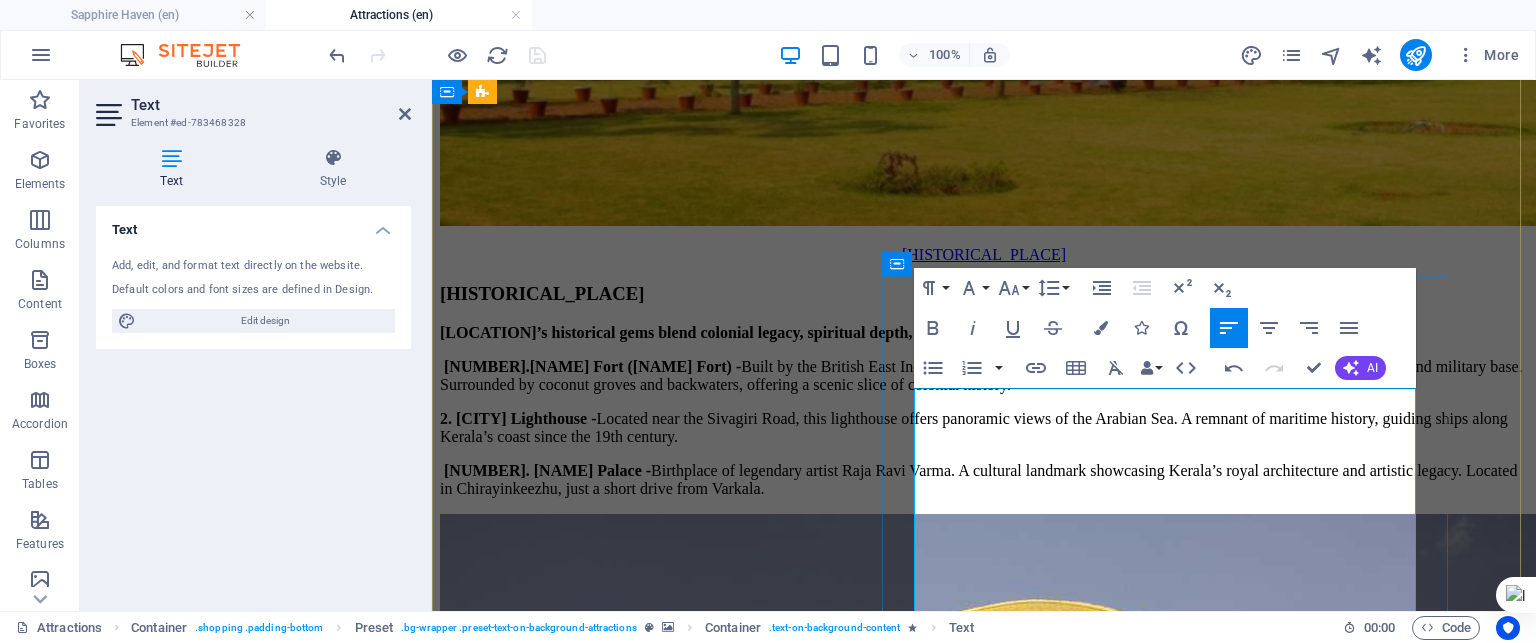 drag, startPoint x: 1191, startPoint y: 391, endPoint x: 916, endPoint y: 401, distance: 275.18176 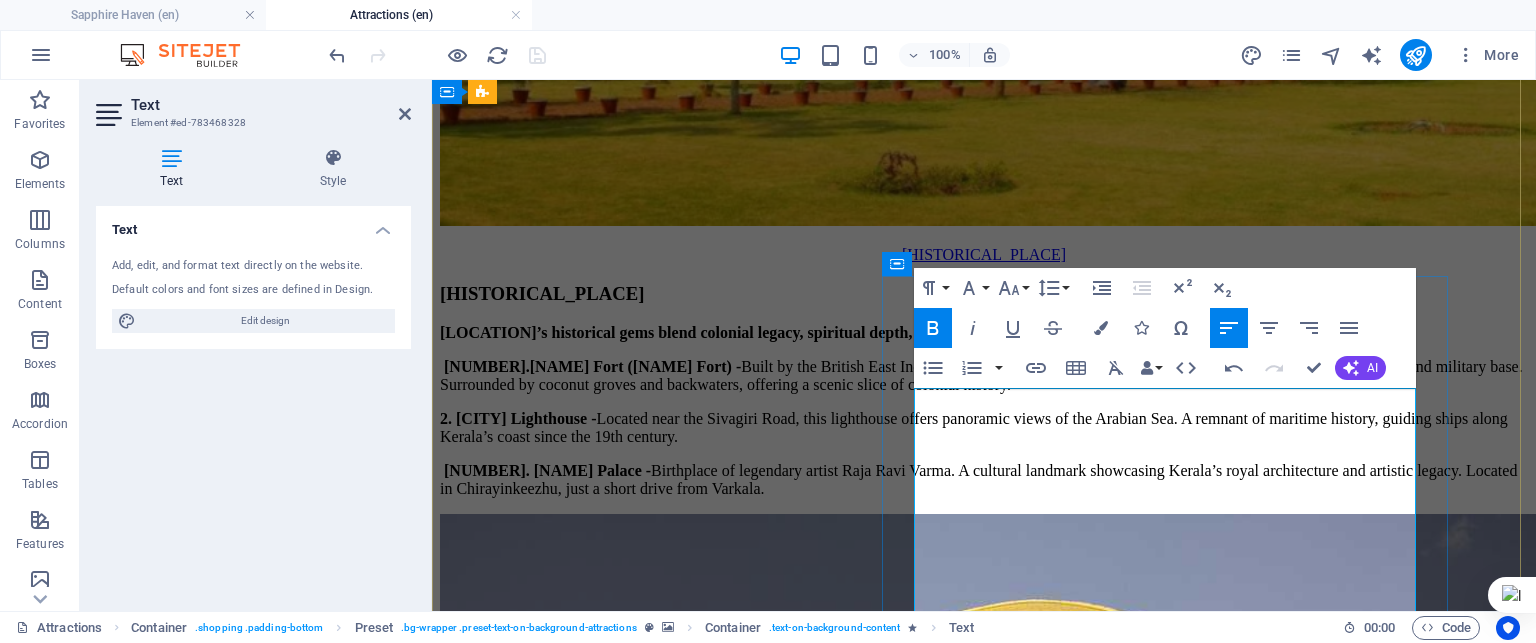 type 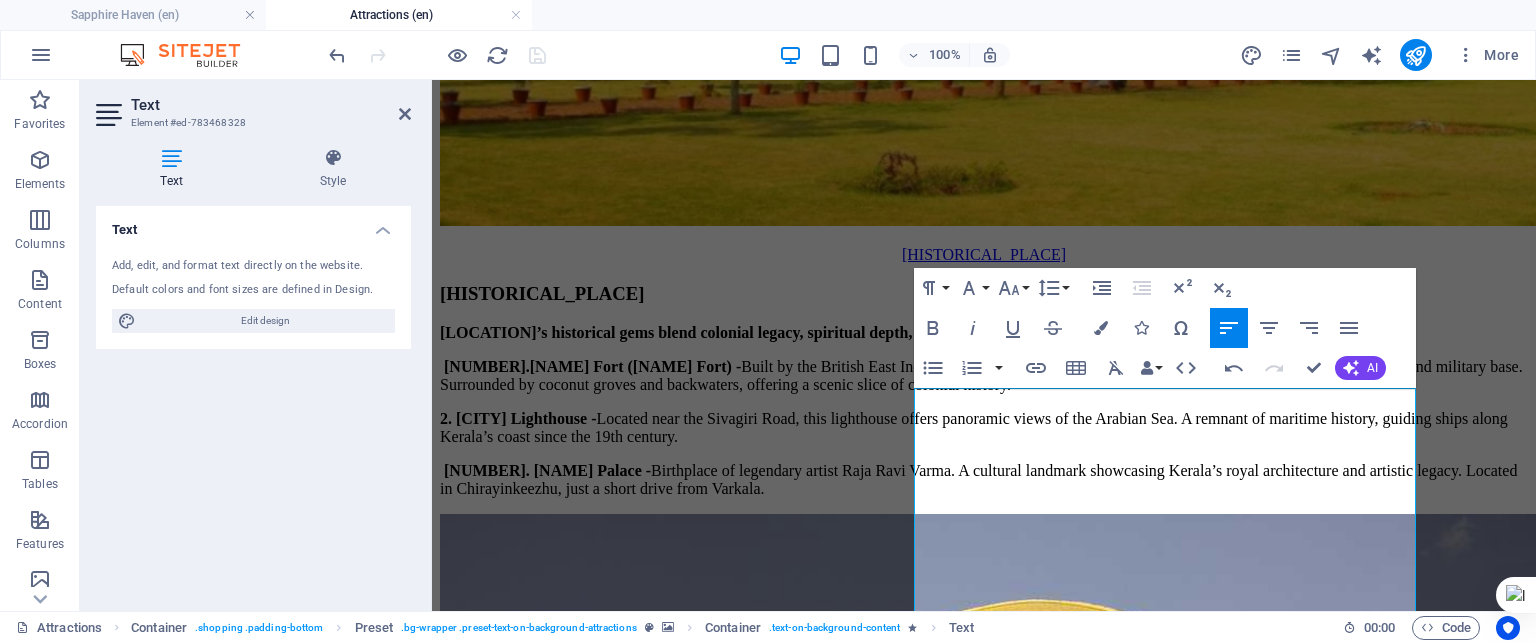click at bounding box center [984, 8230] 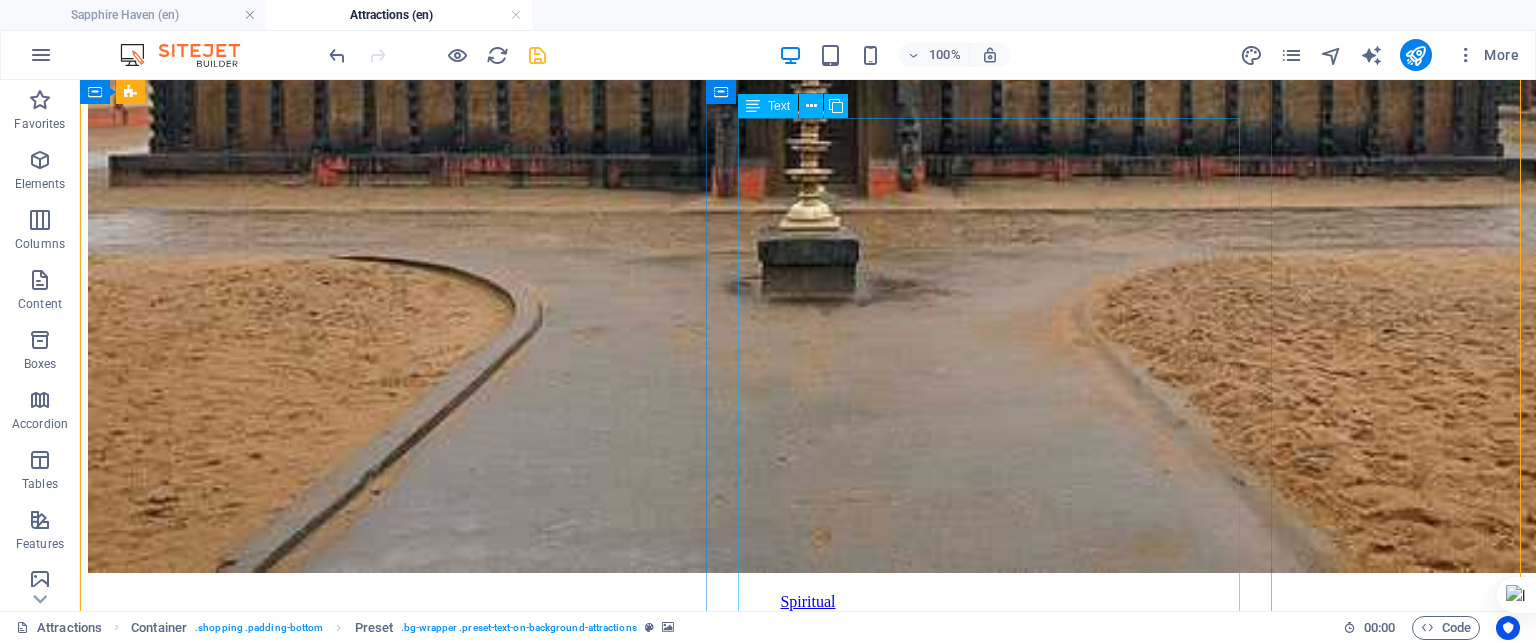 click on "Asparagus Varkala : Sustainable fashion and Ayurvedic textiles like Ayurvastra and Kalamkari . On-site tailoring makes it a hit for custom designs. Souvenirs by Sarwaa : The only dedicated souvenir shop on the cliff—great for Kerala-themed memorabilia. Royal Art Gallery & Moon Stone Arts : Handcrafted jewelry, crystals, and paintings that reflect Varkala’s boho spirit. Tibetan Shops & Beach Bazaars : Prayer flags, silver trinkets, leather bags, and handmade accessories tucked between cafés and yoga studios. 🏬 Malls & Larger Shopping Destinations Kalyani Mall : Located in Chilakoor, Varkala. A modest local mall with essentials and a few fashion outlets. Lulu Mall, Thiruvananthapuram : About 45 km away, this is Kerala’s largest mall with global brands, food courts, and entertainment zones. Luxe Oasis Palm (Opposite Lulu Mall) : Boutique shopping experience with curated fashion and lifestyle products. 🧴 Ayurvedic & Cultural Finds Khadi Store Spice & Tea Shops" at bounding box center [808, 12670] 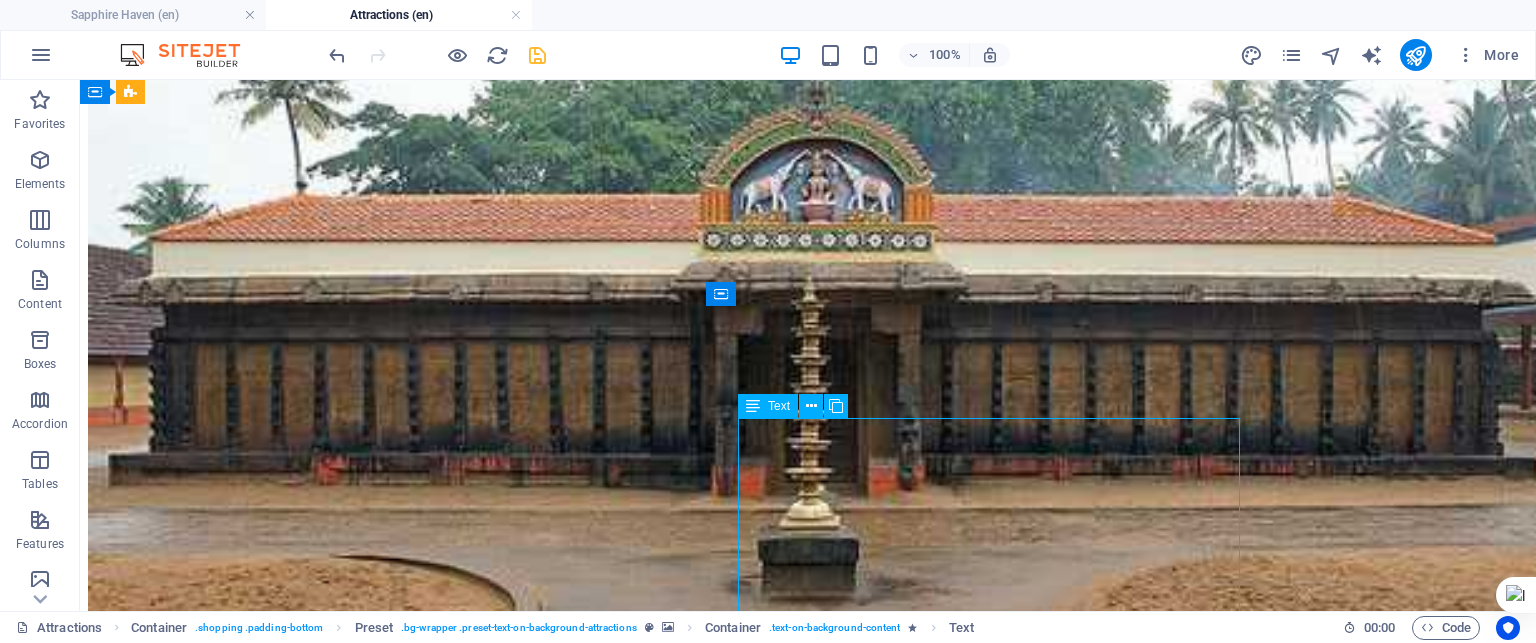 scroll, scrollTop: 9932, scrollLeft: 0, axis: vertical 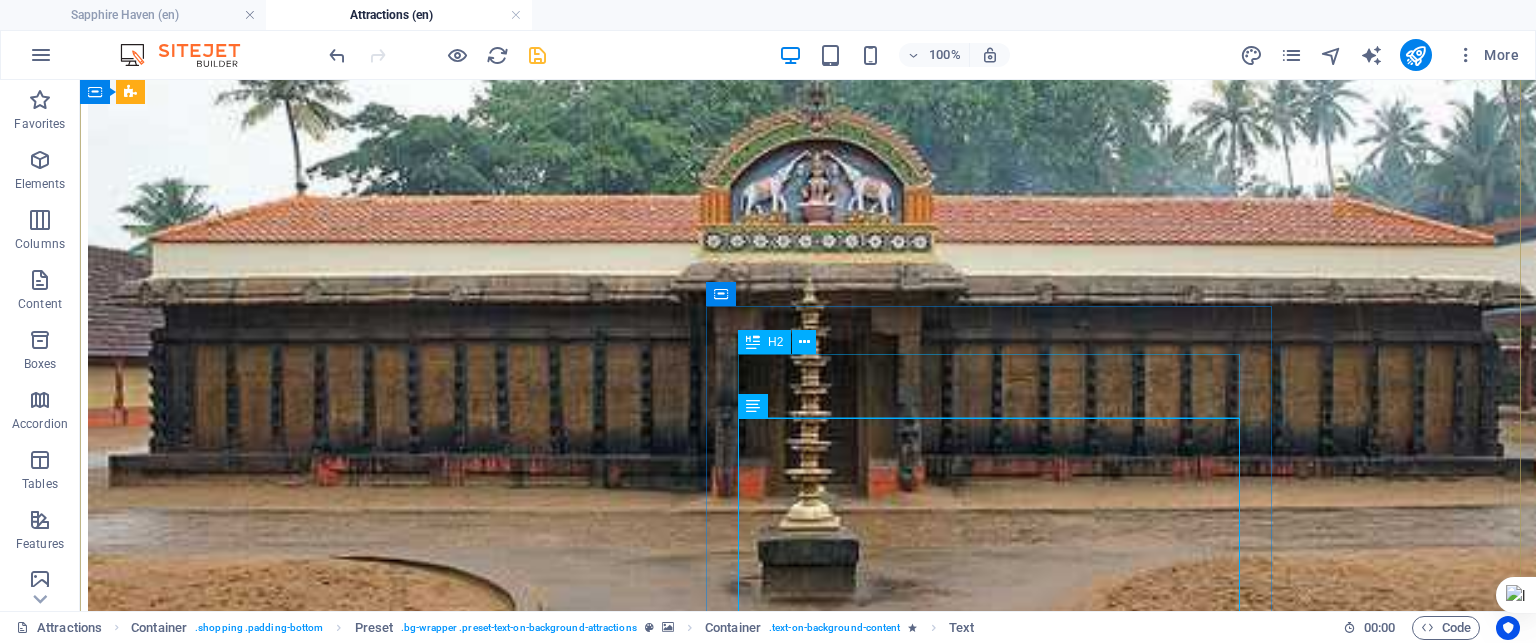 click on "Recommendations from a local" at bounding box center [808, 12770] 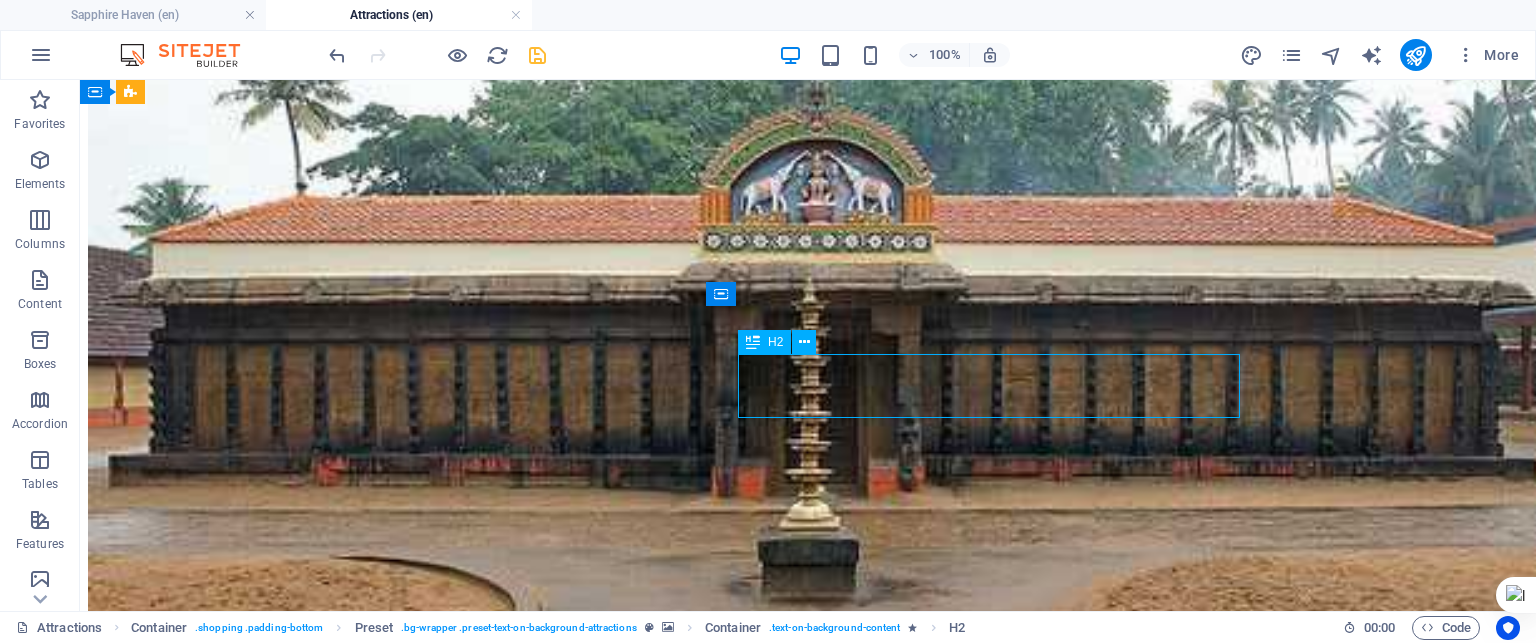 click on "Recommendations from a local" at bounding box center (808, 12770) 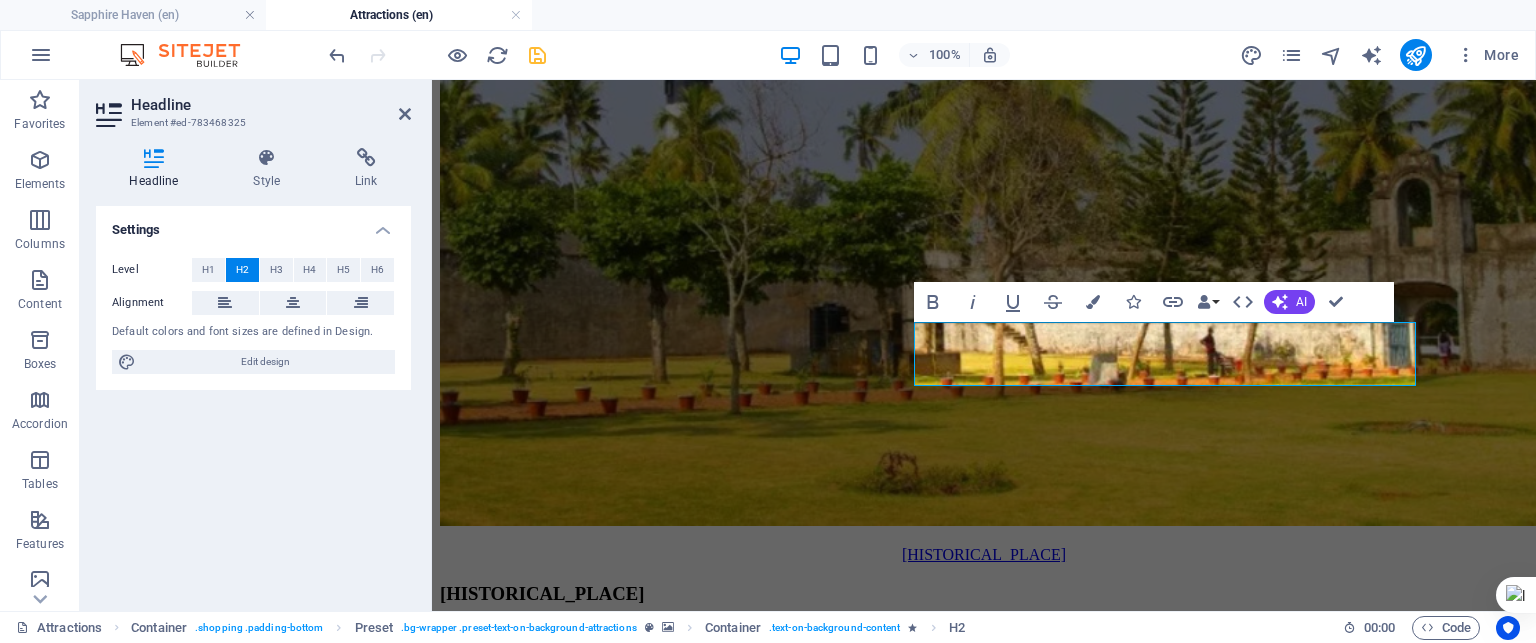 scroll, scrollTop: 10234, scrollLeft: 0, axis: vertical 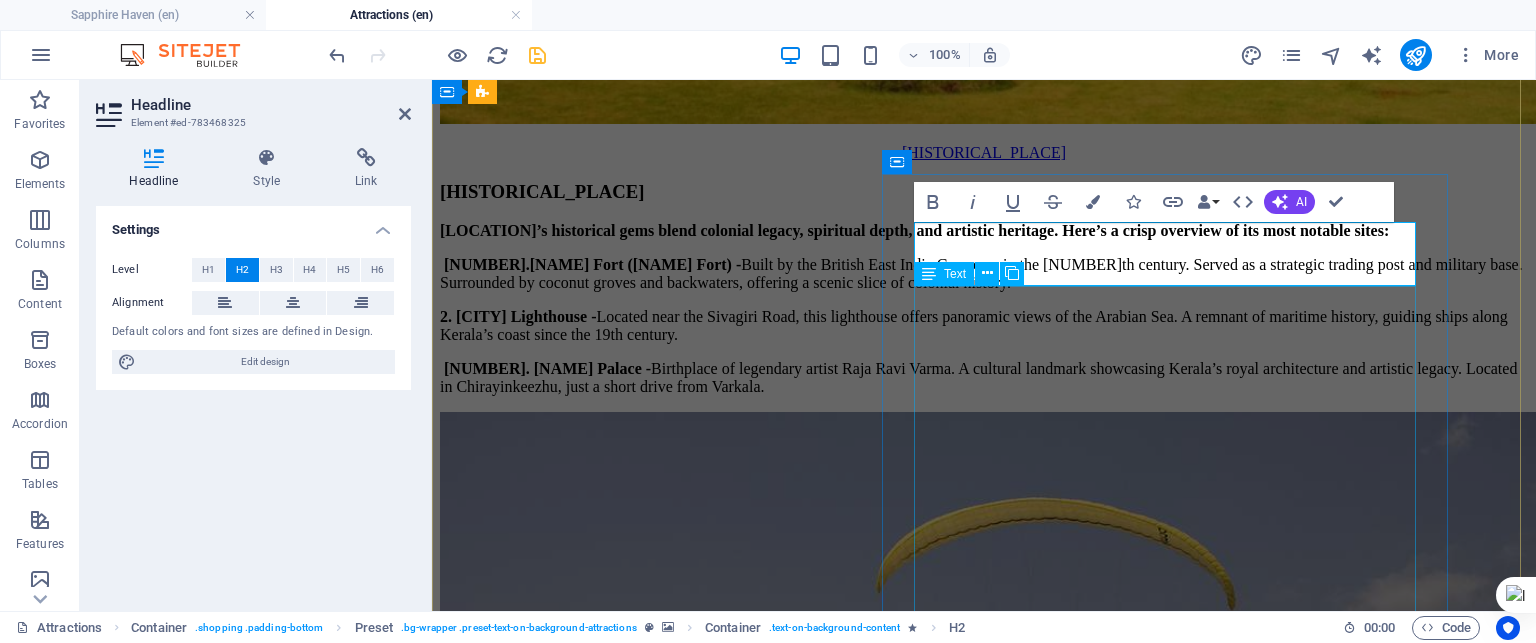 click on "Asparagus Varkala : Sustainable fashion and Ayurvedic textiles like Ayurvastra and Kalamkari . On-site tailoring makes it a hit for custom designs. Souvenirs by Sarwaa : The only dedicated souvenir shop on the cliff—great for Kerala-themed memorabilia. Royal Art Gallery & Moon Stone Arts : Handcrafted jewelry, crystals, and paintings that reflect Varkala’s boho spirit. Tibetan Shops & Beach Bazaars : Prayer flags, silver trinkets, leather bags, and handmade accessories tucked between cafés and yoga studios. 🏬 Malls & Larger Shopping Destinations Kalyani Mall : Located in Chilakoor, Varkala. A modest local mall with essentials and a few fashion outlets. Lulu Mall, Thiruvananthapuram : About 45 km away, this is Kerala’s largest mall with global brands, food courts, and entertainment zones. Luxe Oasis Palm (Opposite Lulu Mall) : Boutique shopping experience with curated fashion and lifestyle products. 🧴 Ayurvedic & Cultural Finds Khadi Store Spice & Tea Shops" at bounding box center (984, 9543) 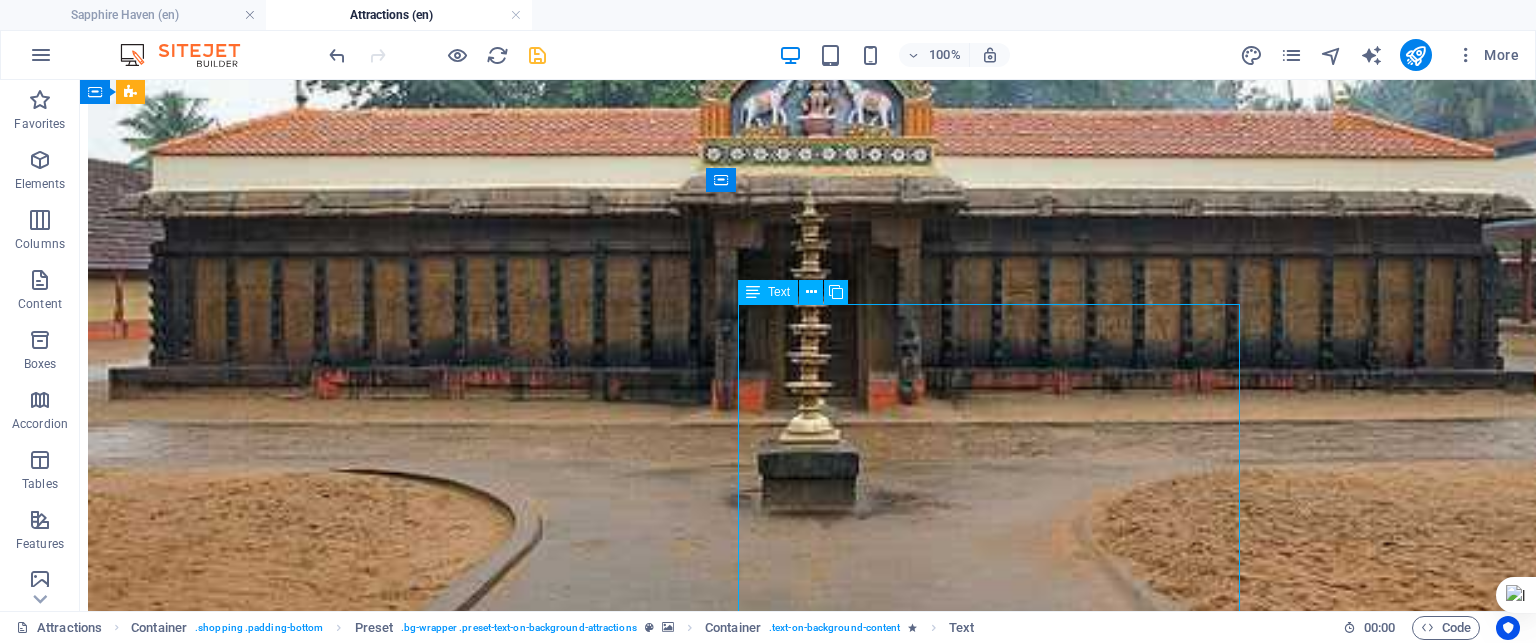 scroll, scrollTop: 10172, scrollLeft: 0, axis: vertical 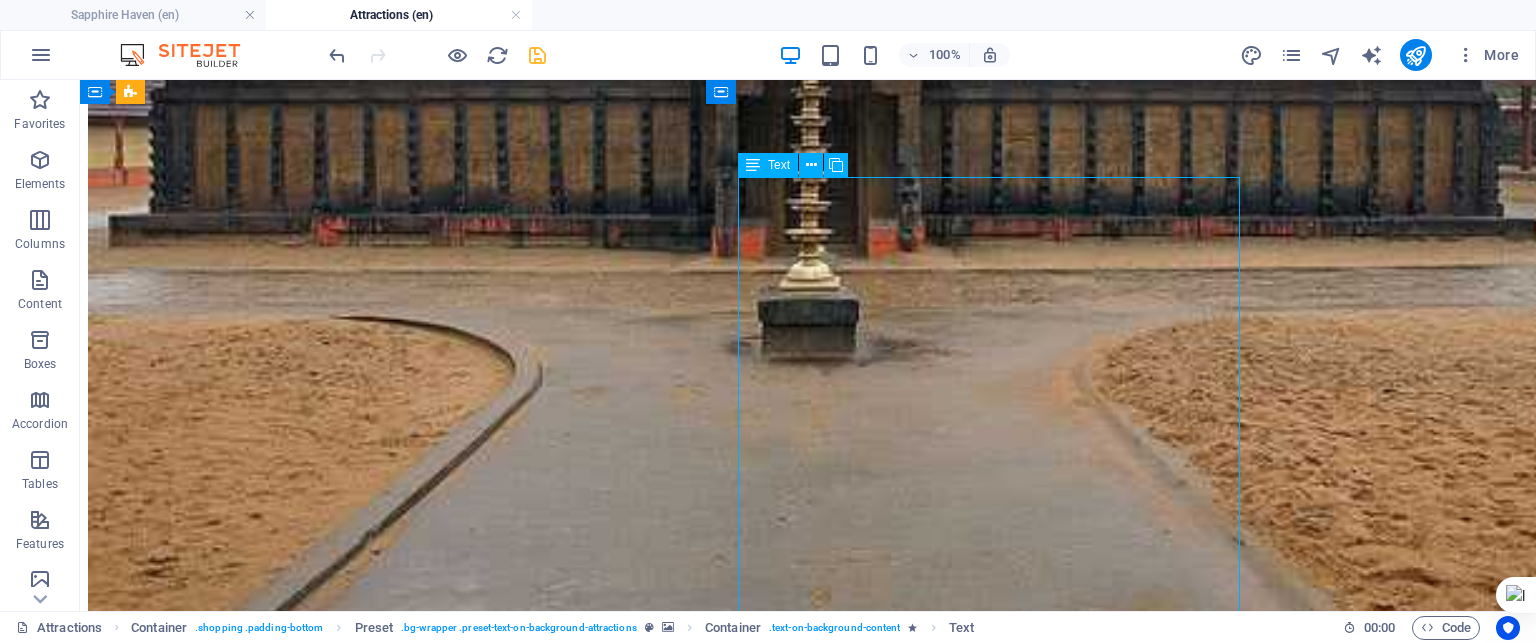 click on "Asparagus Varkala : Sustainable fashion and Ayurvedic textiles like Ayurvastra and Kalamkari . On-site tailoring makes it a hit for custom designs. Souvenirs by Sarwaa : The only dedicated souvenir shop on the cliff—great for Kerala-themed memorabilia. Royal Art Gallery & Moon Stone Arts : Handcrafted jewelry, crystals, and paintings that reflect Varkala’s boho spirit. Tibetan Shops & Beach Bazaars : Prayer flags, silver trinkets, leather bags, and handmade accessories tucked between cafés and yoga studios. 🏬 Malls & Larger Shopping Destinations Kalyani Mall : Located in Chilakoor, Varkala. A modest local mall with essentials and a few fashion outlets. Lulu Mall, Thiruvananthapuram : About 45 km away, this is Kerala’s largest mall with global brands, food courts, and entertainment zones. Luxe Oasis Palm (Opposite Lulu Mall) : Boutique shopping experience with curated fashion and lifestyle products. 🧴 Ayurvedic & Cultural Finds Khadi Store Spice & Tea Shops" at bounding box center (808, 12730) 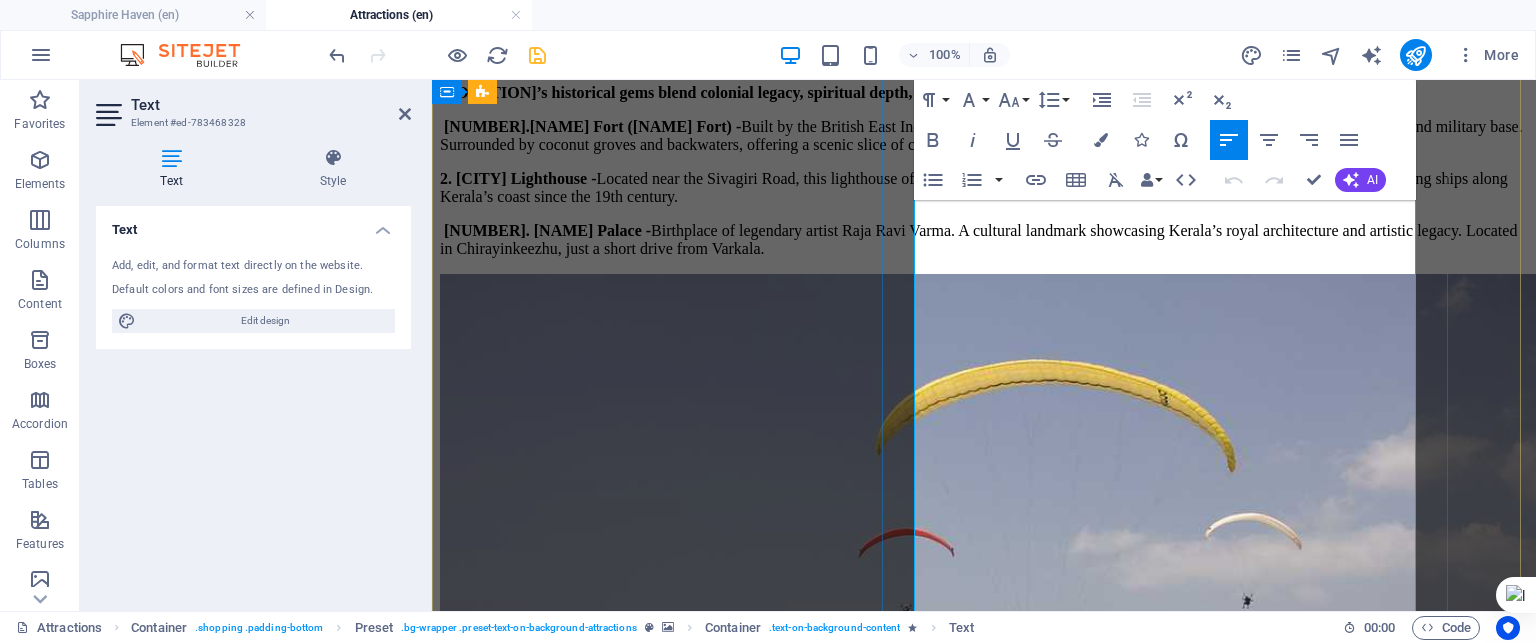 scroll, scrollTop: 10472, scrollLeft: 0, axis: vertical 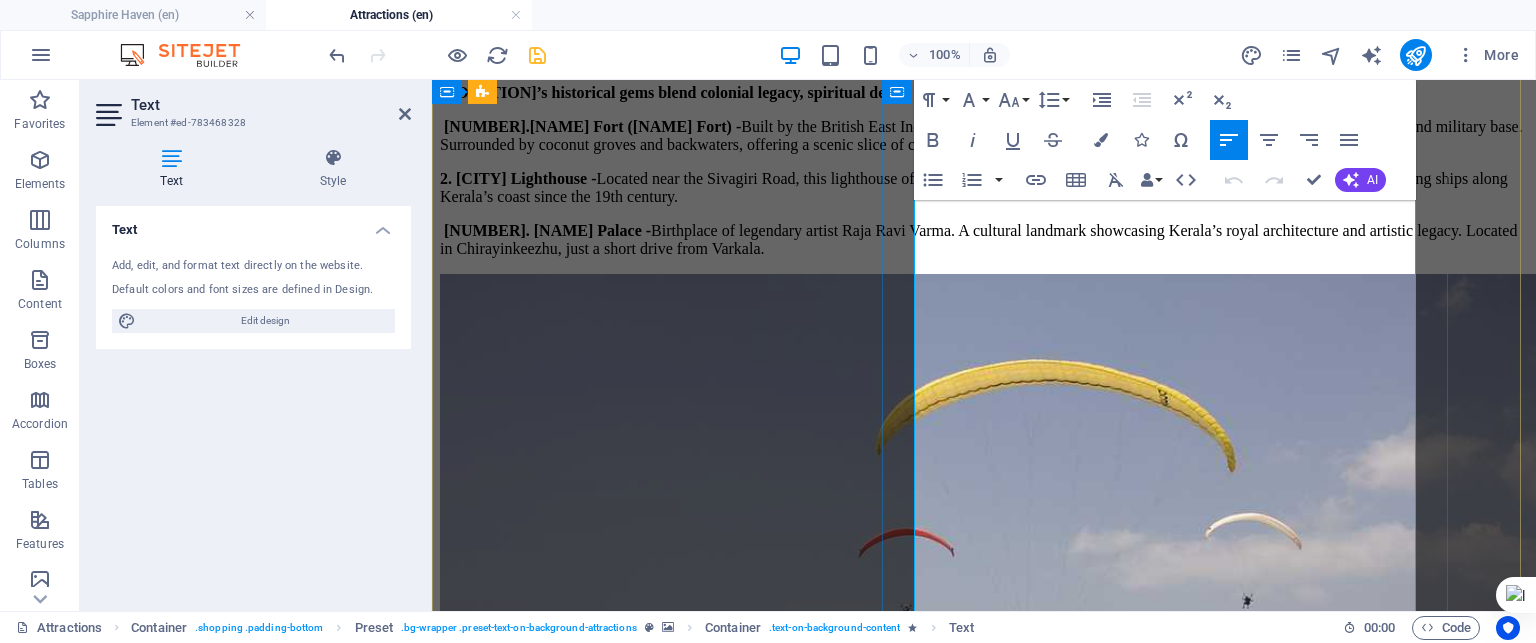 click on "Tibetan Shops & Beach Bazaars : Prayer flags, silver trinkets, leather bags, and handmade accessories tucked between cafés and yoga studios." at bounding box center (1004, 9336) 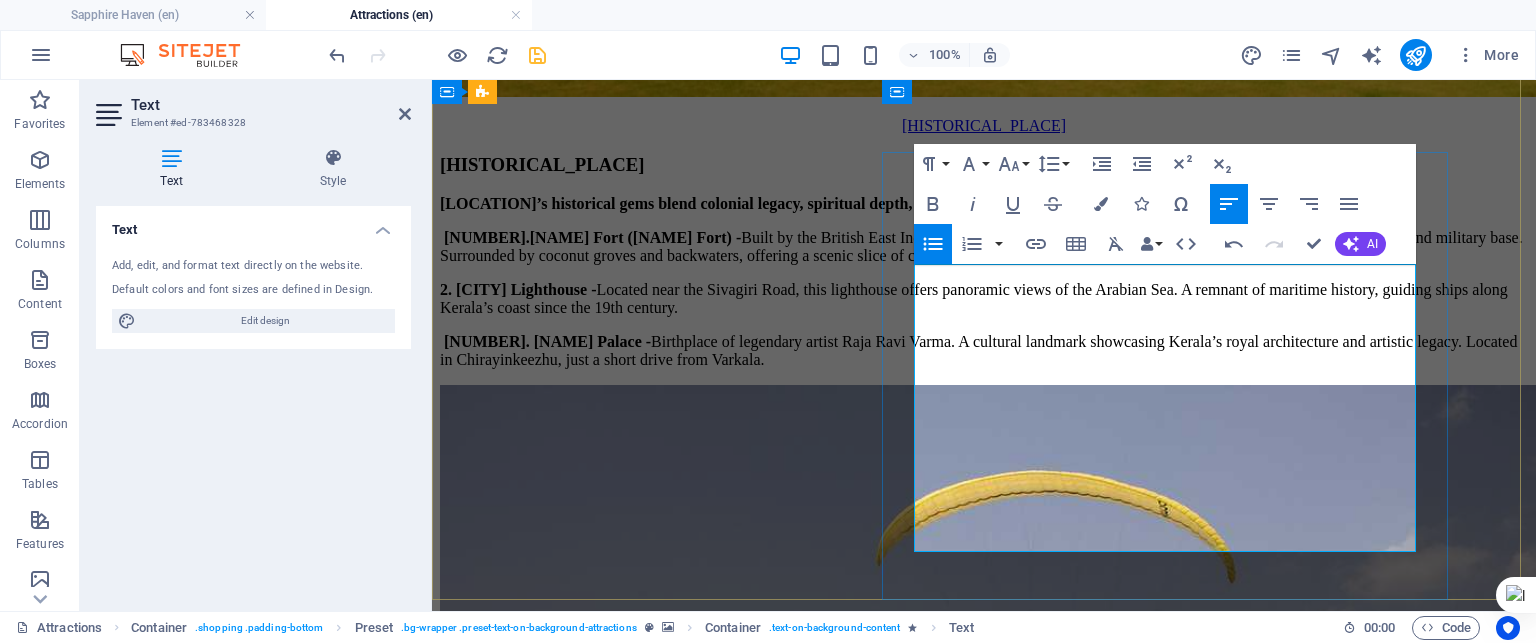 scroll, scrollTop: 10356, scrollLeft: 0, axis: vertical 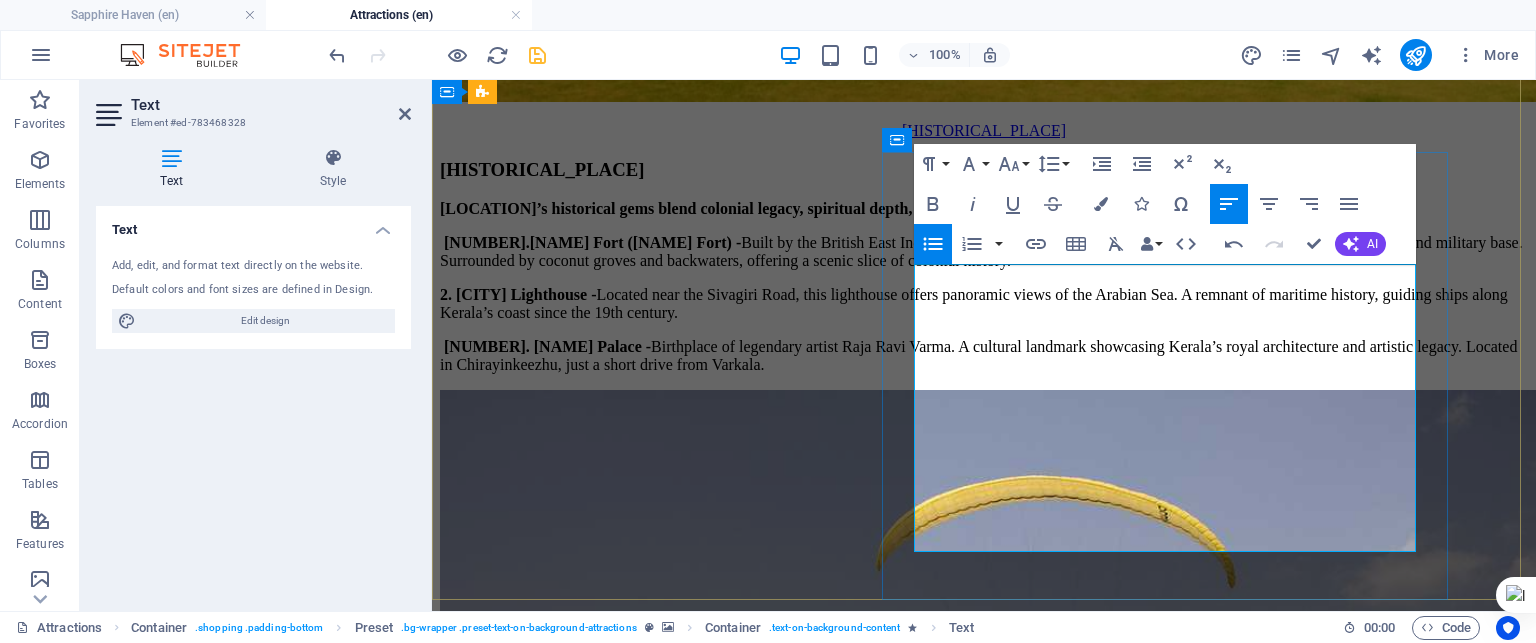 click on "[NAME] [NAME]" at bounding box center [541, 9251] 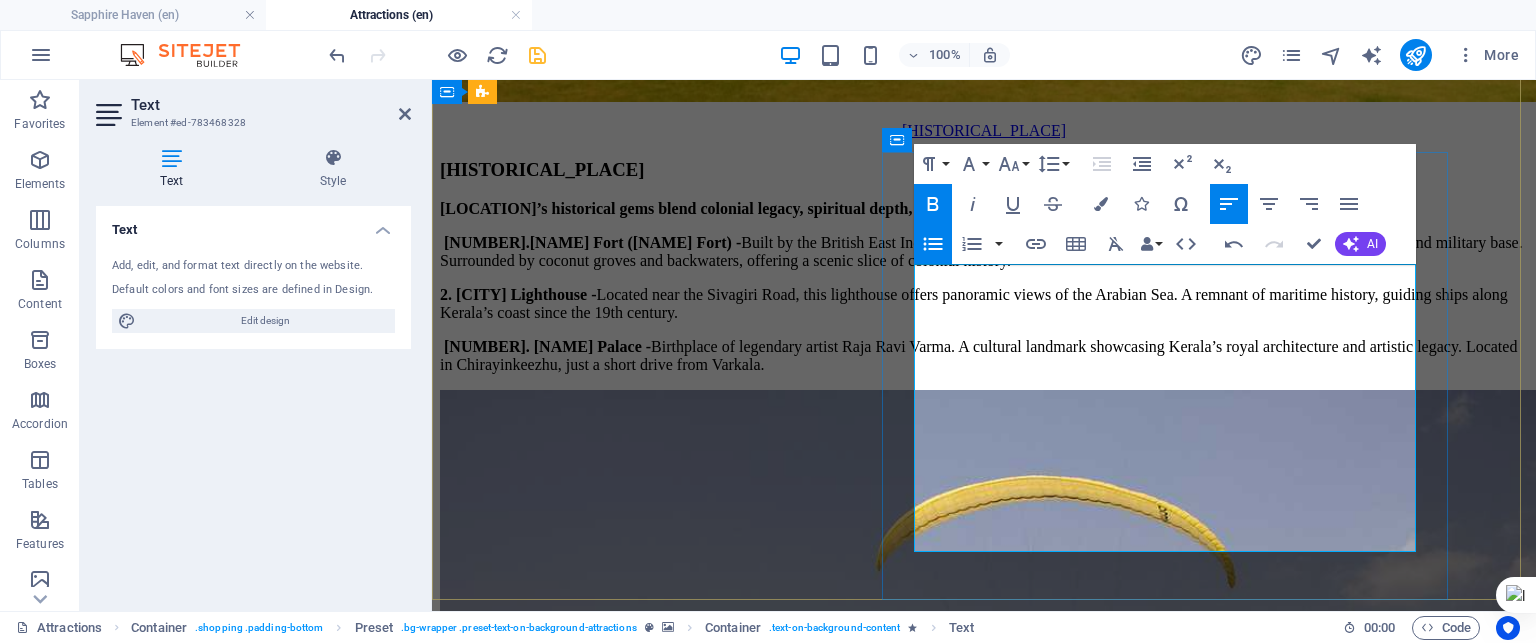 drag, startPoint x: 1038, startPoint y: 539, endPoint x: 926, endPoint y: 324, distance: 242.42319 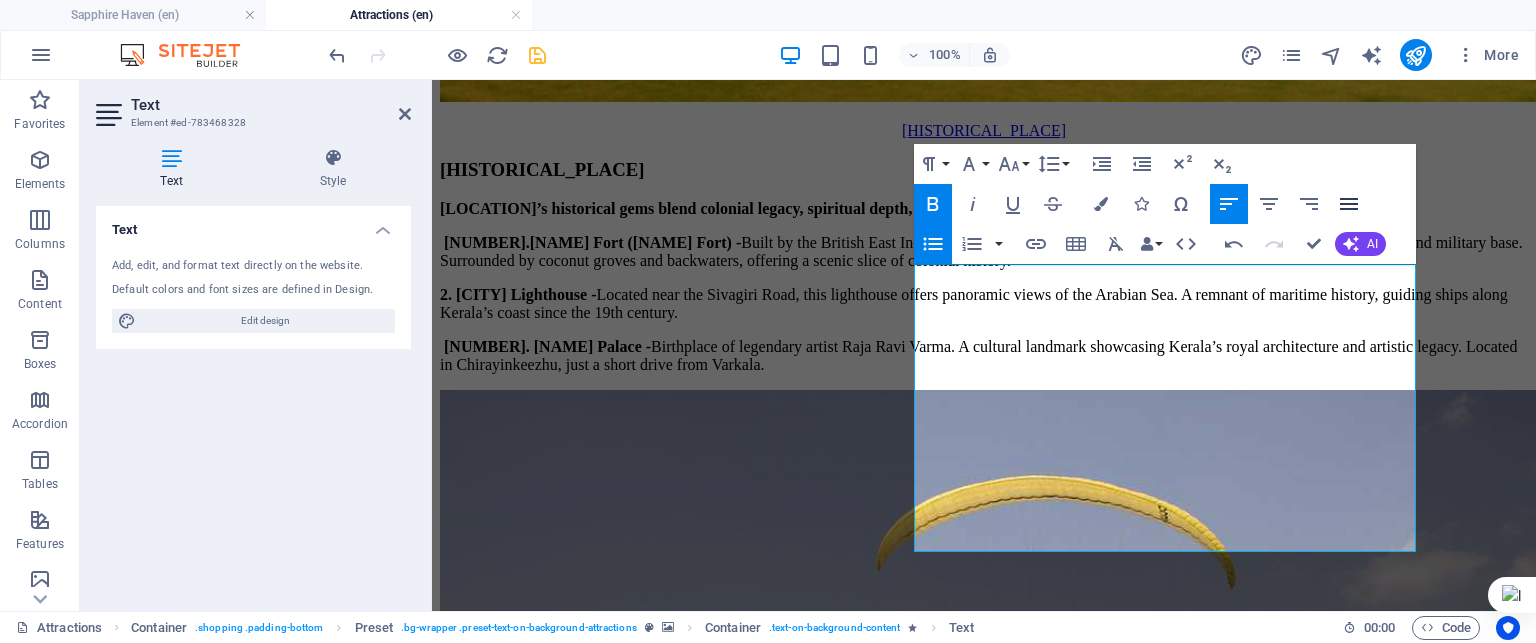 click on "Align Justify" at bounding box center (1349, 204) 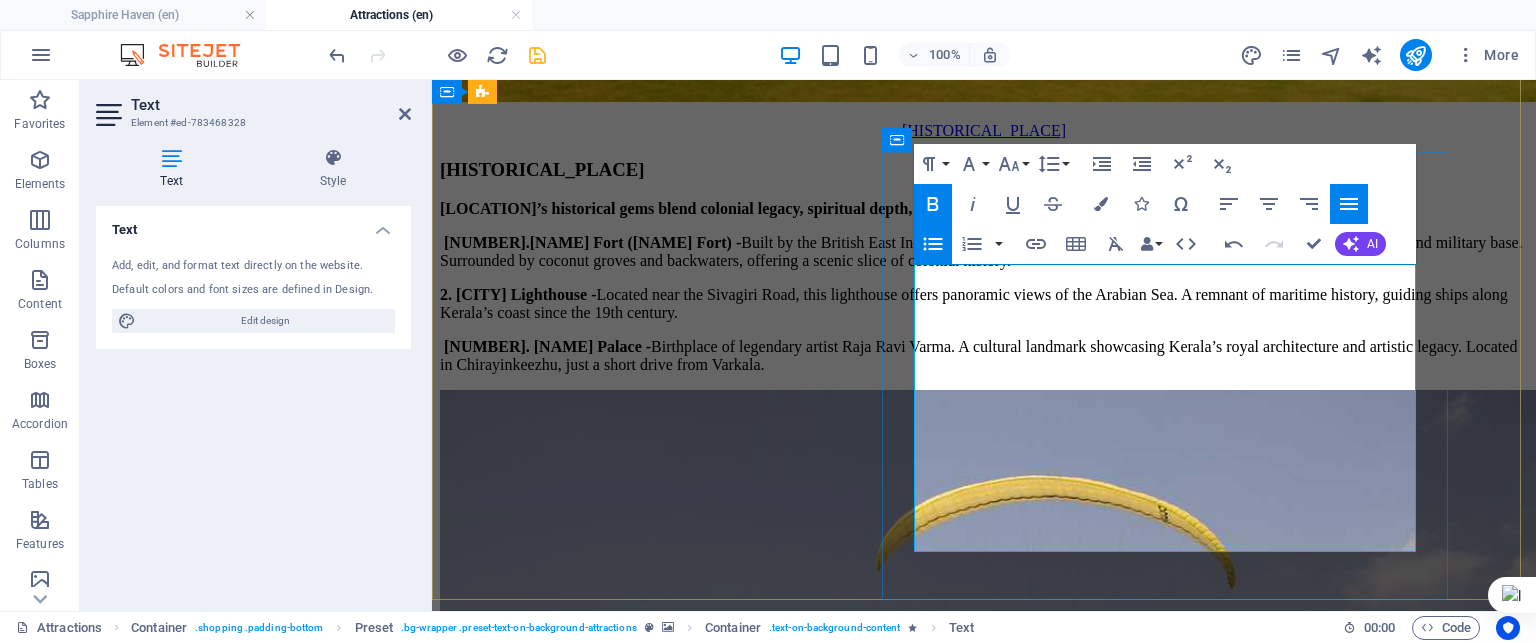 click on "[ORGANIZATION] [LOCATION] : Sustainable fashion and Ayurvedic textiles like  Ayurvastra  and  Kalamkari . On-site tailoring makes it a hit for custom designs." at bounding box center (1004, 9252) 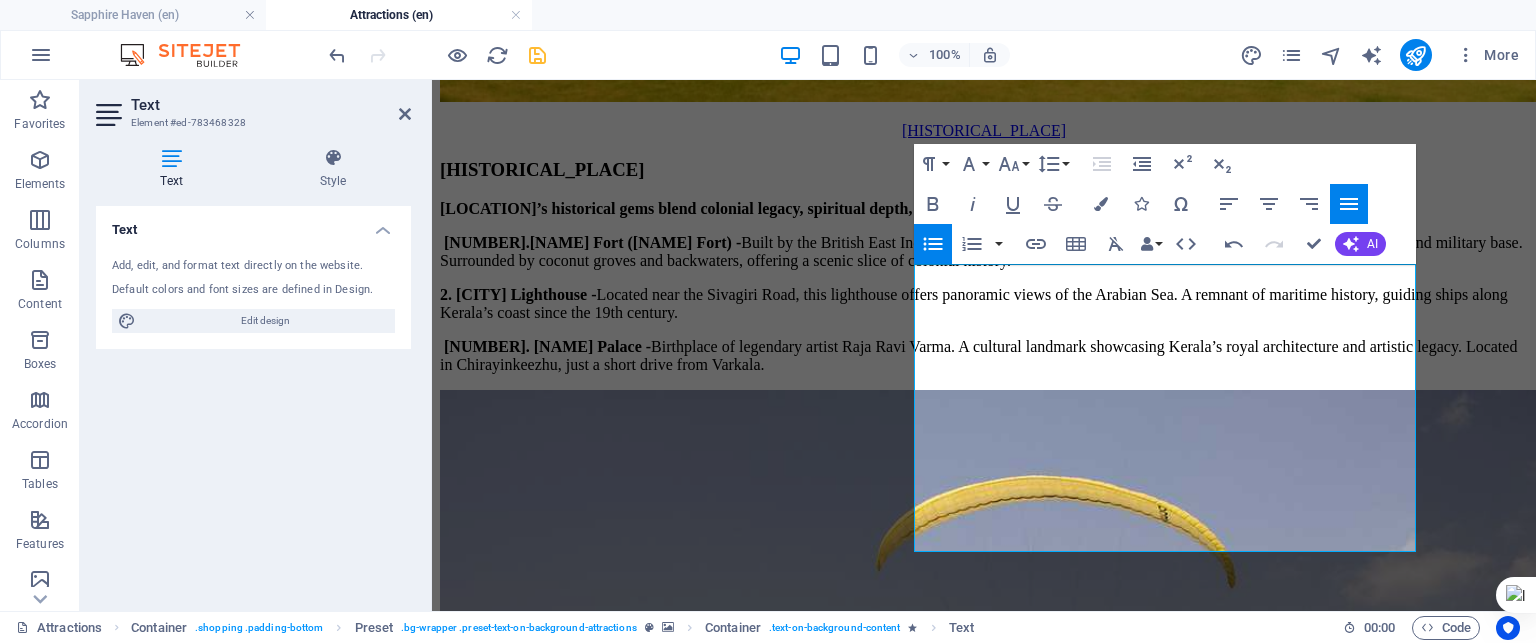 click at bounding box center (984, 8168) 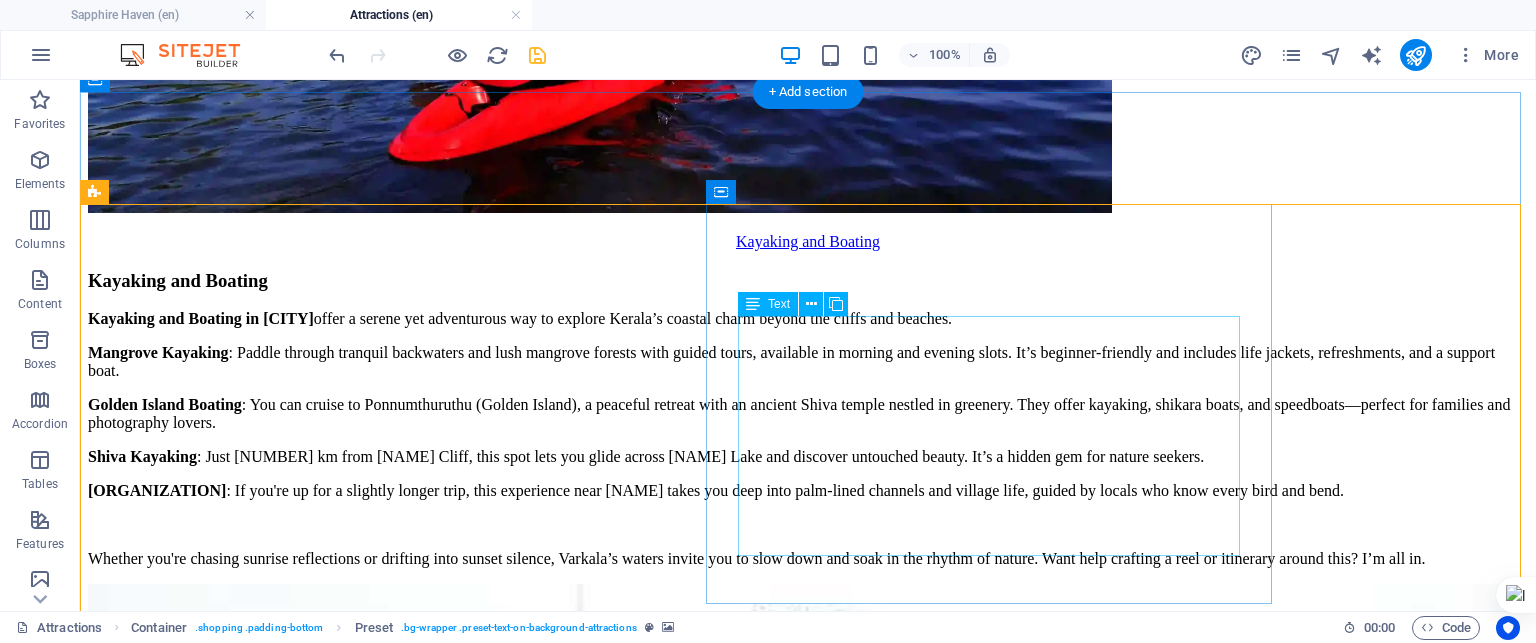 scroll, scrollTop: 9256, scrollLeft: 0, axis: vertical 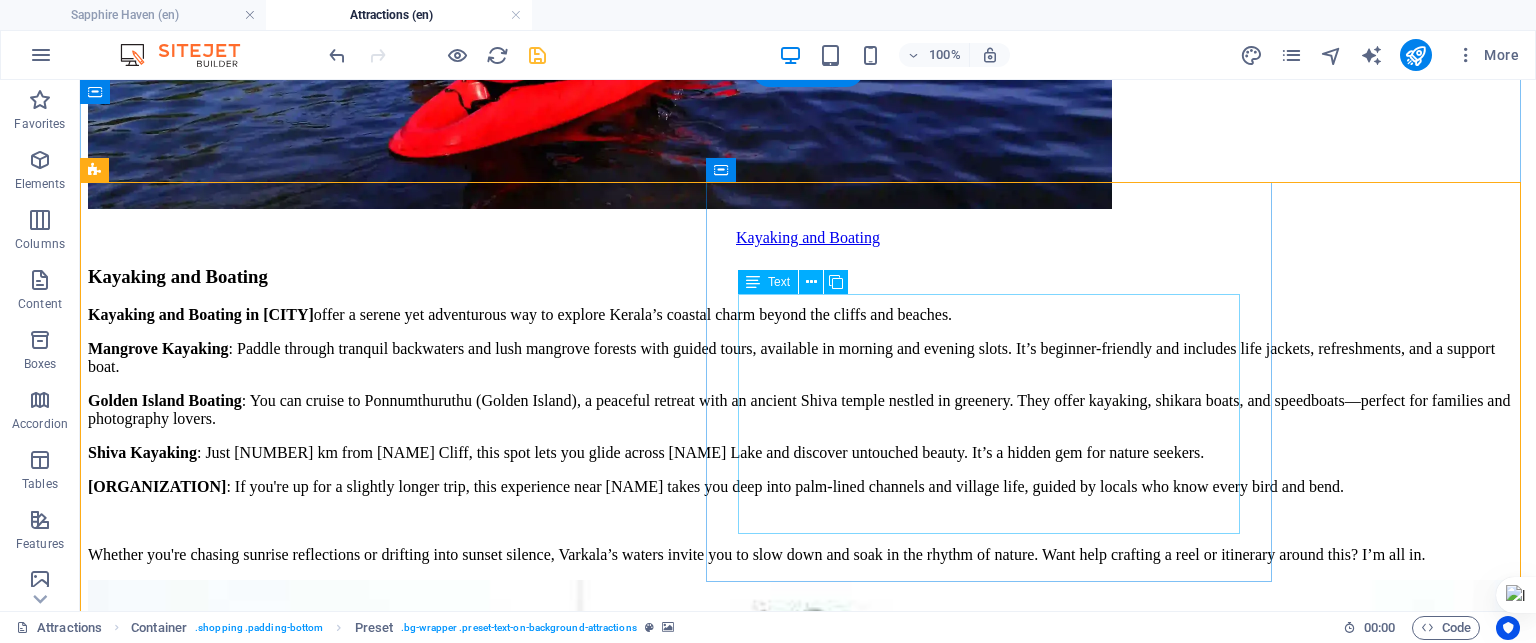 click on "Lorem ipsum dolor sit amet, consectetur adipisicing elit. Laborum, deleniti, obcaecati  vitae esse dolorum numquam magnam non dicta saepe? Hic, eveniet, blanditiis, quis esse  placeat corporis cum dolores autem officia porro tempore modi ut iusto pariatur  cumque explicabo dolore eos sint ducimus fuga culpa sunt fugit a incidunt consectetur magnam deserunt velit  numquam amet repudiandae. At, debitis," at bounding box center (808, 12956) 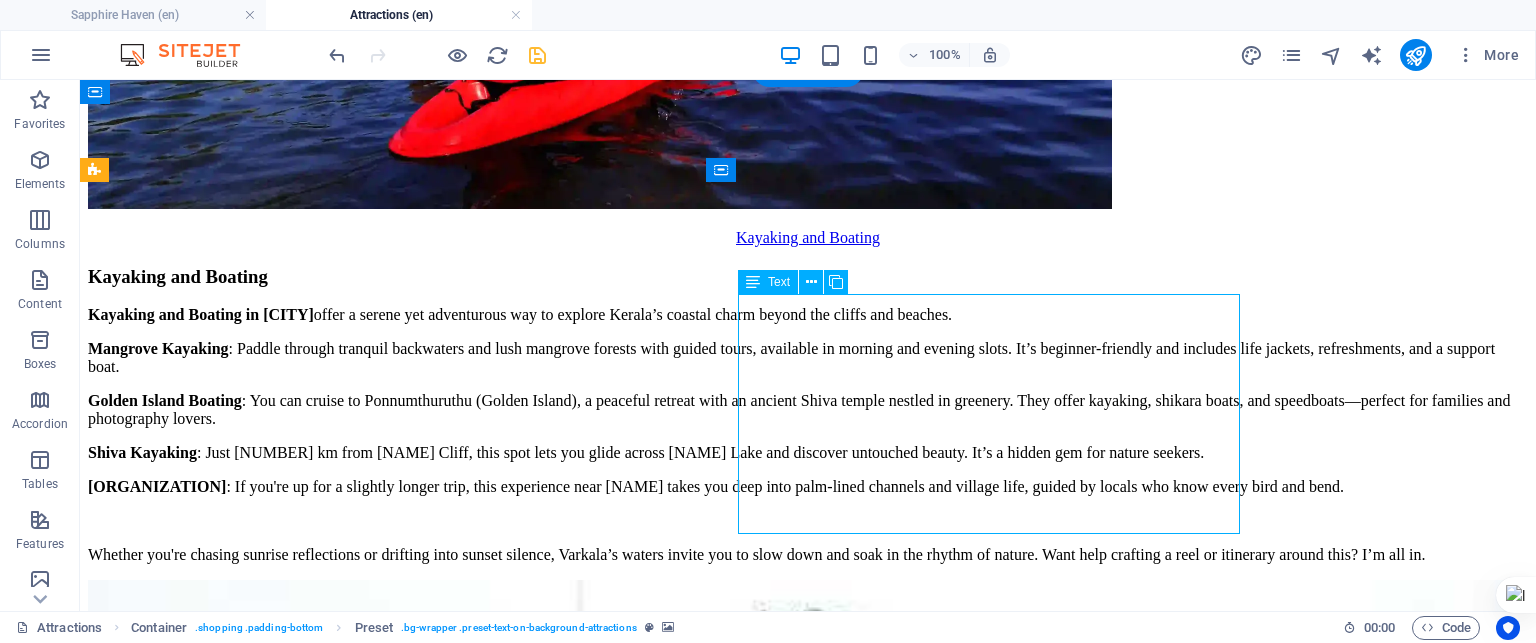 drag, startPoint x: 819, startPoint y: 320, endPoint x: 467, endPoint y: 321, distance: 352.00143 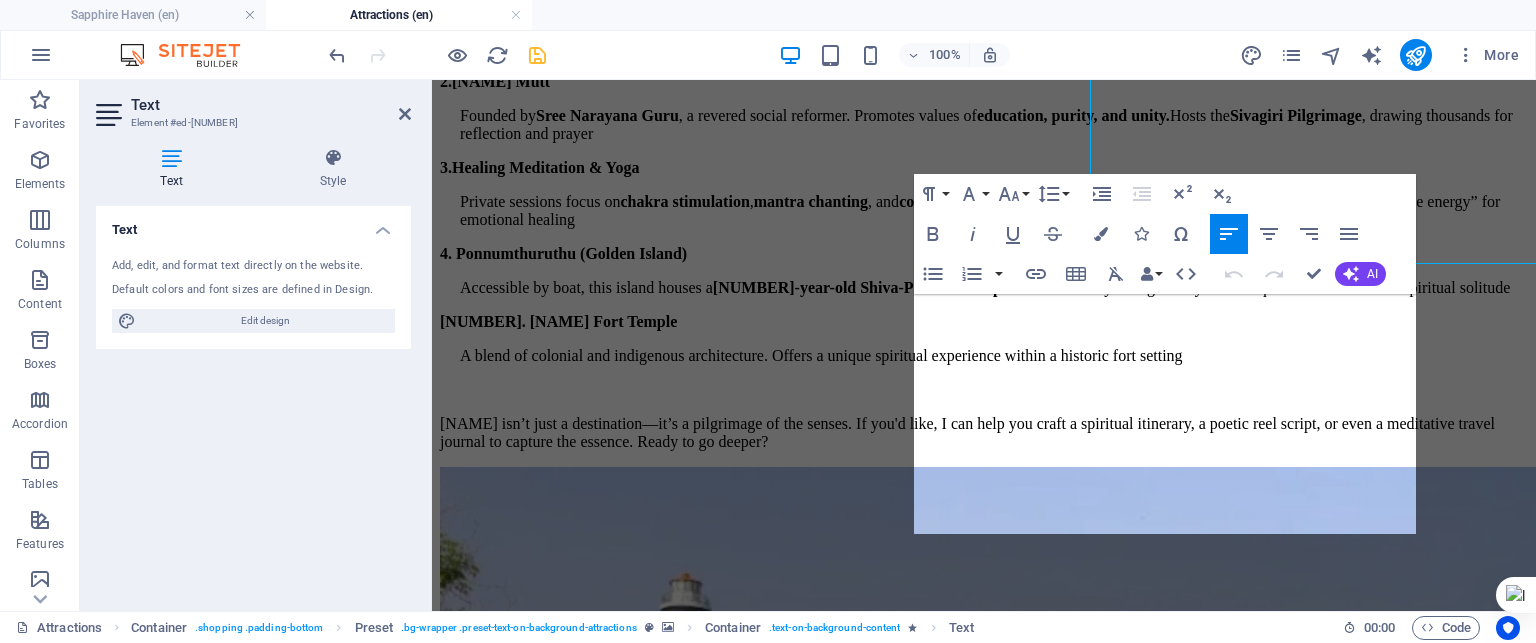 scroll, scrollTop: 9525, scrollLeft: 0, axis: vertical 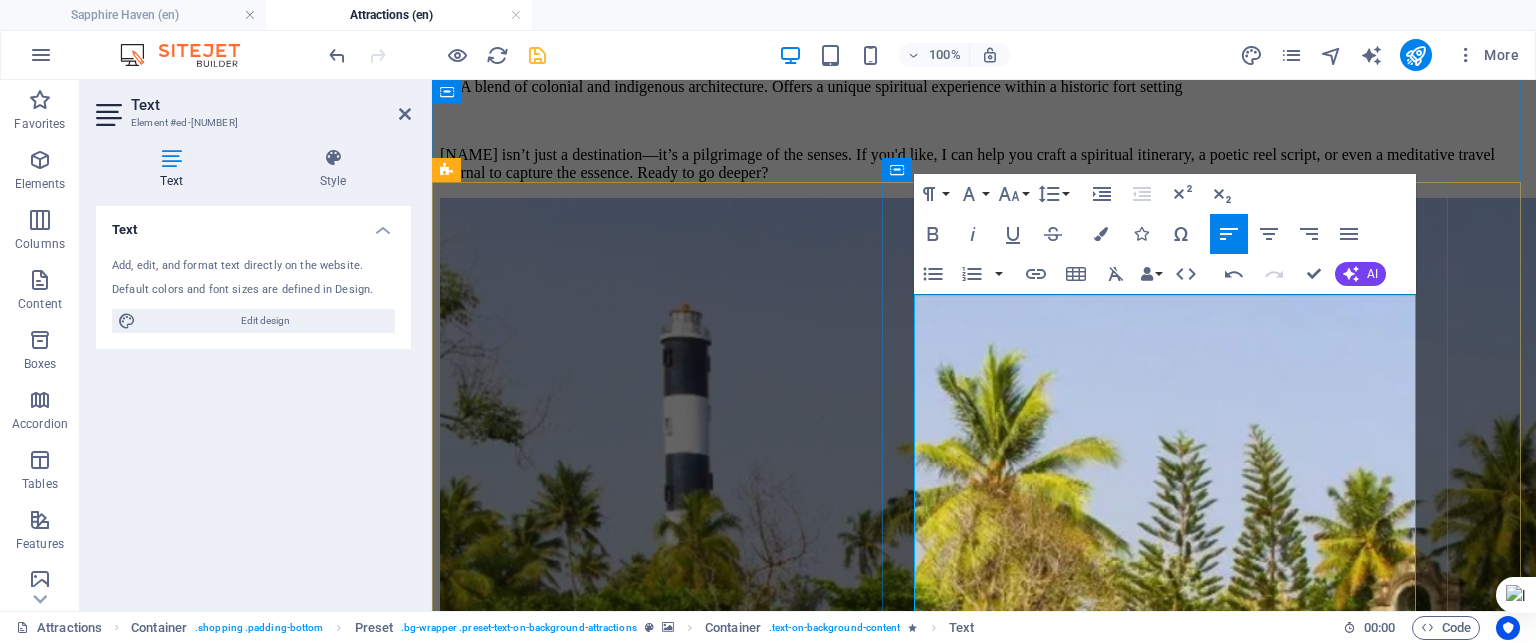 click on "🧴  Ayurvedic & Cultural Finds" at bounding box center [984, 9777] 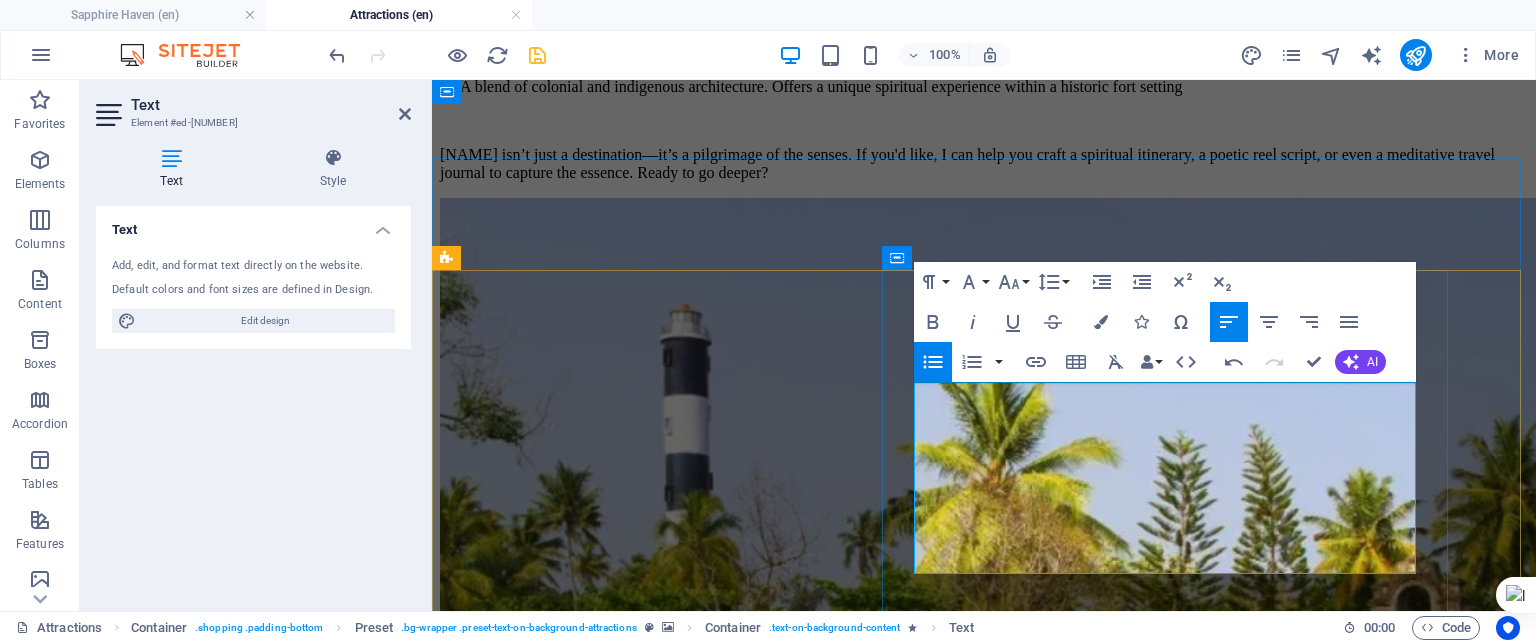 scroll, scrollTop: 9425, scrollLeft: 0, axis: vertical 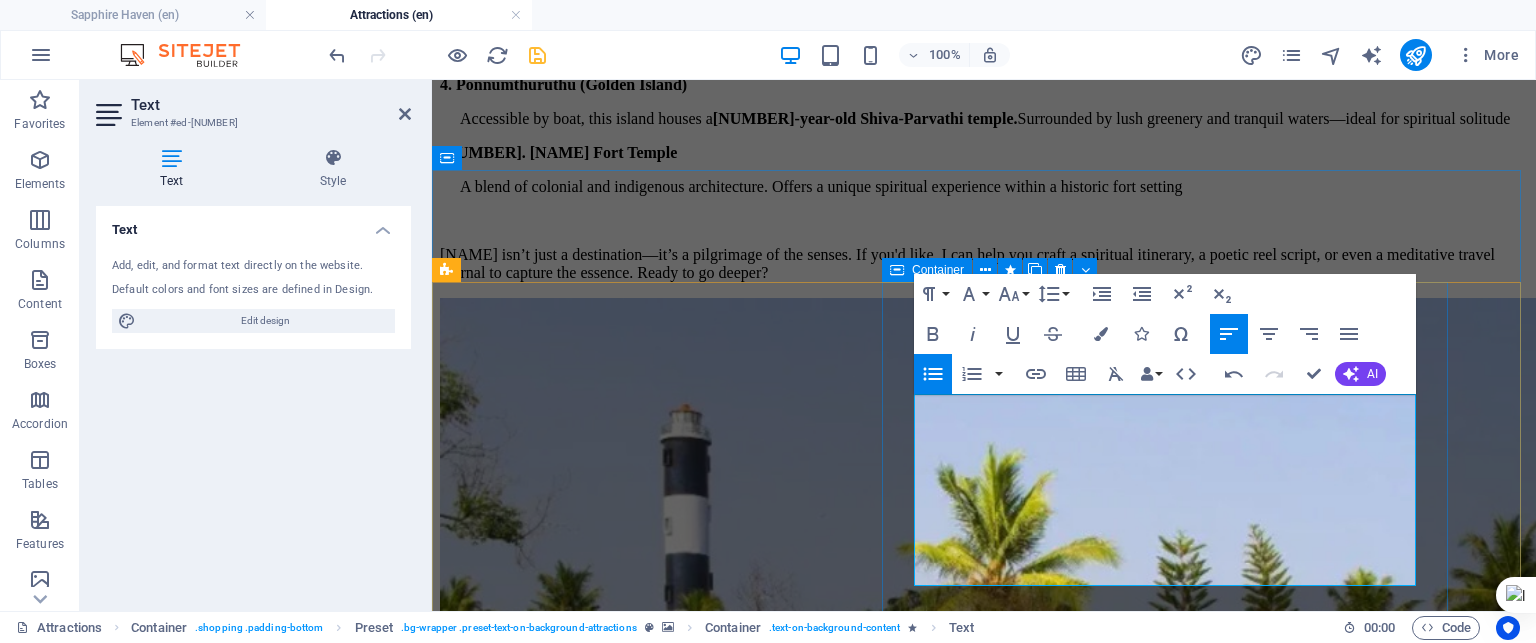 drag, startPoint x: 1217, startPoint y: 404, endPoint x: 911, endPoint y: 414, distance: 306.16336 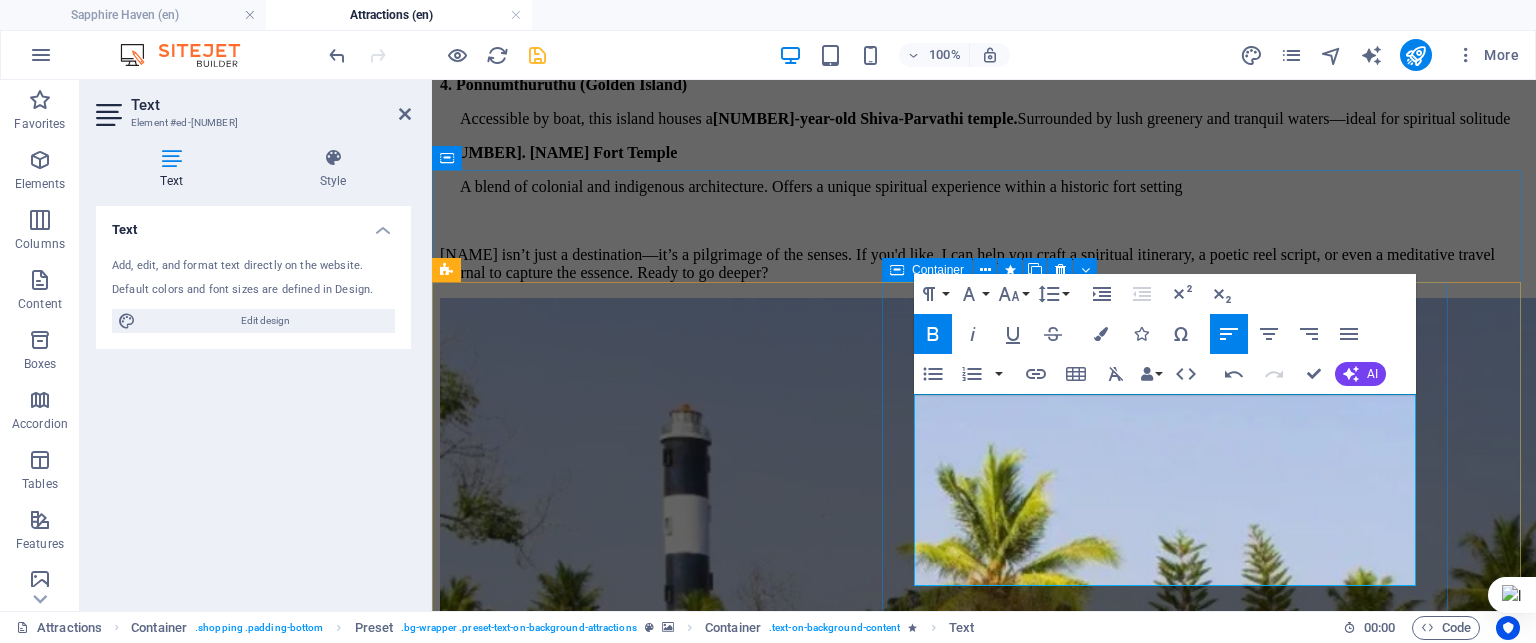 type 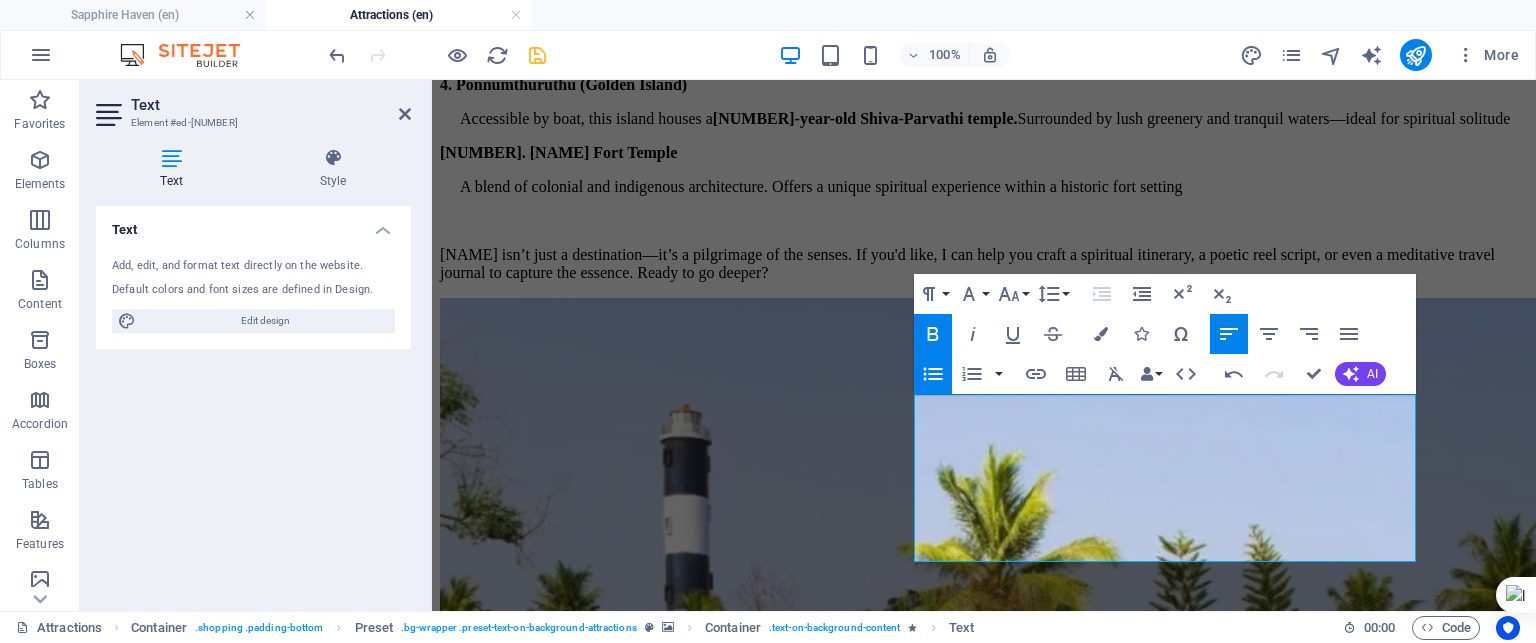click at bounding box center (984, 8634) 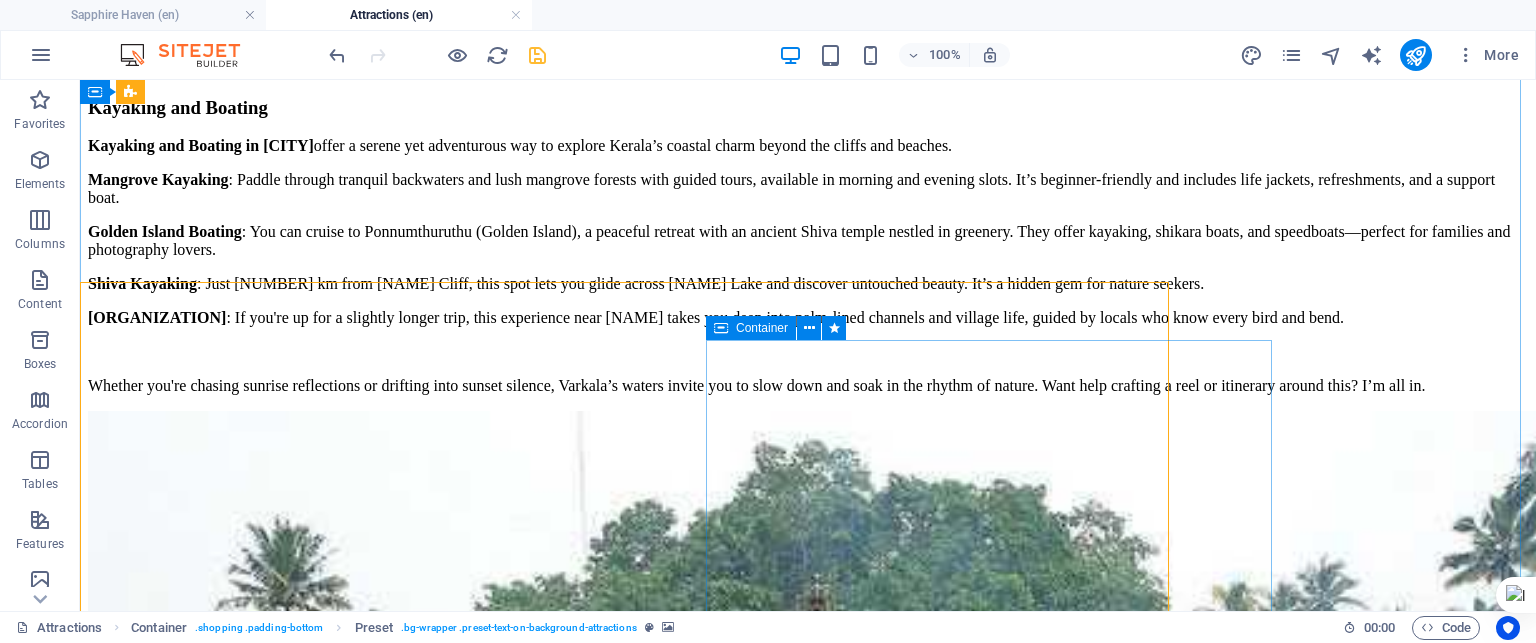 click on "Place Lorem ipsum dolor sit amet, consectetur adipisicing elit. Laborum, deleniti, obcaecati vitae esse dolorum numquam magnam non dicta saepe? Hic, eveniet, blanditiis, quis esse placeat corporis cum dolores autem officia porro tempore modi ut iusto pariatur cumque explicabo dolore eos sint ducimus fuga culpa sunt fugit a incidunt consectetur magnam deserunt velit numquam amet repudiandae. At, debitis," at bounding box center [808, 12848] 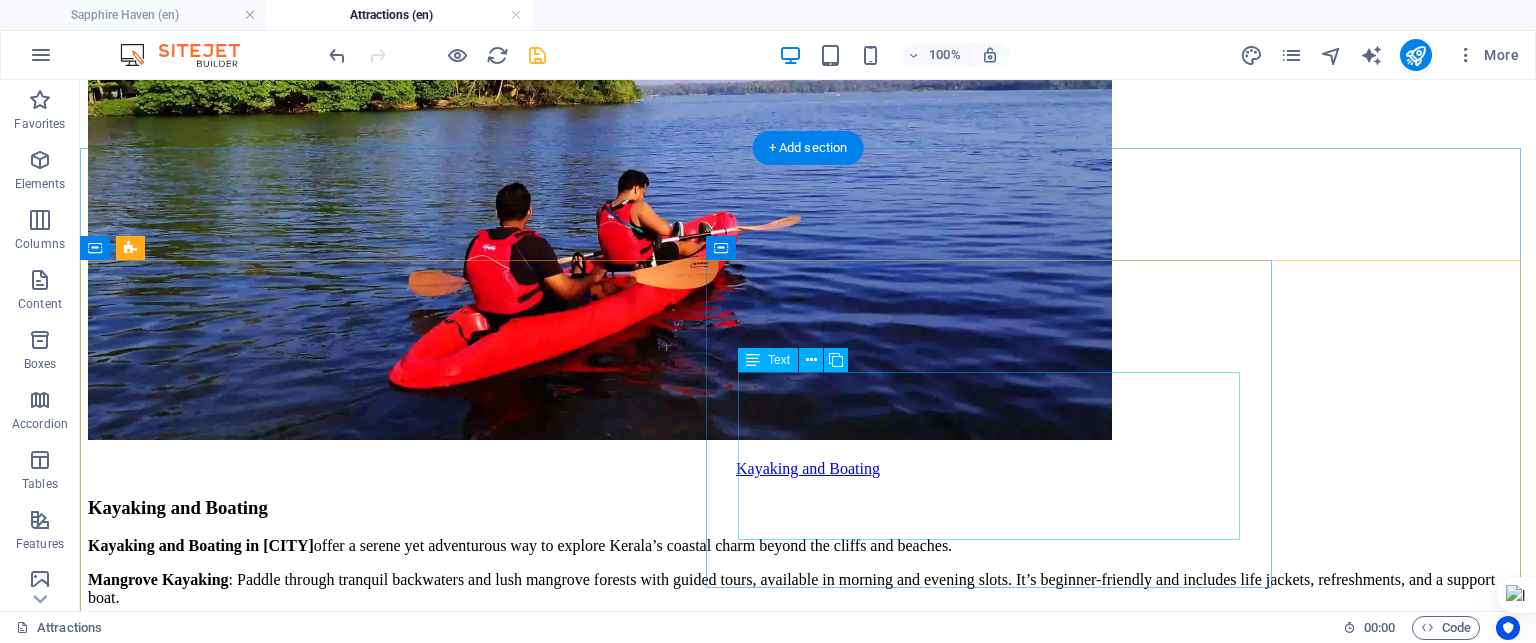 scroll, scrollTop: 9225, scrollLeft: 0, axis: vertical 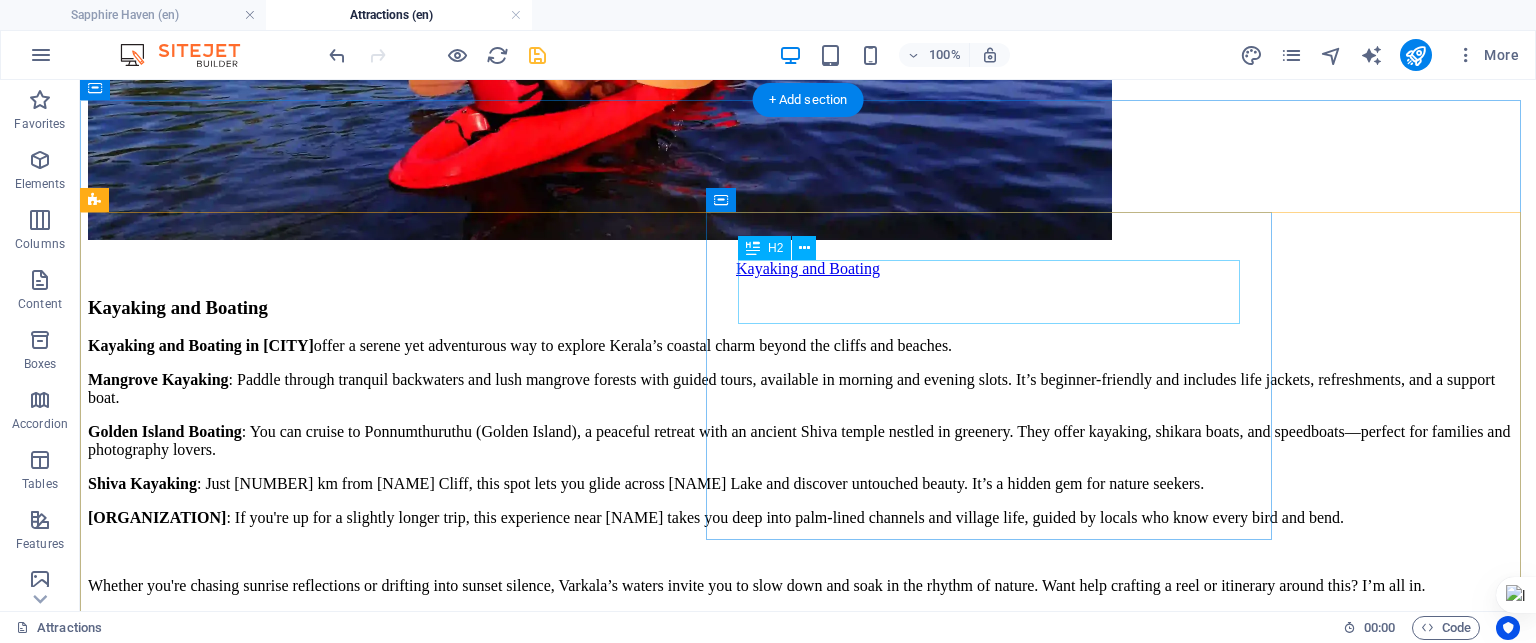 click on "Mall" at bounding box center (808, 12847) 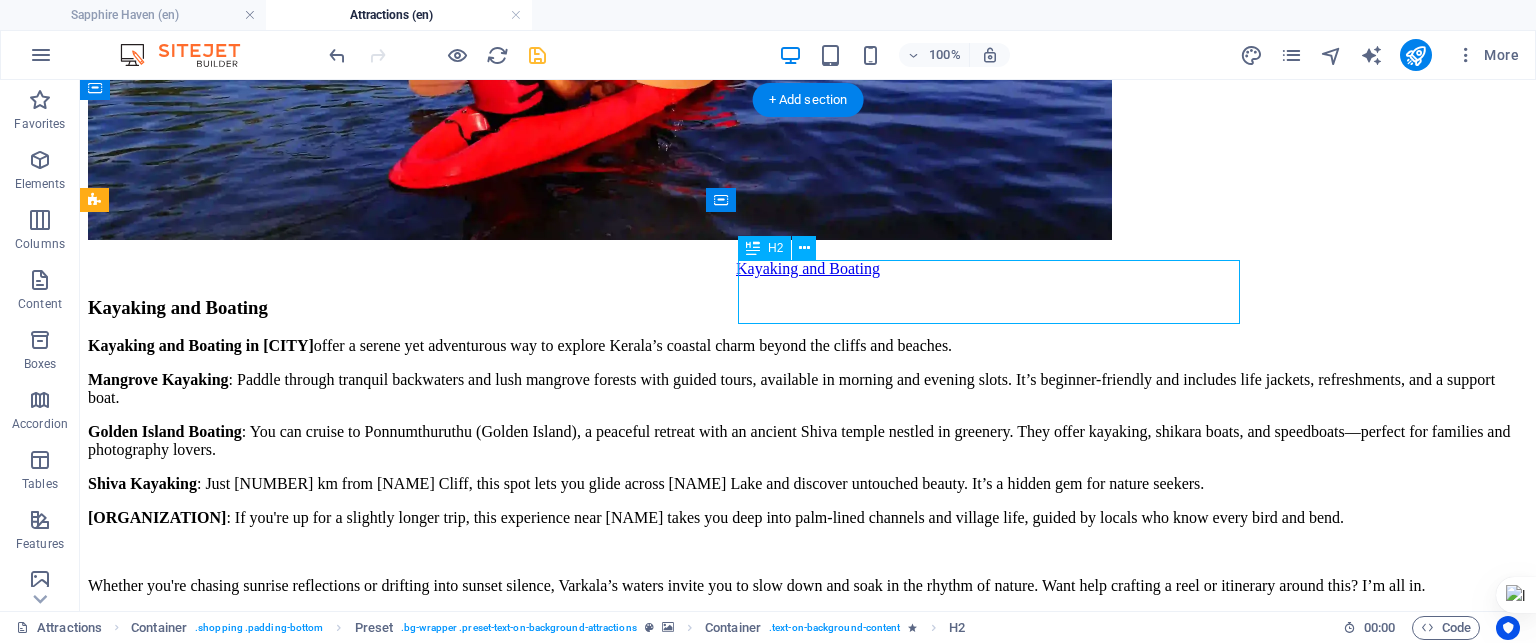 click on "Mall" at bounding box center [808, 12847] 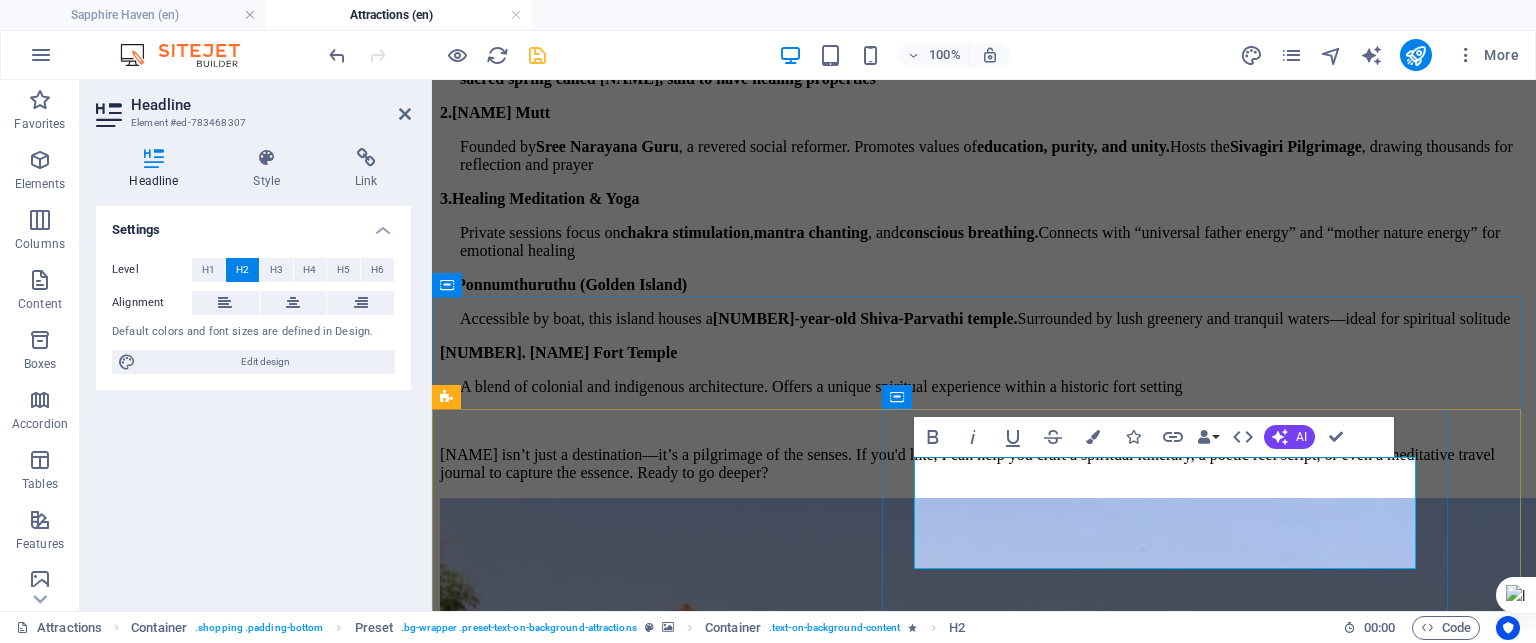 scroll, scrollTop: 9325, scrollLeft: 0, axis: vertical 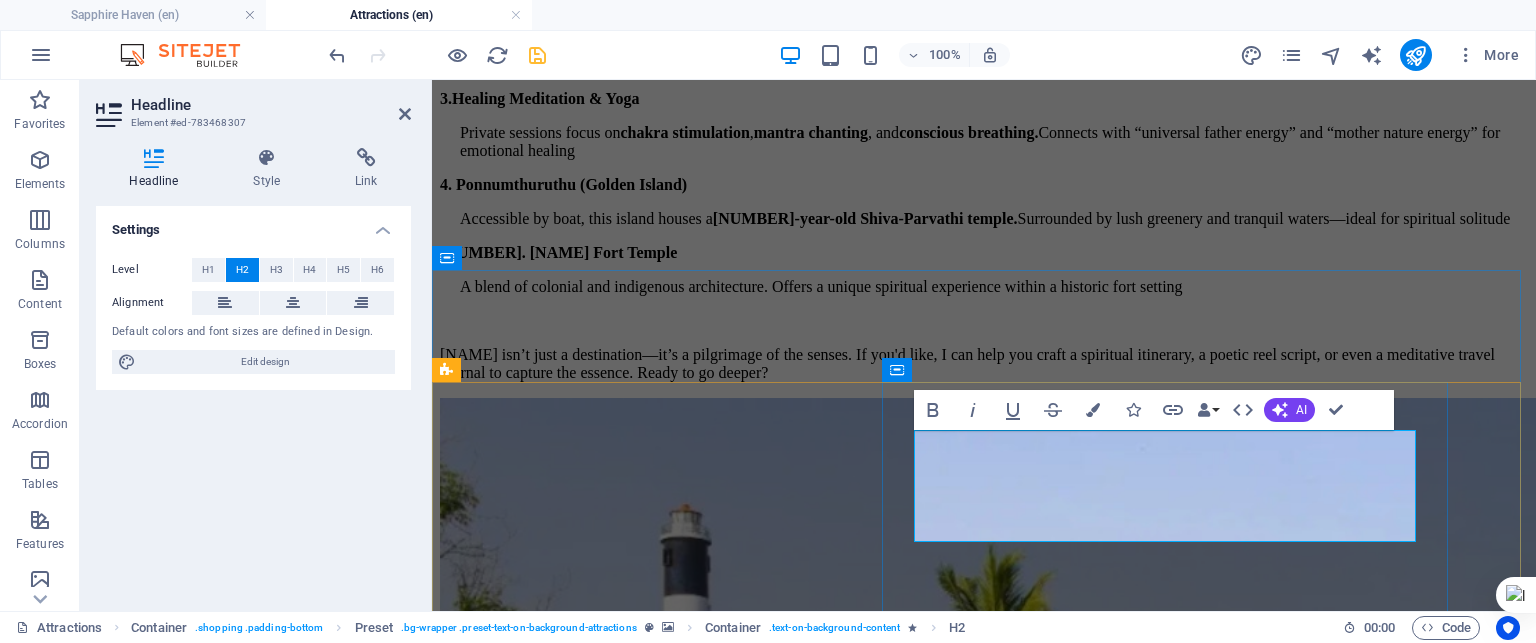 click on "Malls & Larger Shopping Destinations" at bounding box center (984, 9746) 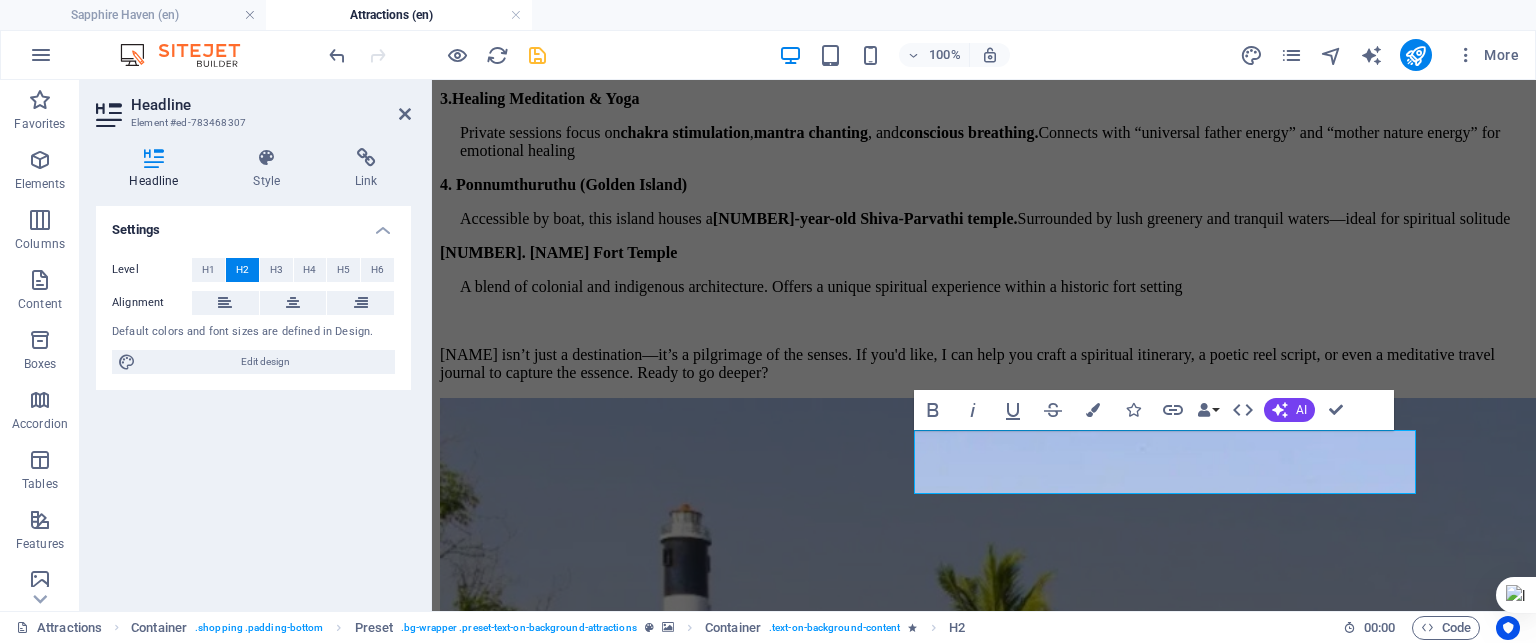 click at bounding box center (984, 8684) 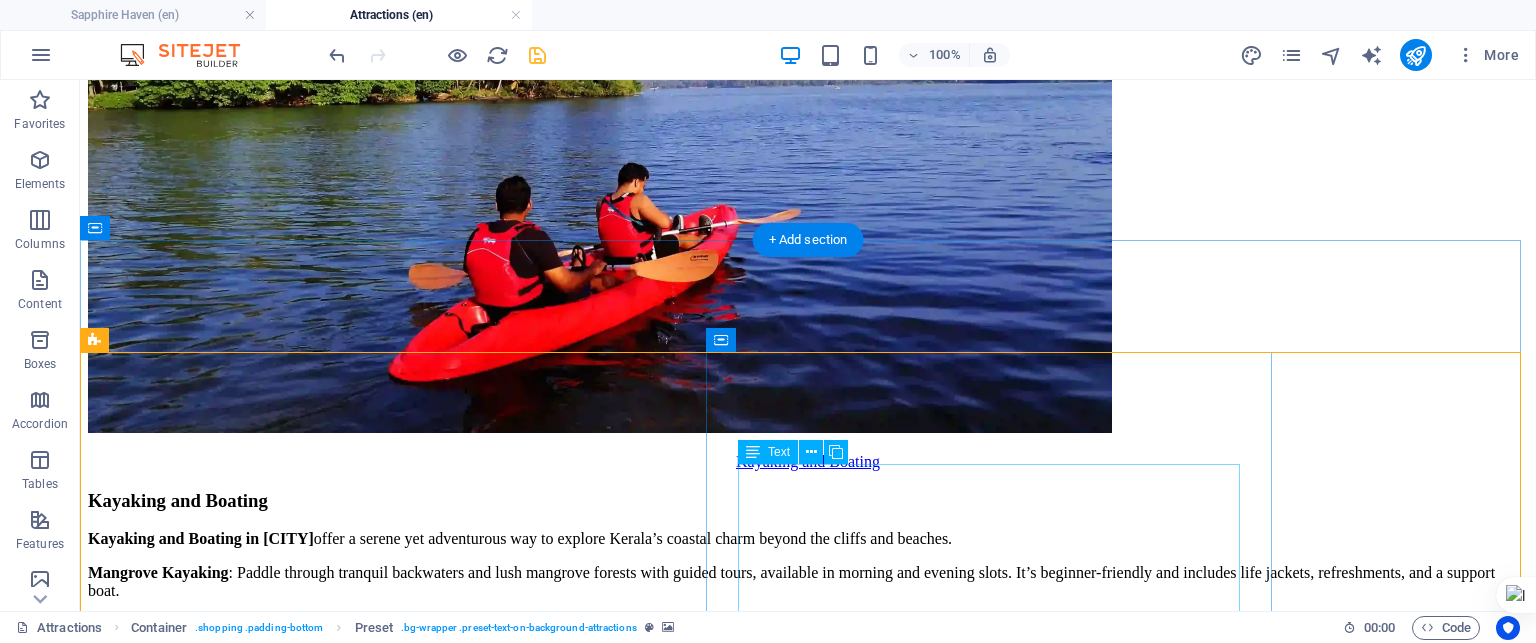 scroll, scrollTop: 9232, scrollLeft: 0, axis: vertical 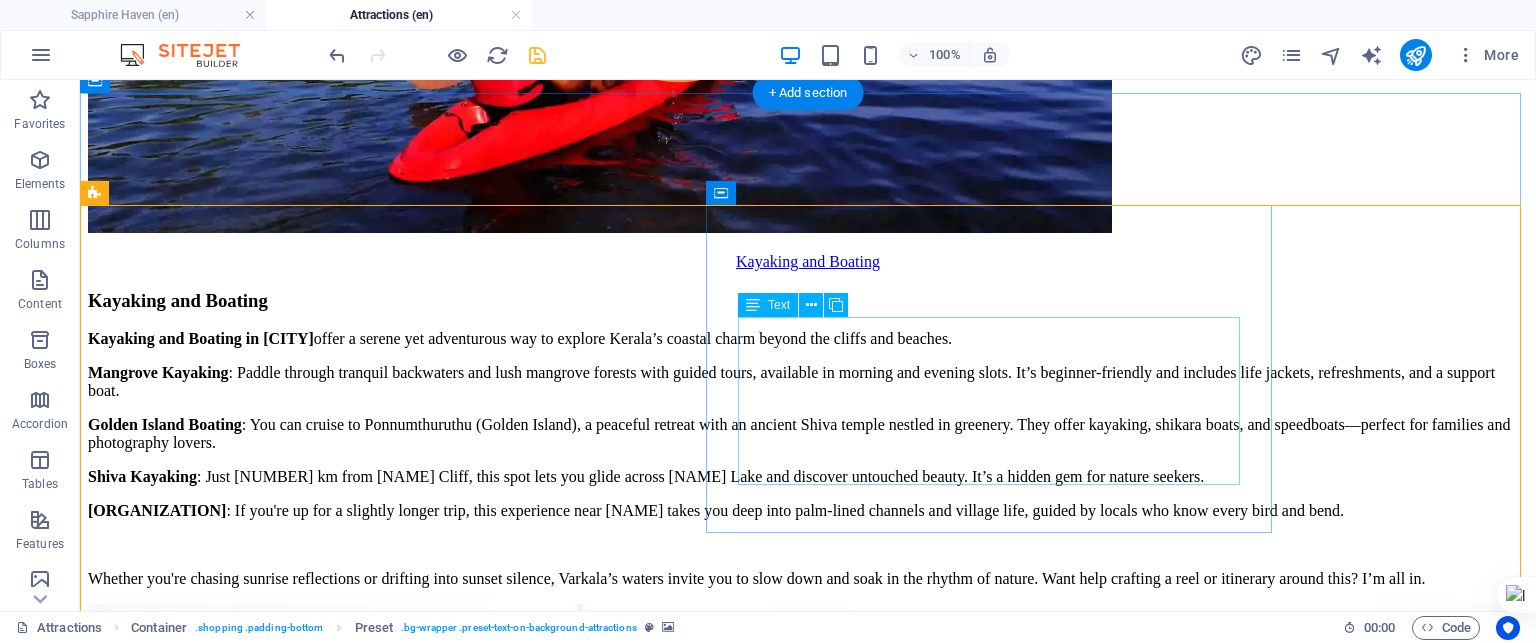 click on "Kalyani Mall : Located in Chilakoor, Varkala. A modest local mall with essentials and a few fashion outlets. Lulu Mall, Thiruvananthapuram : About 45 km away, this is Kerala’s largest mall with global brands, food courts, and entertainment zones. Luxe Oasis Palm (Opposite Lulu Mall) : Boutique shopping experience with curated fashion and lifestyle products." at bounding box center [808, 12901] 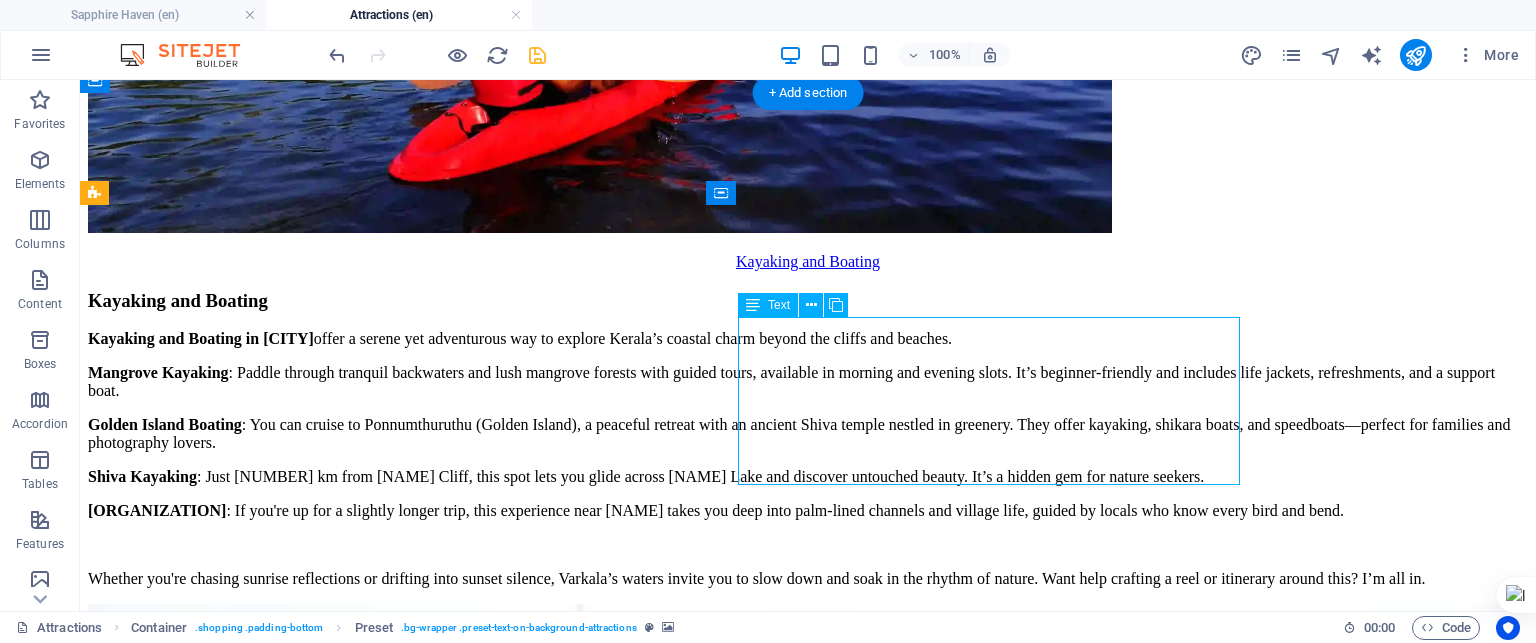 click on "Kalyani Mall : Located in Chilakoor, Varkala. A modest local mall with essentials and a few fashion outlets. Lulu Mall, Thiruvananthapuram : About 45 km away, this is Kerala’s largest mall with global brands, food courts, and entertainment zones. Luxe Oasis Palm (Opposite Lulu Mall) : Boutique shopping experience with curated fashion and lifestyle products." at bounding box center [808, 12901] 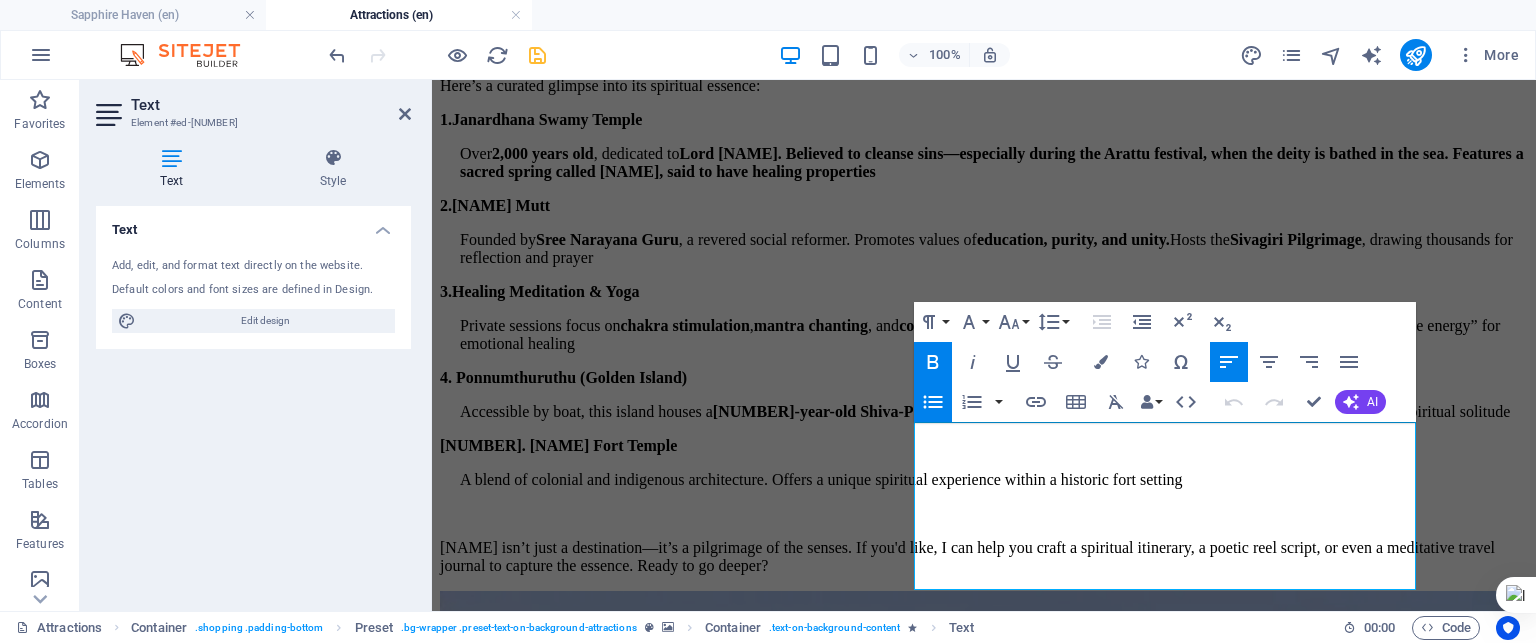 scroll, scrollTop: 9432, scrollLeft: 0, axis: vertical 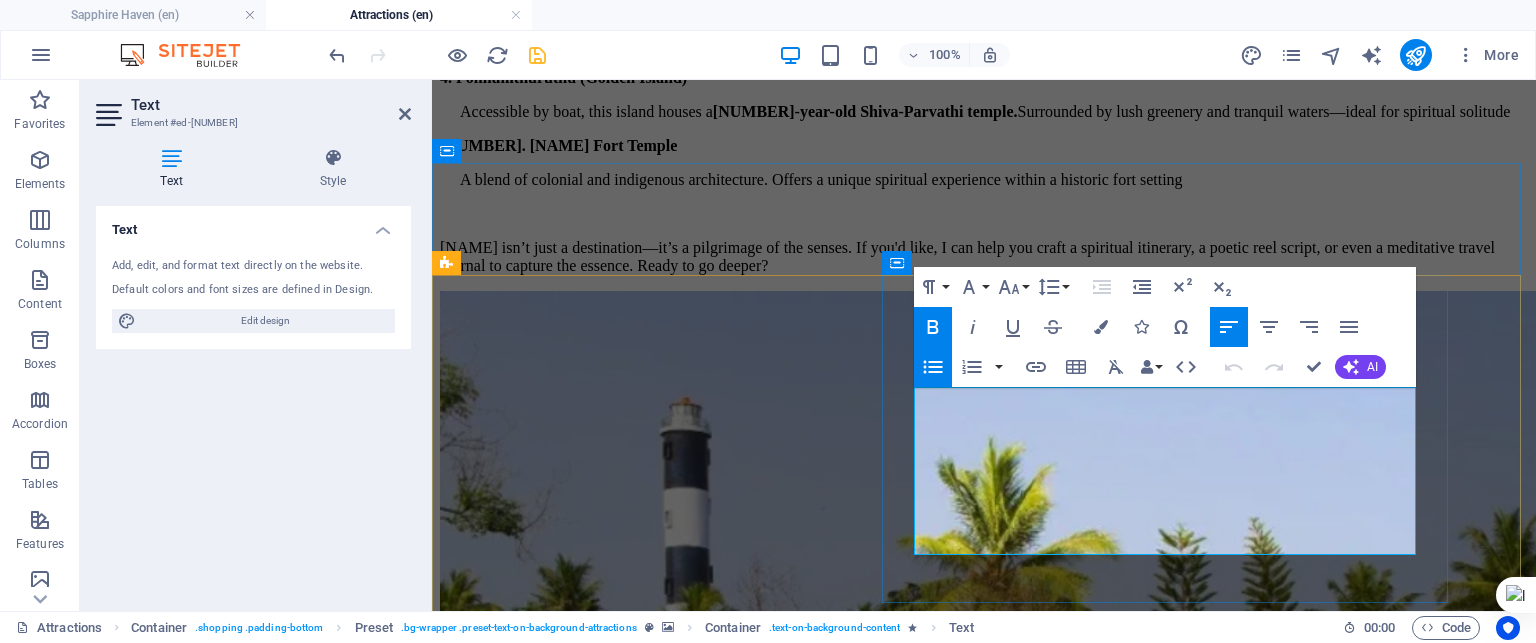 click on "Luxe Oasis Palm (Opposite Lulu Mall) : Boutique shopping experience with curated fashion and lifestyle products." at bounding box center [1004, 9694] 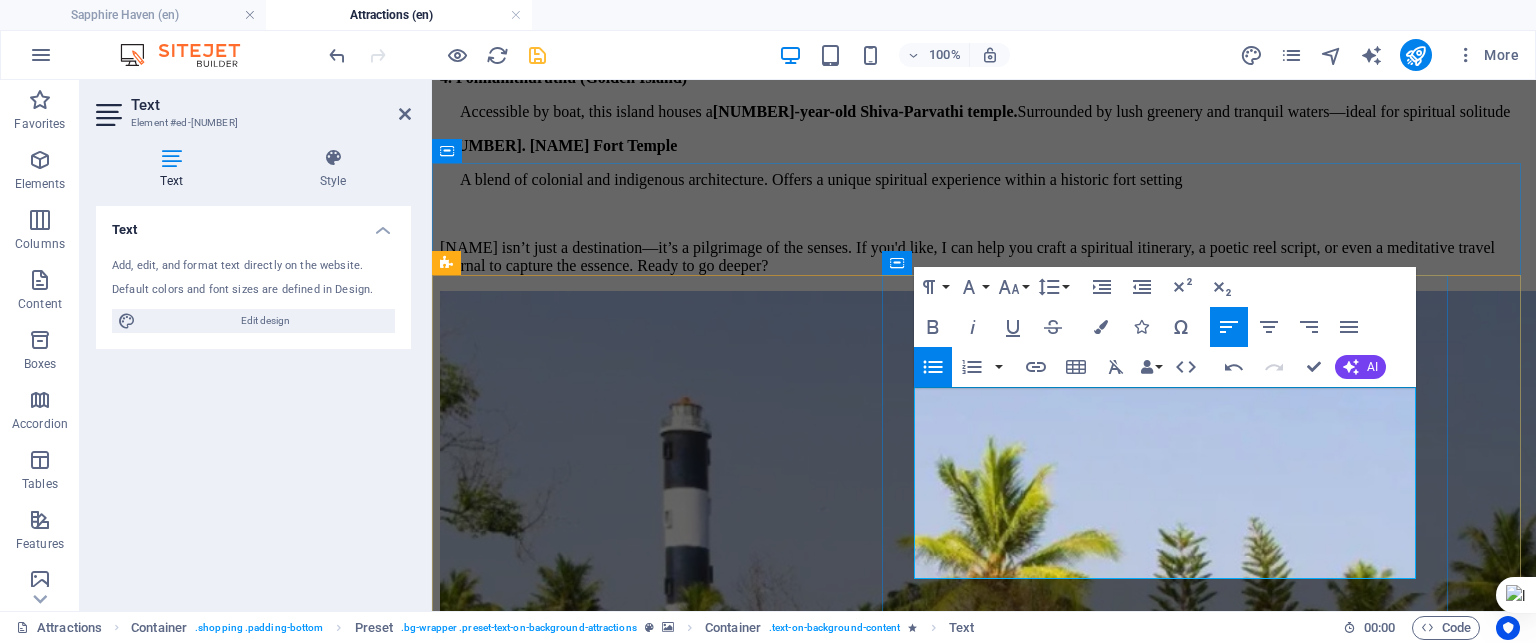type 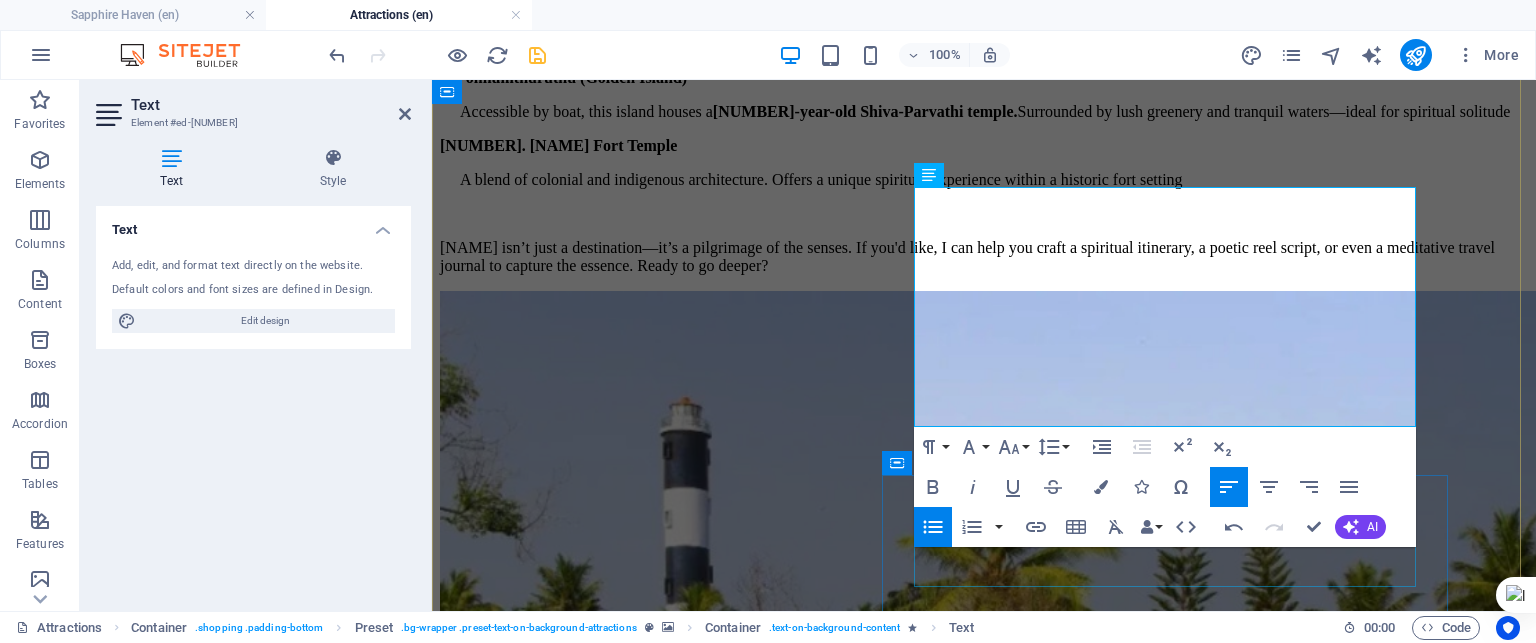 scroll, scrollTop: 9632, scrollLeft: 0, axis: vertical 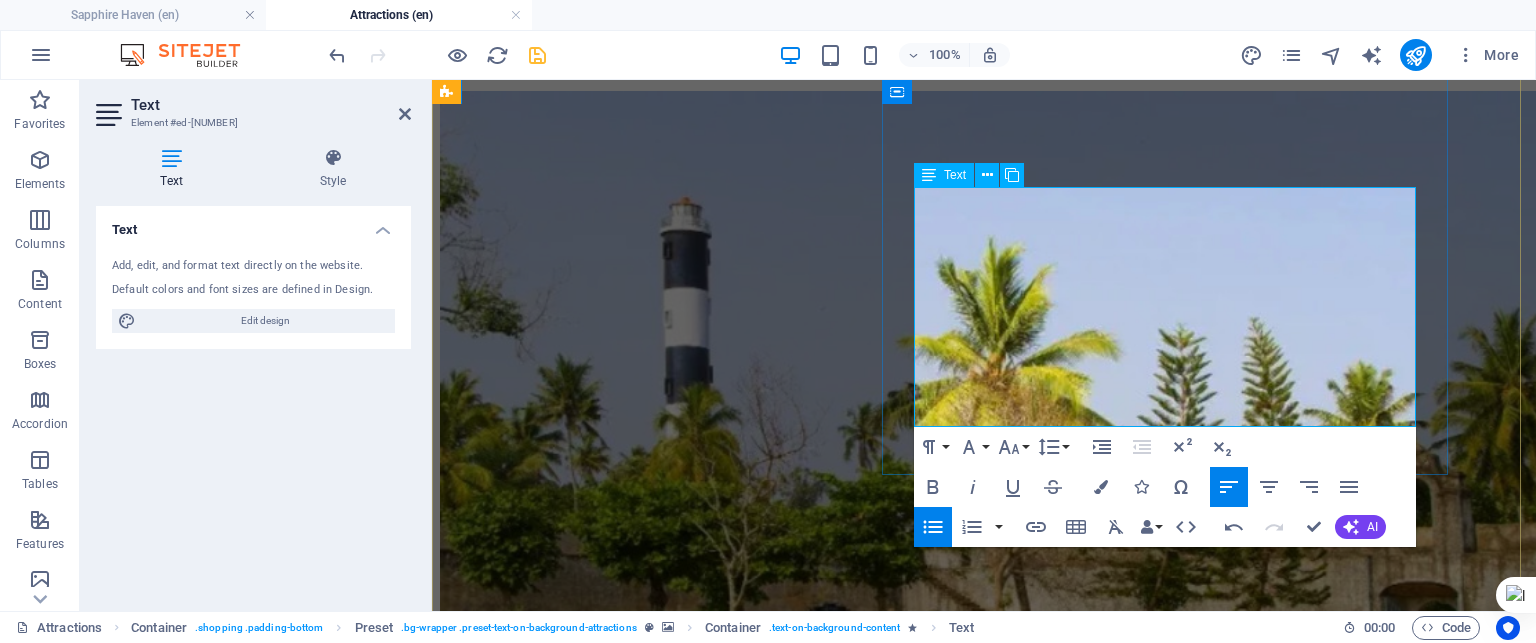 click on "[ORGANIZATION]:" at bounding box center (1004, 9548) 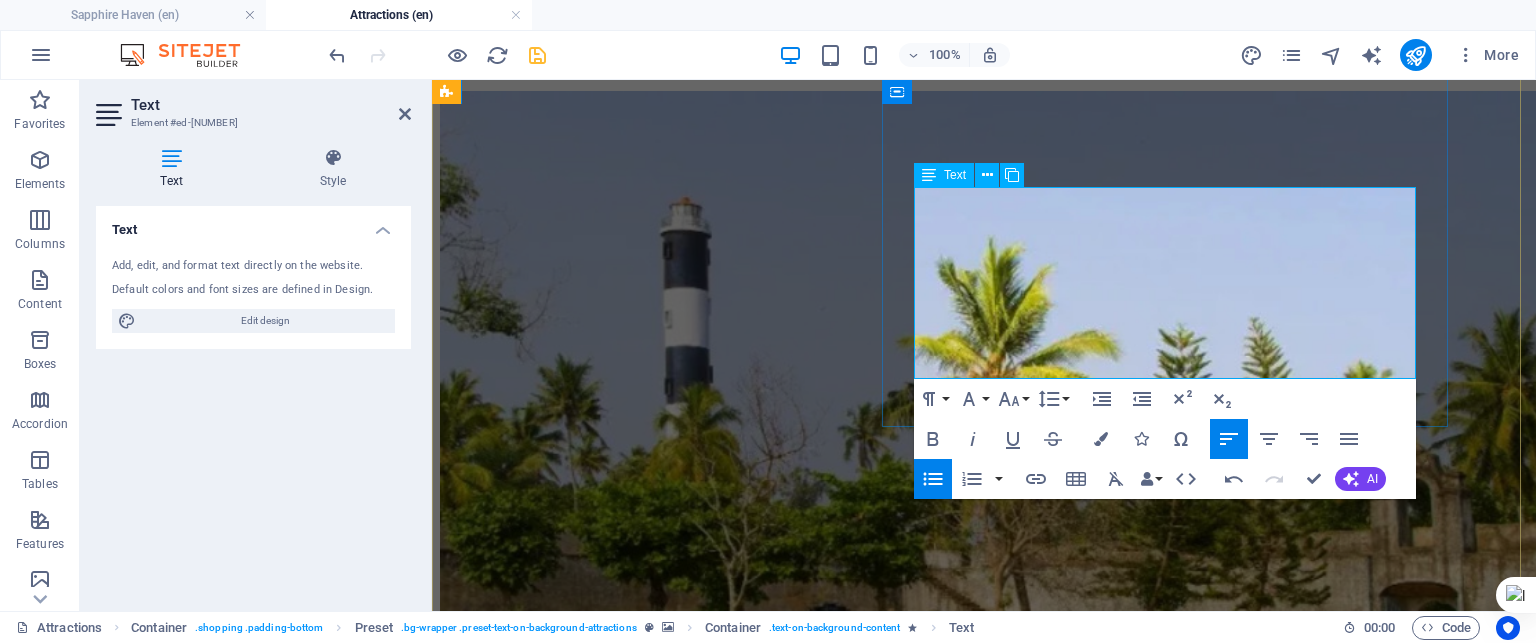 click on "[NAME] Mall, [NAME] : About [NUMBER] km away, this is Kerala’s largest mall with global brands, food courts, and entertainment zones." at bounding box center (1004, 9488) 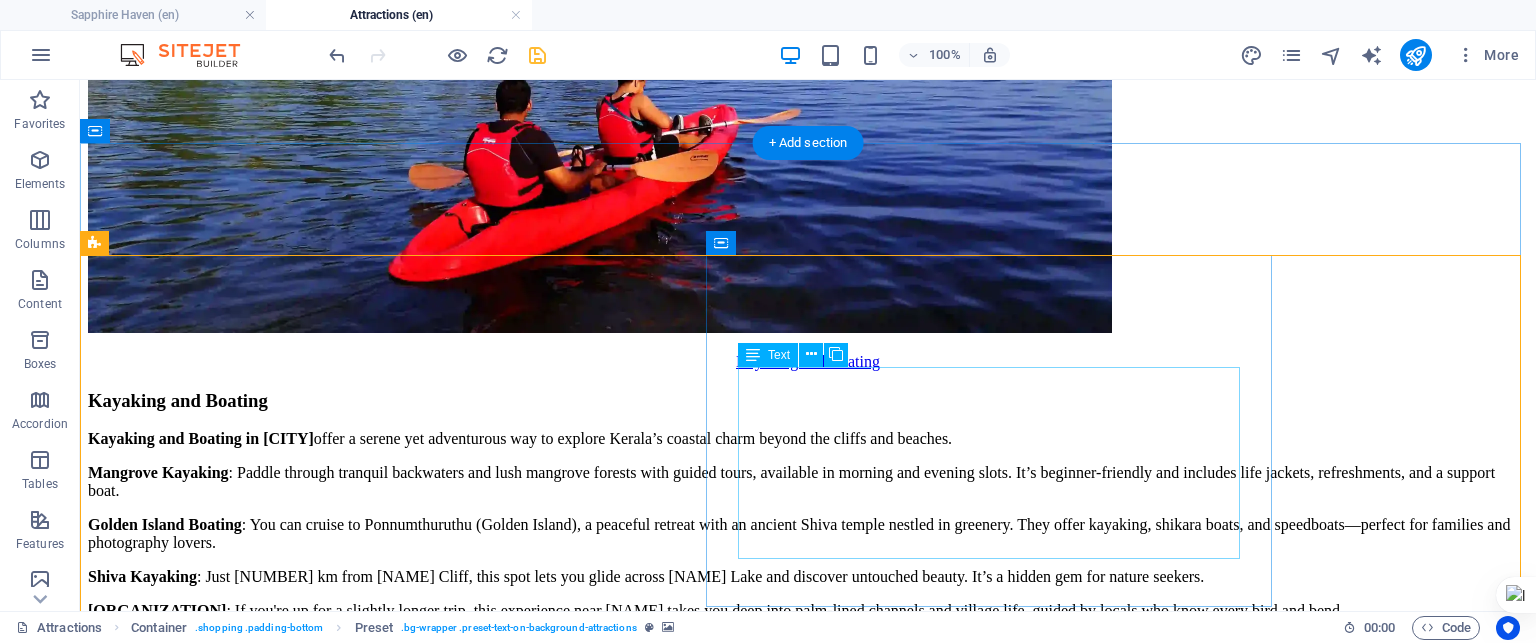 scroll, scrollTop: 9232, scrollLeft: 0, axis: vertical 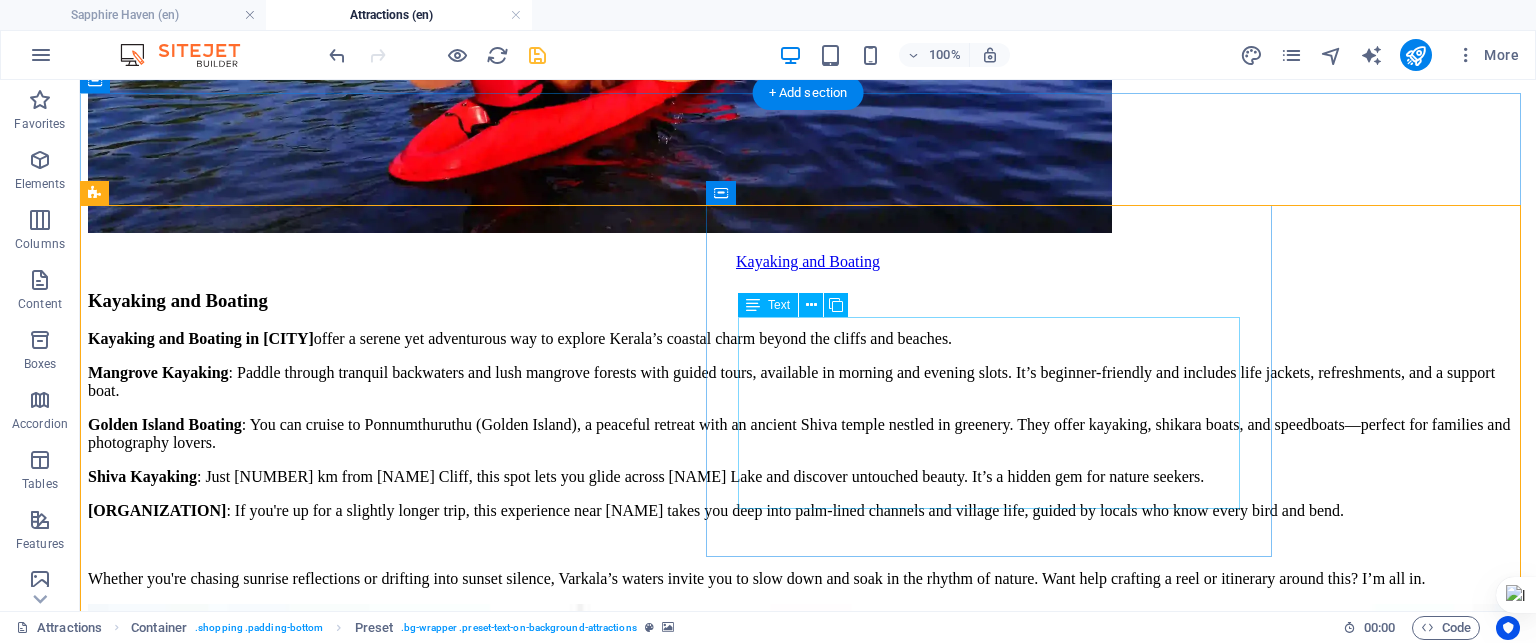 click on "[NAME] Mall ([NAME] of [NAME]) : Located in [NAME], [NAME]. A modest local mall with essentials and a few fashion outlets. [NAME] Mall, [NAME] : About [NUMBER] km away, this is Kerala’s largest mall with global brands, food courts, and entertainment zones. Luxe Oasis Palm (Opposite [NAME] Mall) : Boutique shopping experience with curated fashion and lifestyle products. [NAME] SMART Bazaar:" at bounding box center (808, 12922) 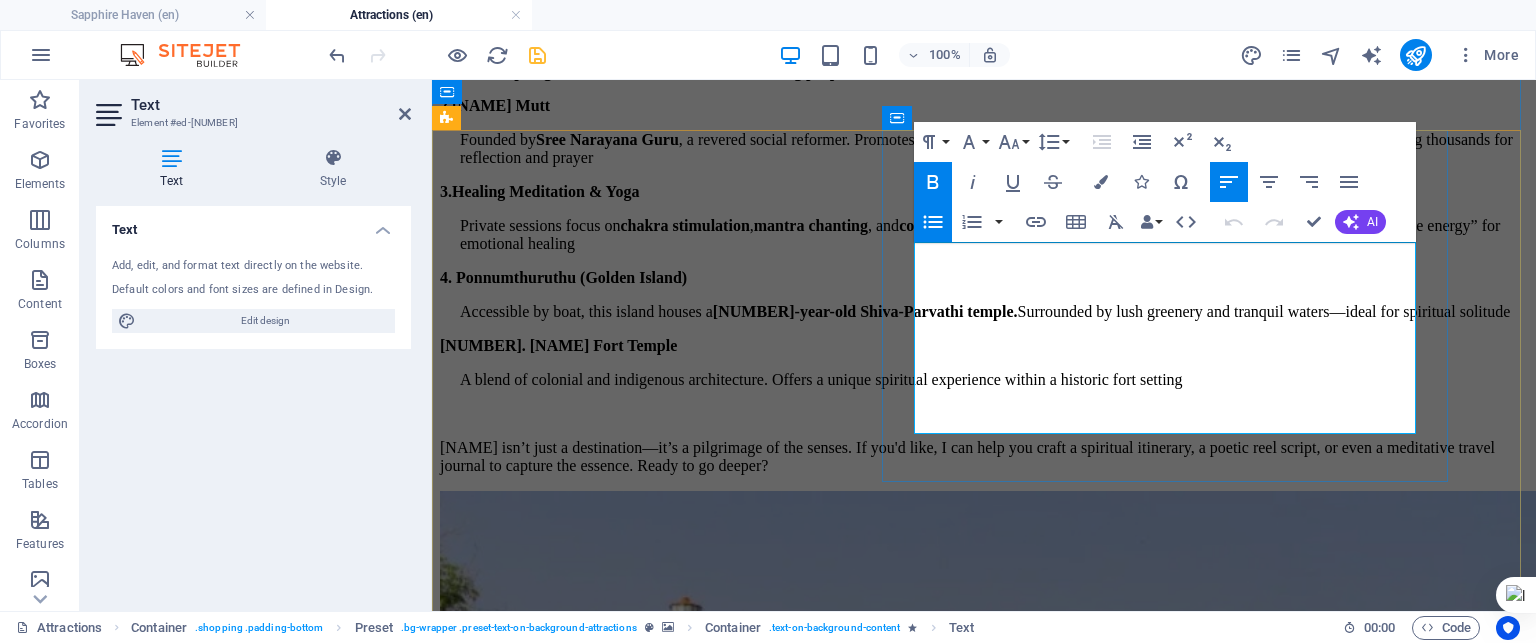 scroll, scrollTop: 9632, scrollLeft: 0, axis: vertical 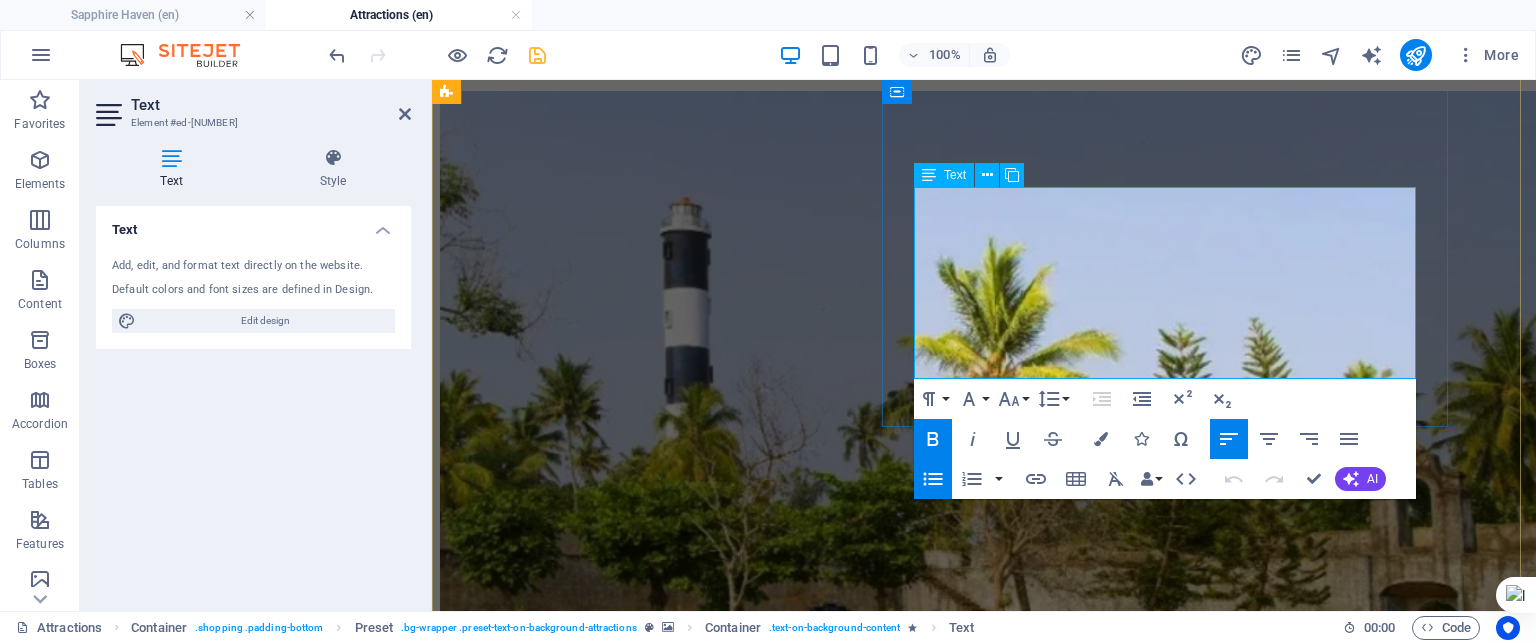 click on "[ORGANIZATION]:" at bounding box center [1004, 9524] 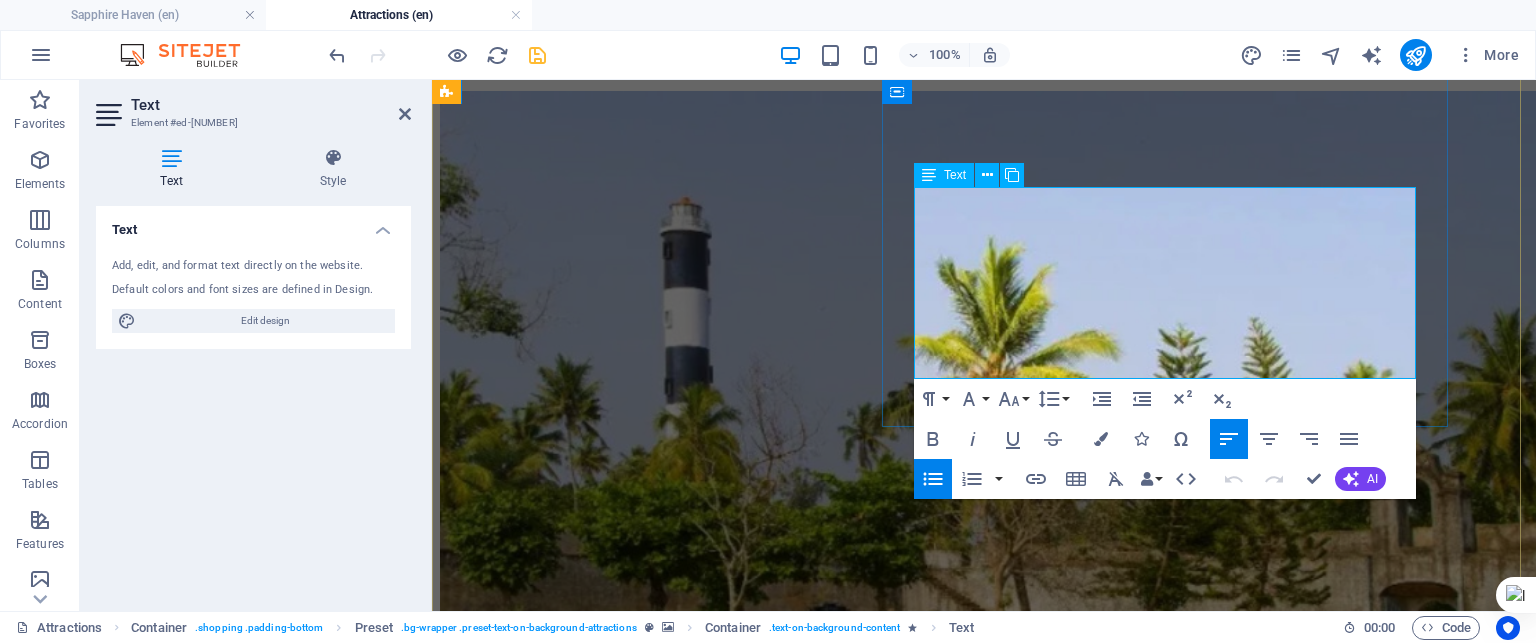 type 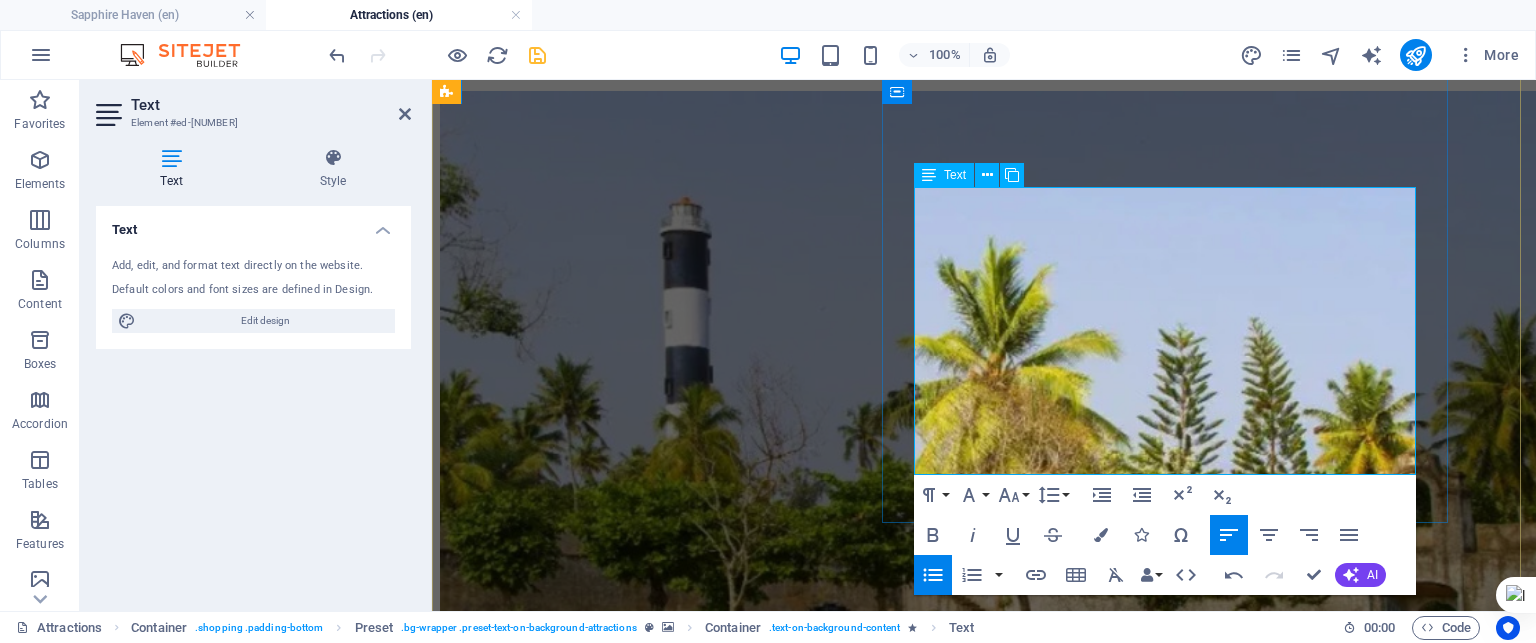 drag, startPoint x: 933, startPoint y: 436, endPoint x: 1148, endPoint y: 443, distance: 215.11392 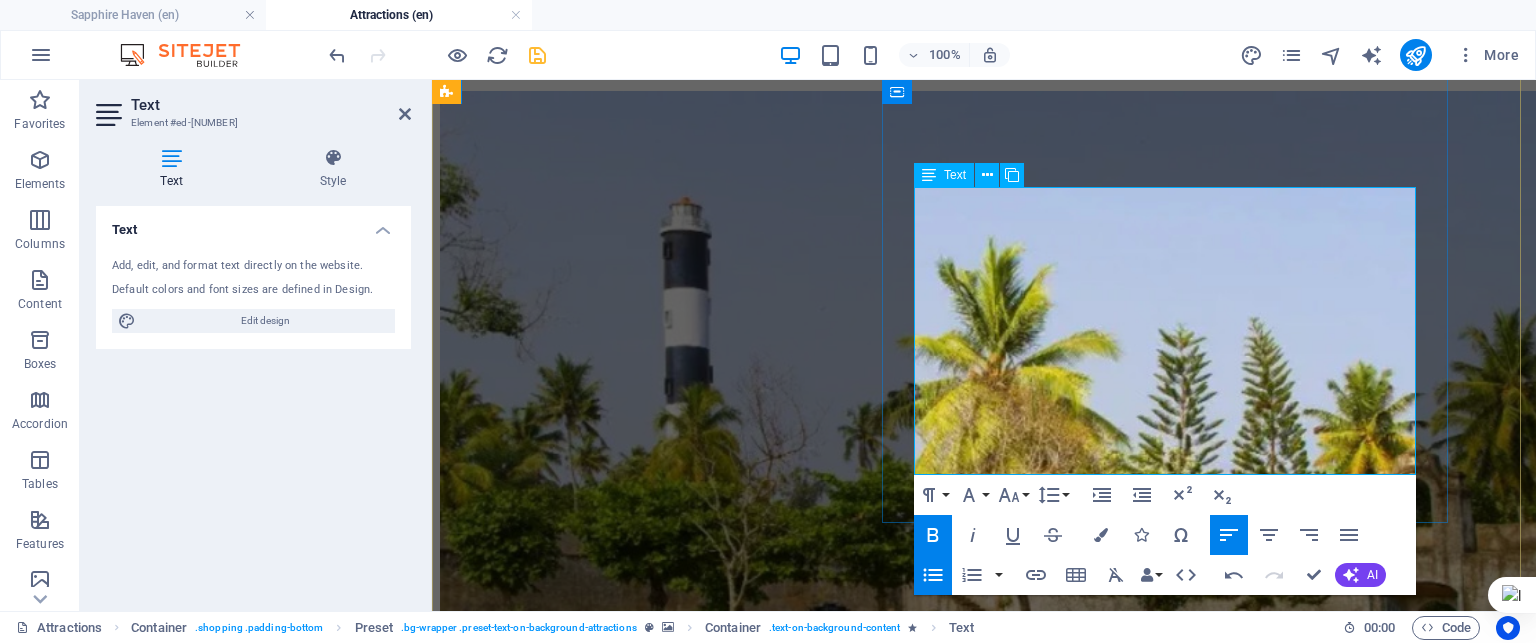 click on "Rajakumari All Mart & Bakery: Shopping mall offering groceries, clothing, accessories, and a popular bakery" at bounding box center (1004, 9624) 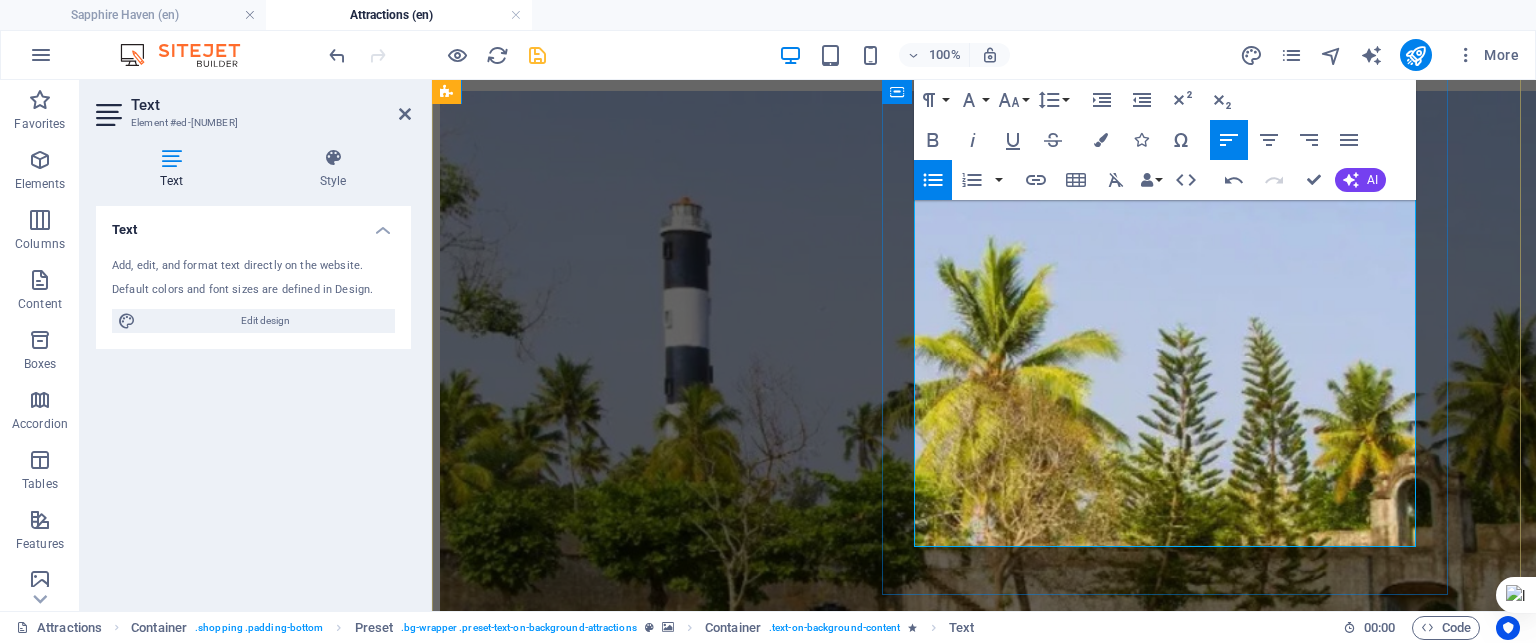 drag, startPoint x: 930, startPoint y: 487, endPoint x: 1195, endPoint y: 488, distance: 265.0019 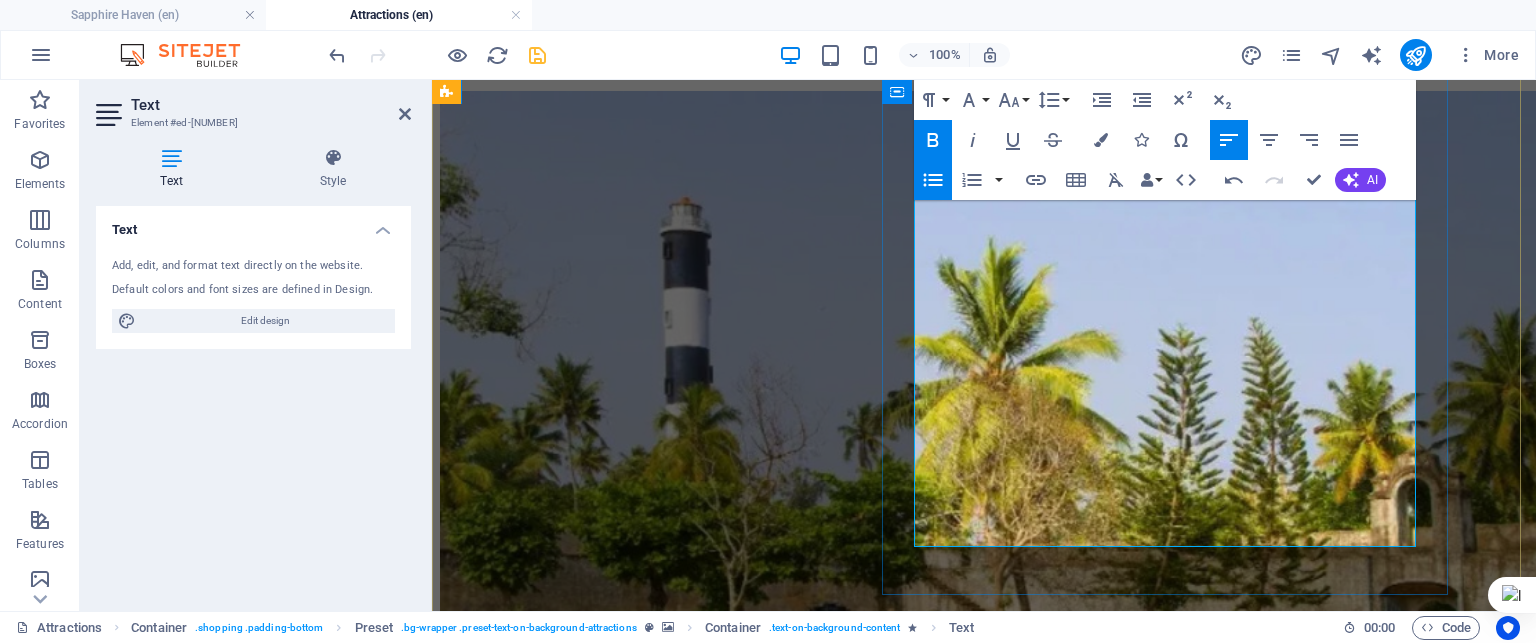 click on "Rajakumari All Mart & Bakery: Shopping mall offering groceries, clothing, accessories, and a popular bakery" at bounding box center [1004, 9660] 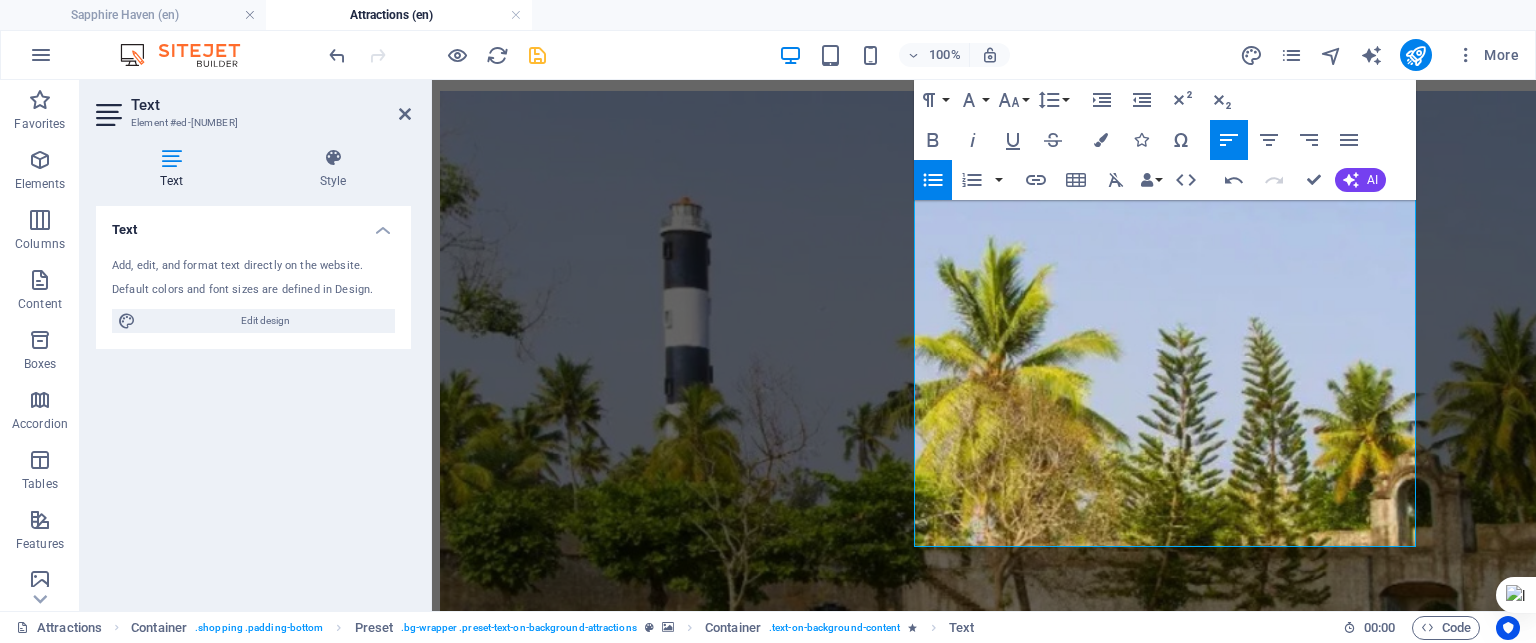 click at bounding box center (984, 8531) 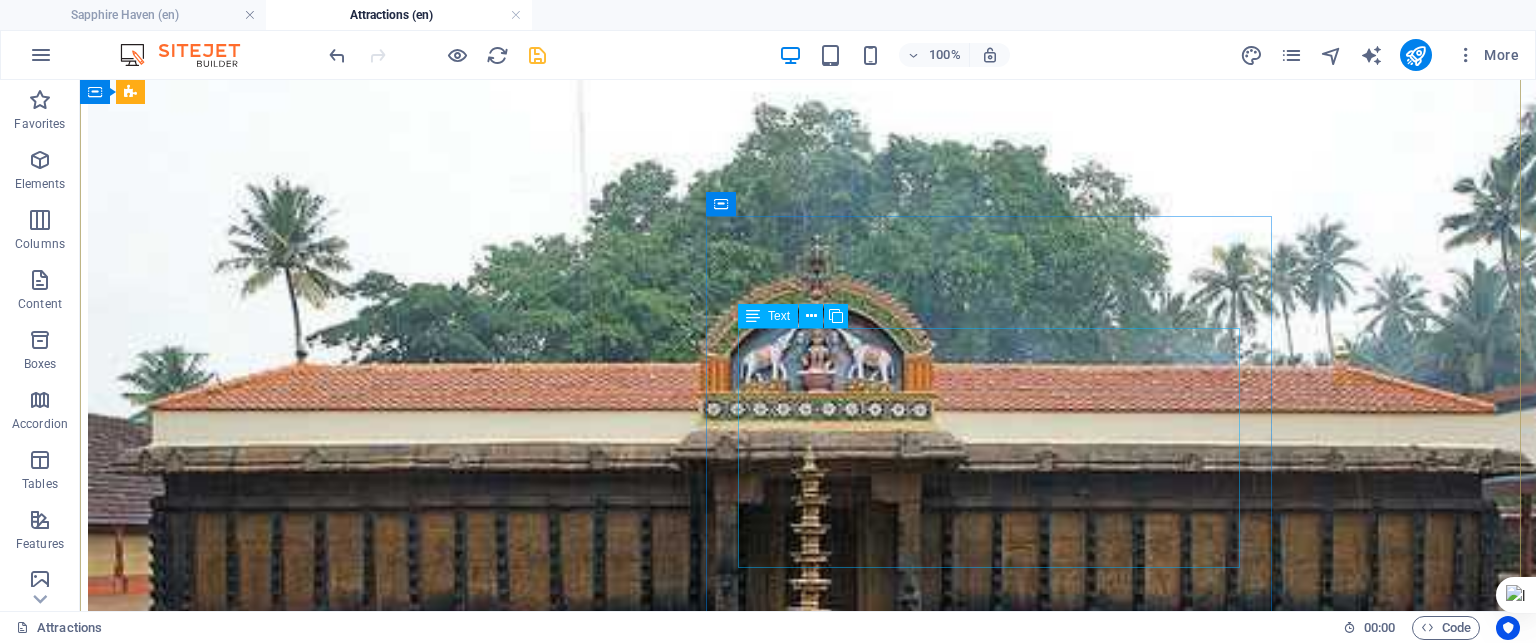 scroll, scrollTop: 9732, scrollLeft: 0, axis: vertical 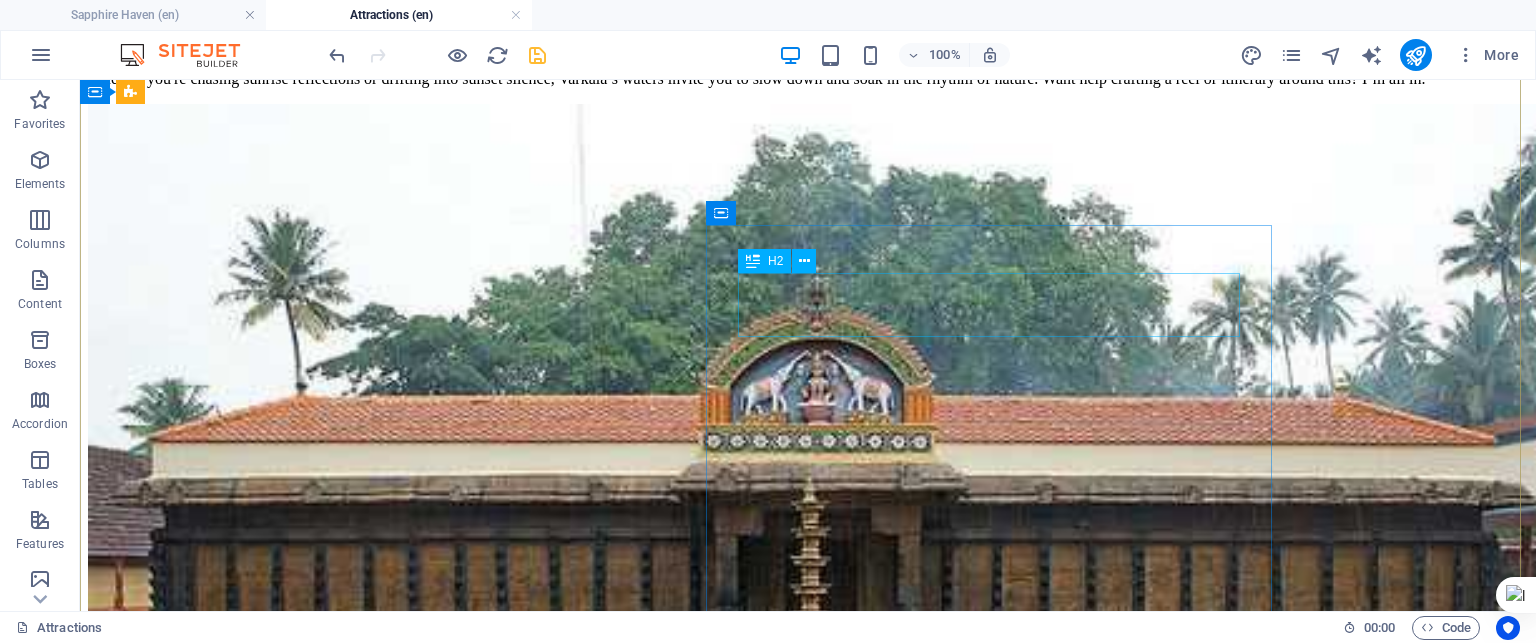 click on "Place" at bounding box center (808, 12645) 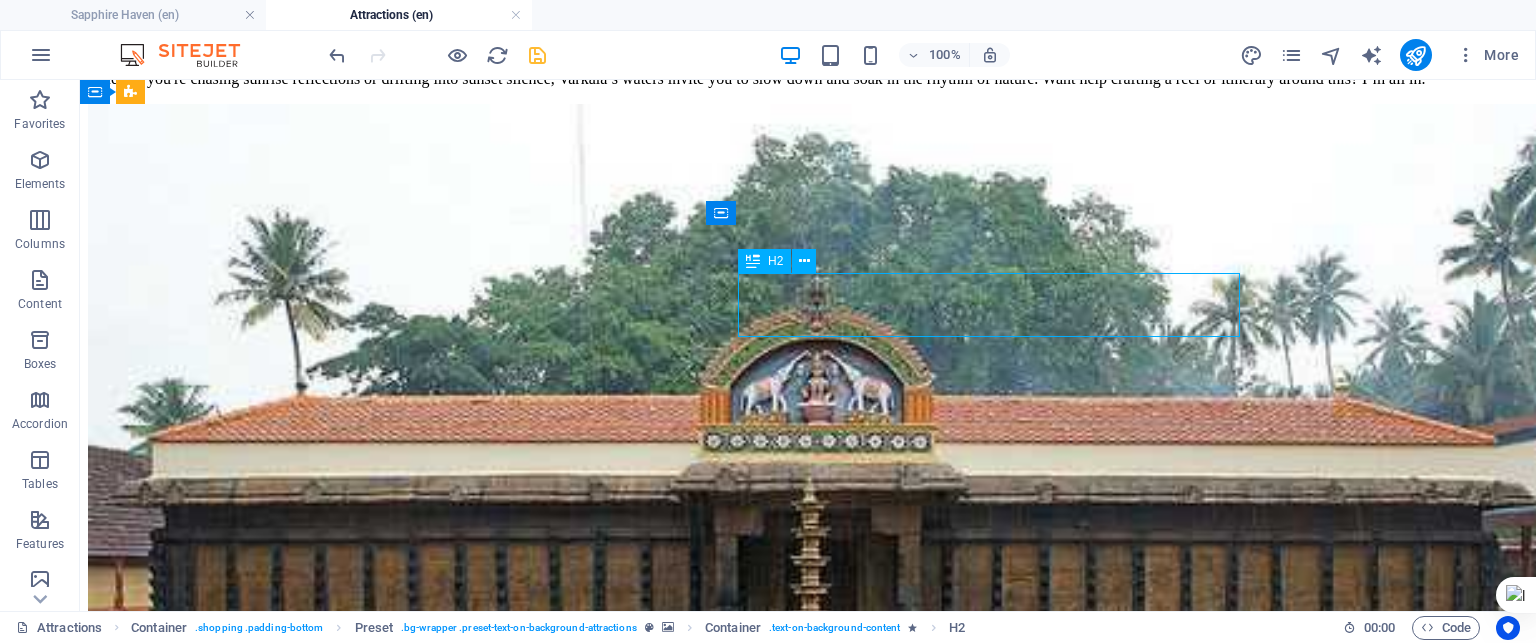 click on "Place" at bounding box center [808, 12645] 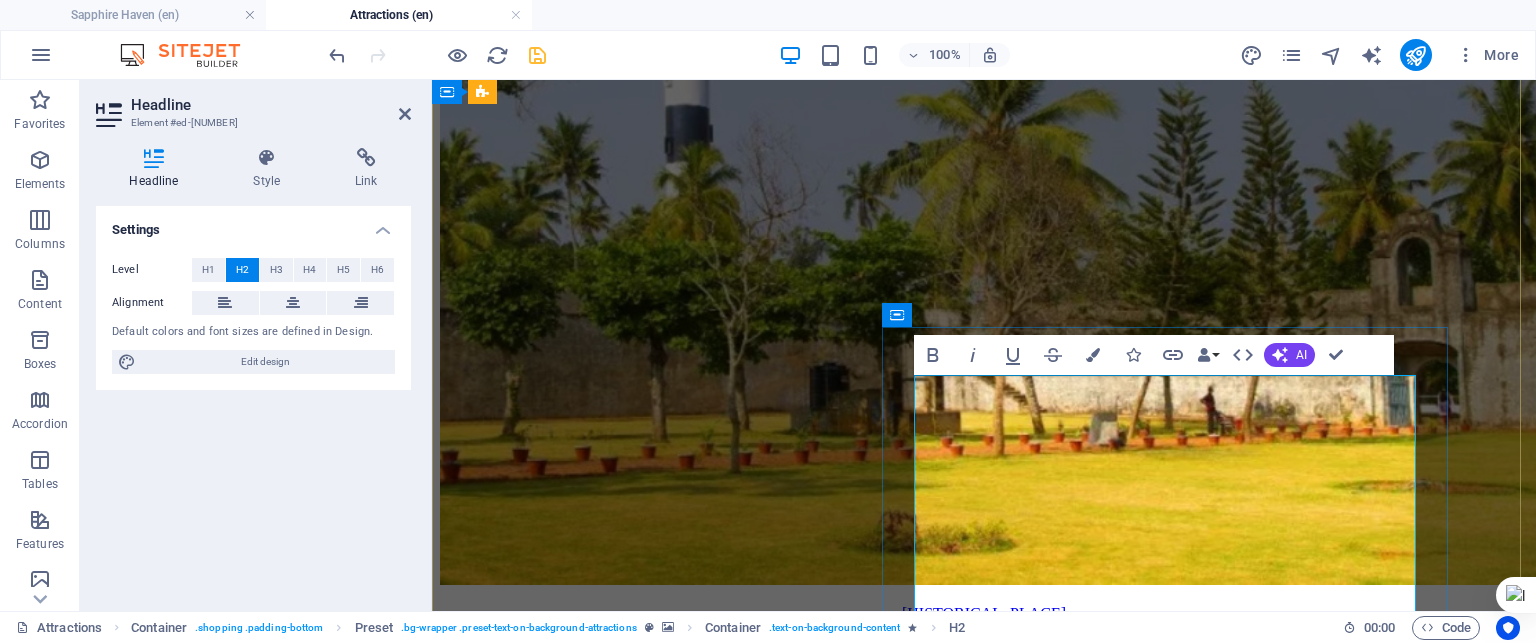 scroll, scrollTop: 9932, scrollLeft: 0, axis: vertical 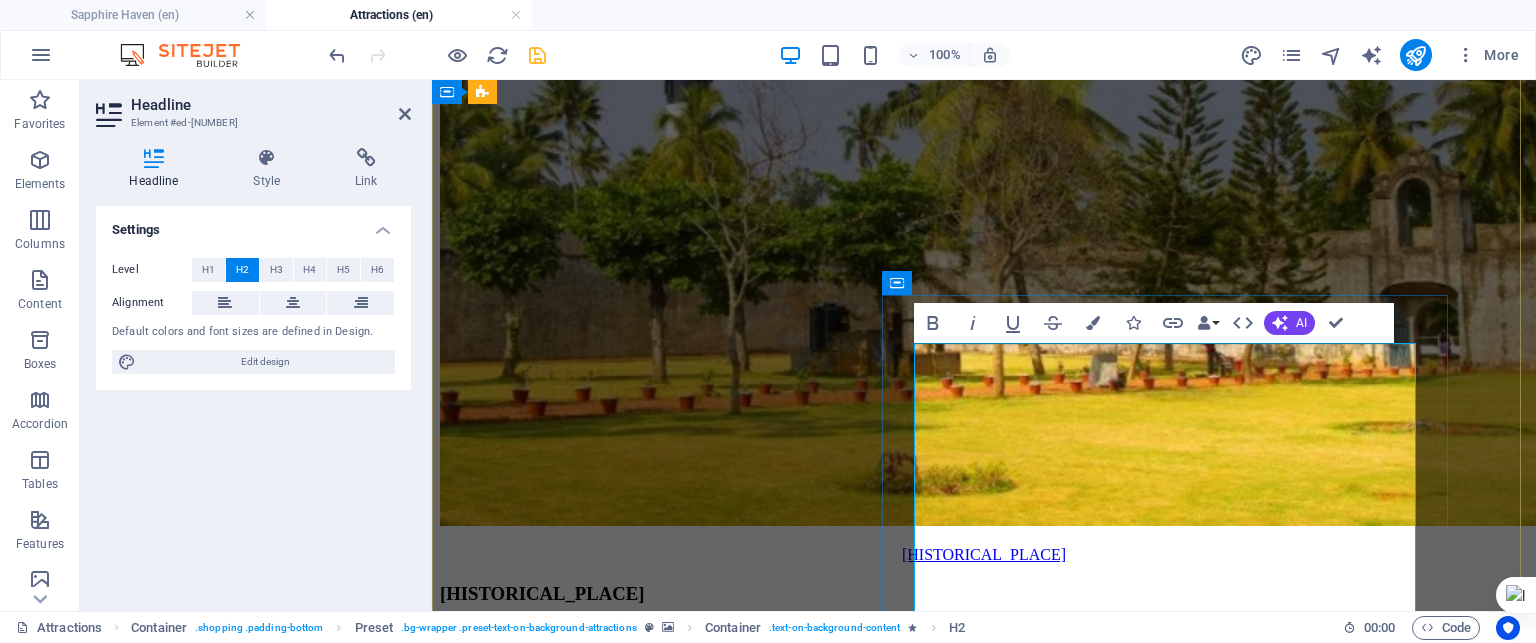 click on "Ayurvedic & Cultural Finds[ORGANIZATION]: Offers herbal oils, honey, handmade clothing, and natural cosmetics.Spice & Tea Shops: Pick up Kerala’s famous cardamom, pepper, and black tea as aromatic souvenirs.Would you like help crafting a shopping trail, turning this into a reel, or mapping it into a cultural itinerary? I can even add a poetic twist to your retail therapy." at bounding box center (984, 9773) 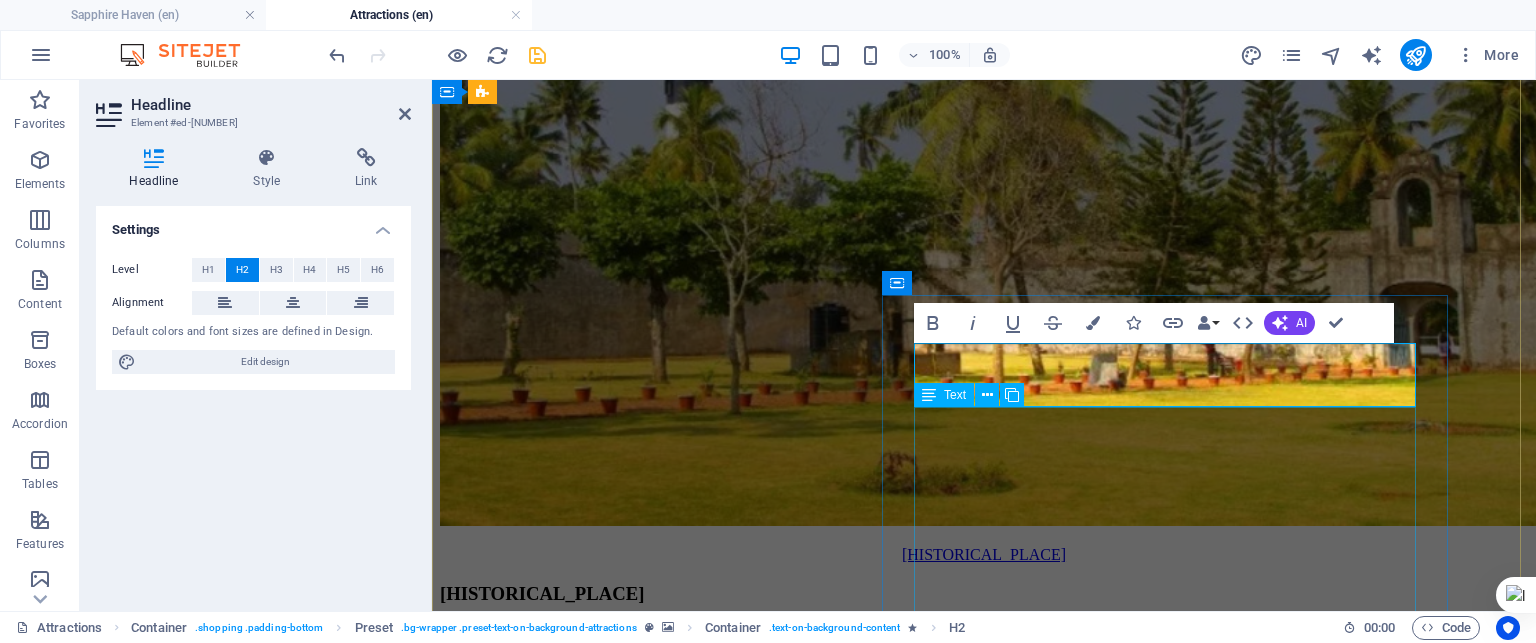 click on "Lorem ipsum dolor sit amet, consectetur adipisicing elit. Laborum, deleniti, obcaecati  vitae esse dolorum numquam magnam non dicta saepe? Hic, eveniet, blanditiis, quis esse  placeat corporis cum dolores autem officia porro tempore modi ut iusto pariatur  cumque explicabo dolore eos sint ducimus fuga culpa sunt fugit a incidunt consectetur magnam deserunt velit  numquam amet repudiandae. At, debitis," at bounding box center (984, 9524) 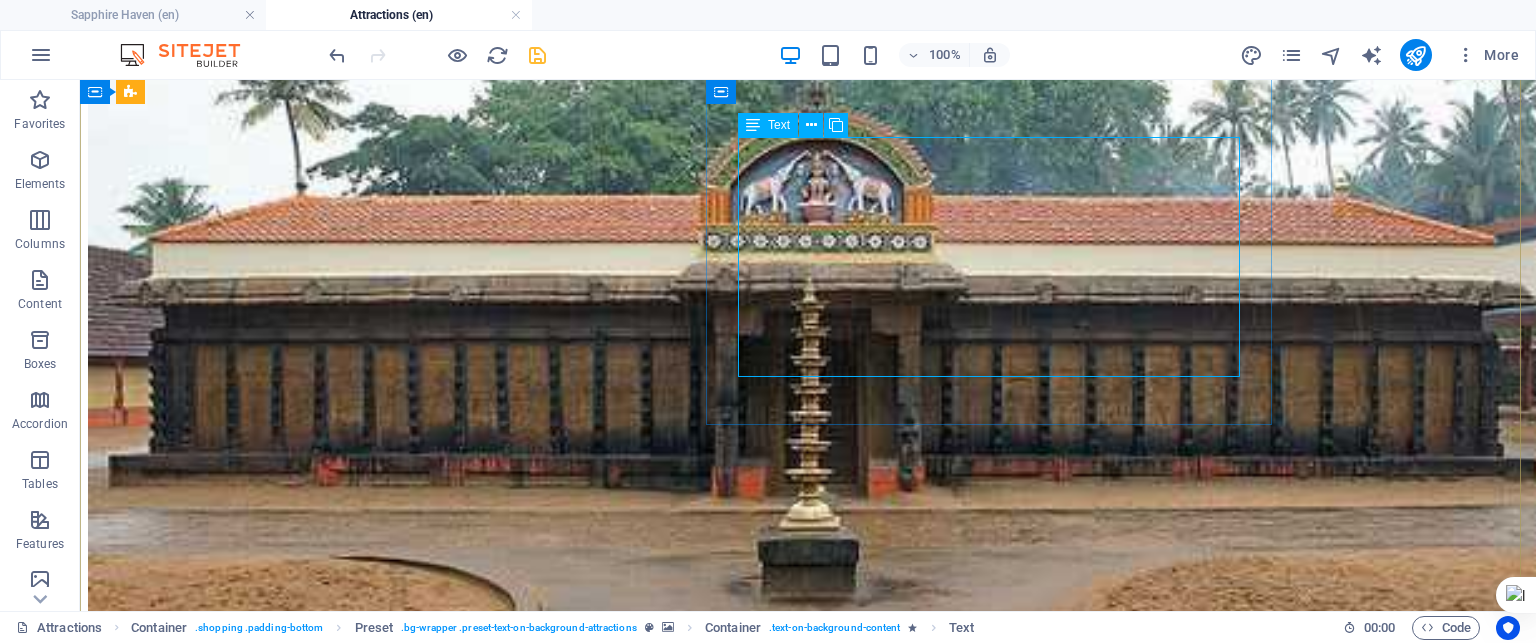 click on "Lorem ipsum dolor sit amet, consectetur adipisicing elit. Laborum, deleniti, obcaecati  vitae esse dolorum numquam magnam non dicta saepe? Hic, eveniet, blanditiis, quis esse  placeat corporis cum dolores autem officia porro tempore modi ut iusto pariatur  cumque explicabo dolore eos sint ducimus fuga culpa sunt fugit a incidunt consectetur magnam deserunt velit  numquam amet repudiandae. At, debitis," at bounding box center (808, 12549) 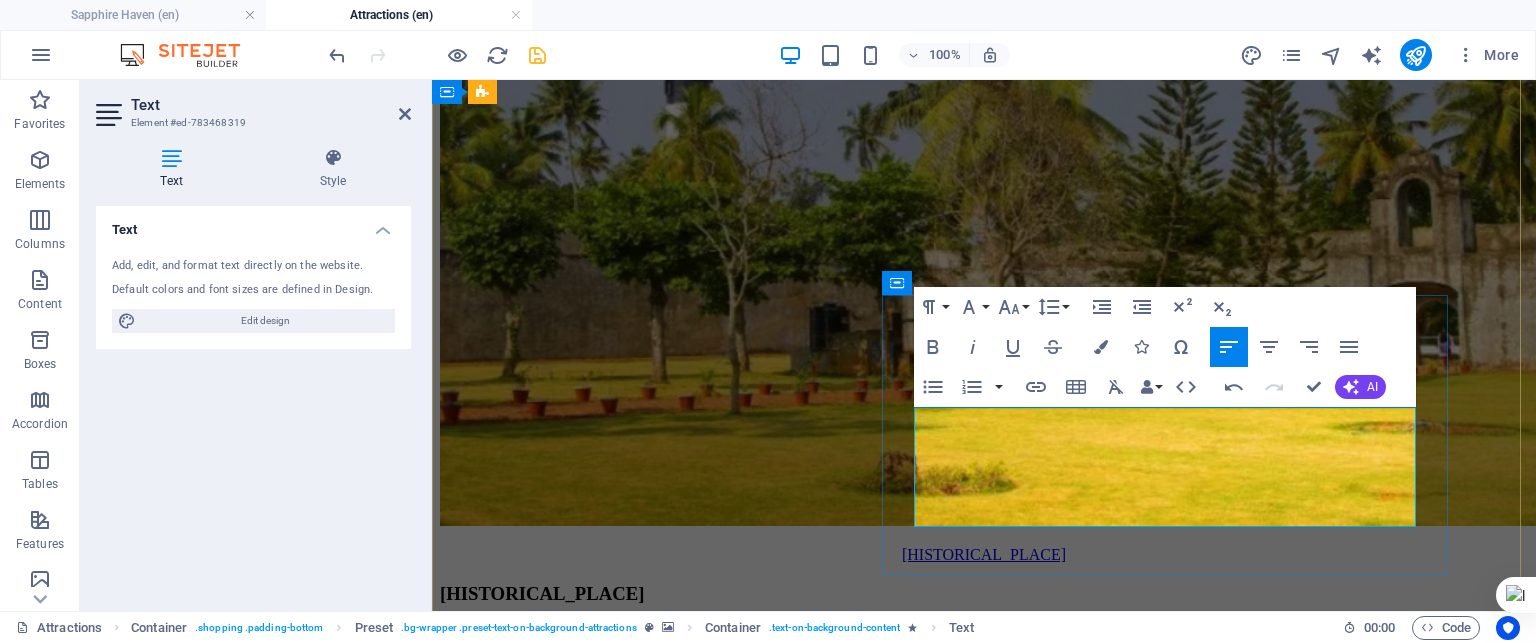 click on "Khadi Store : Offers herbal oils, honey, handmade clothing, and natural cosmetics. Spice & Tea Shops : Pick up Kerala’s famous cardamom, pepper, and black tea as aromatic souvenirs." at bounding box center (984, 9429) 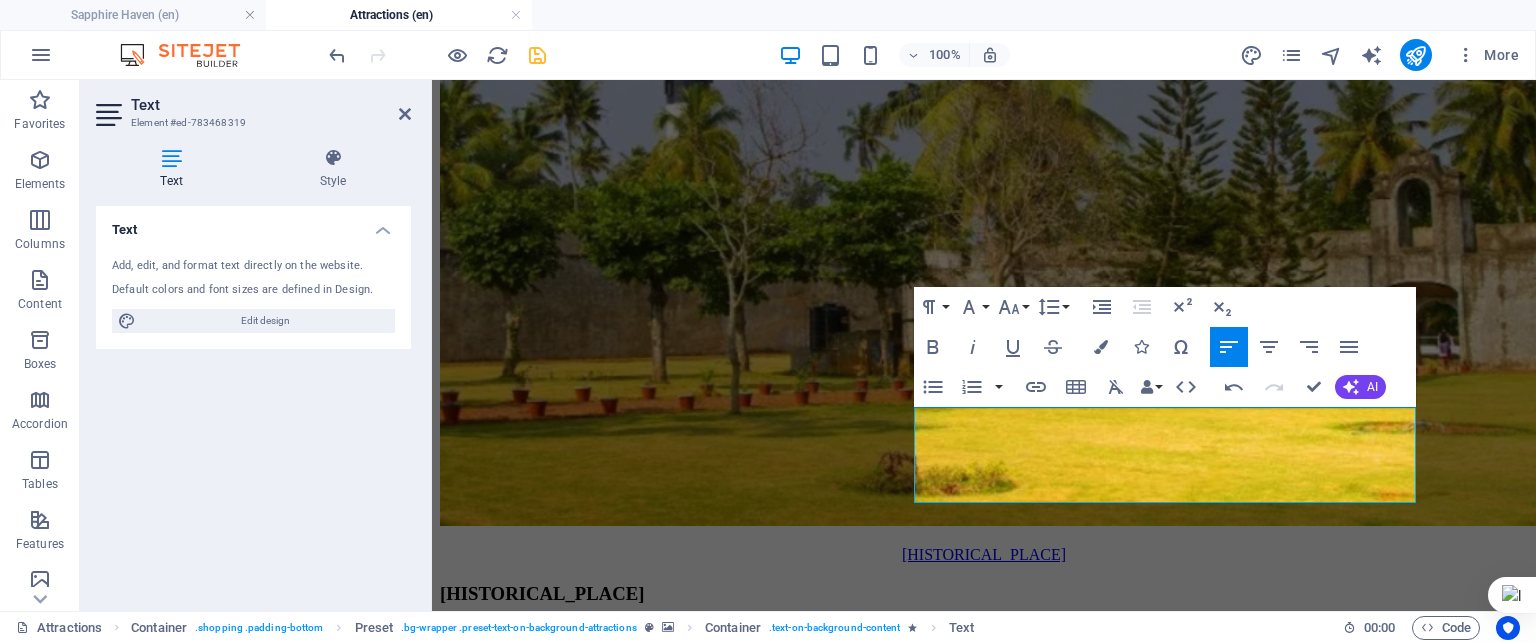 click at bounding box center (984, 8381) 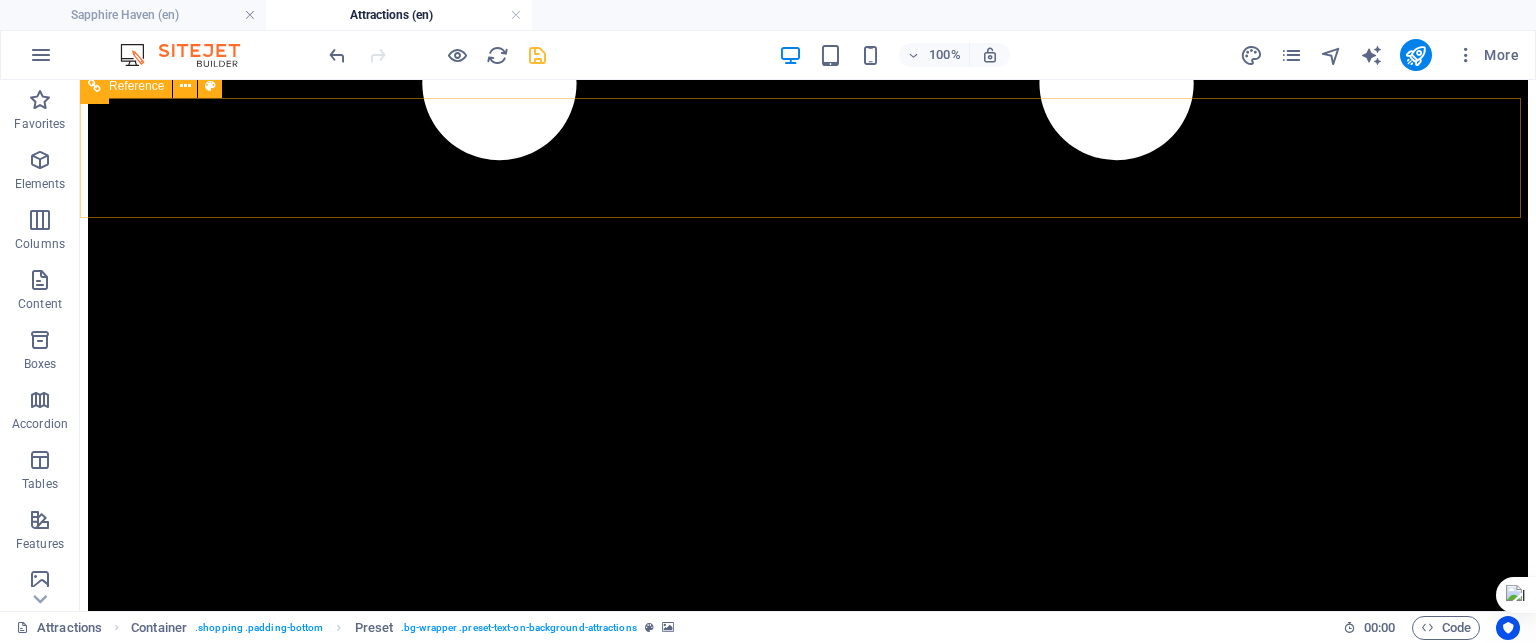 scroll, scrollTop: 6369, scrollLeft: 0, axis: vertical 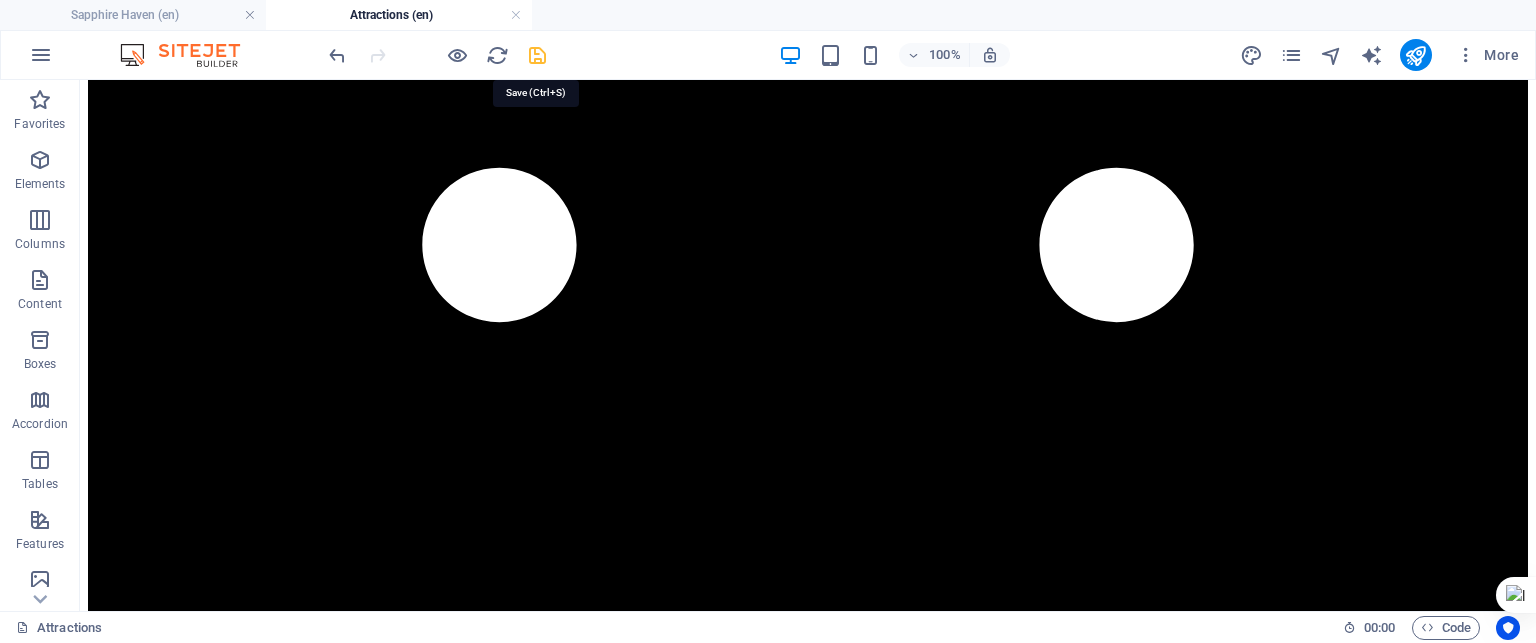 click at bounding box center (537, 55) 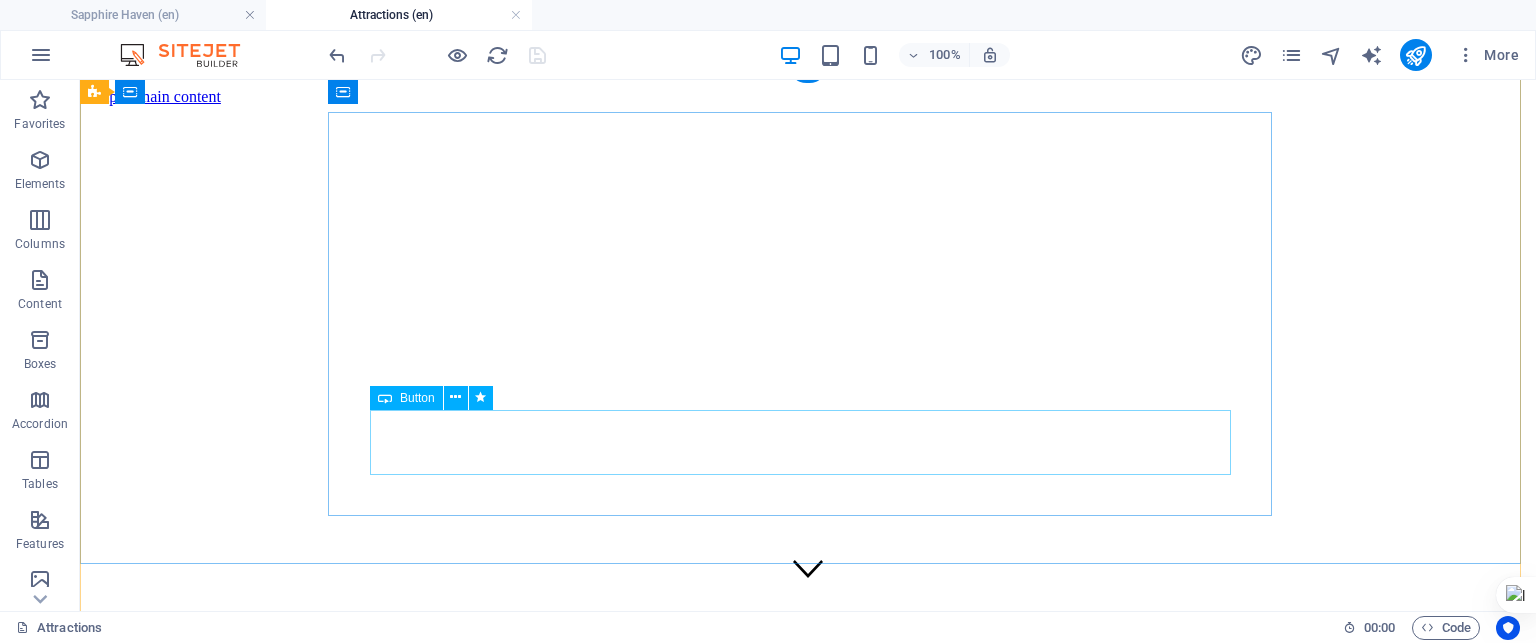 scroll, scrollTop: 0, scrollLeft: 0, axis: both 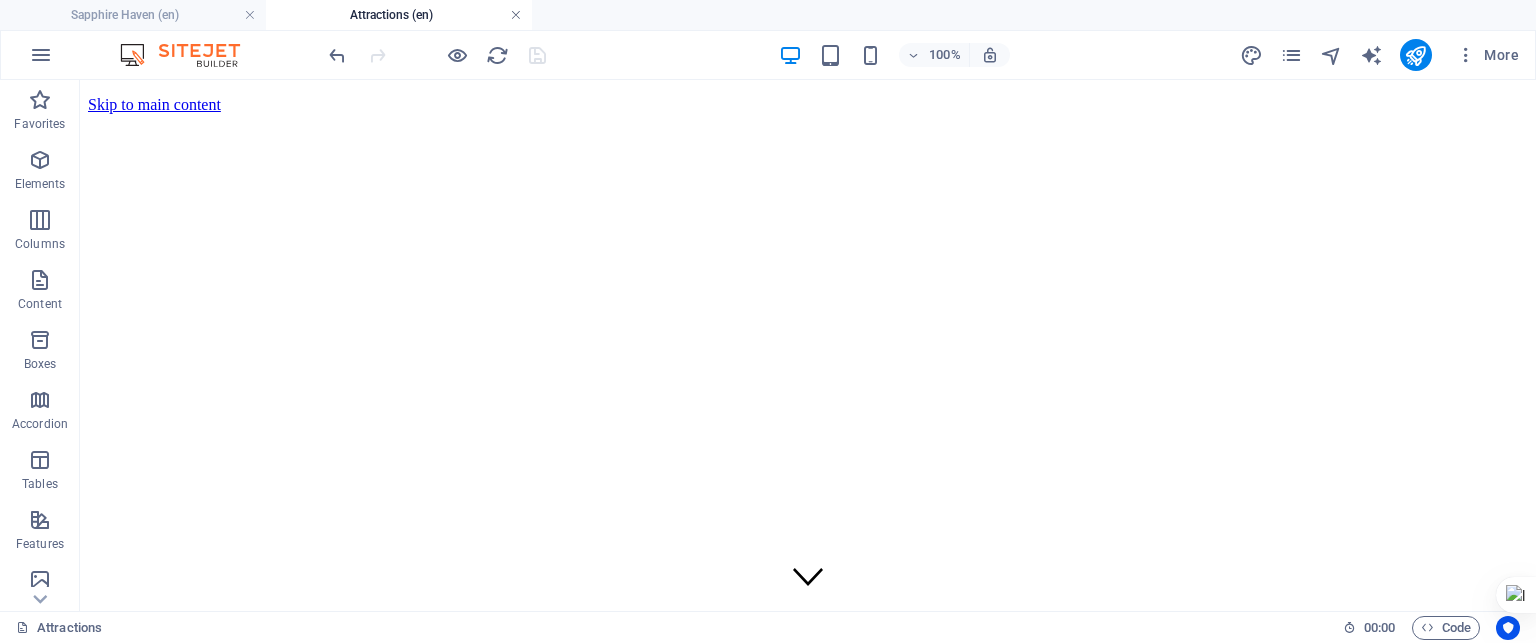 click at bounding box center [516, 15] 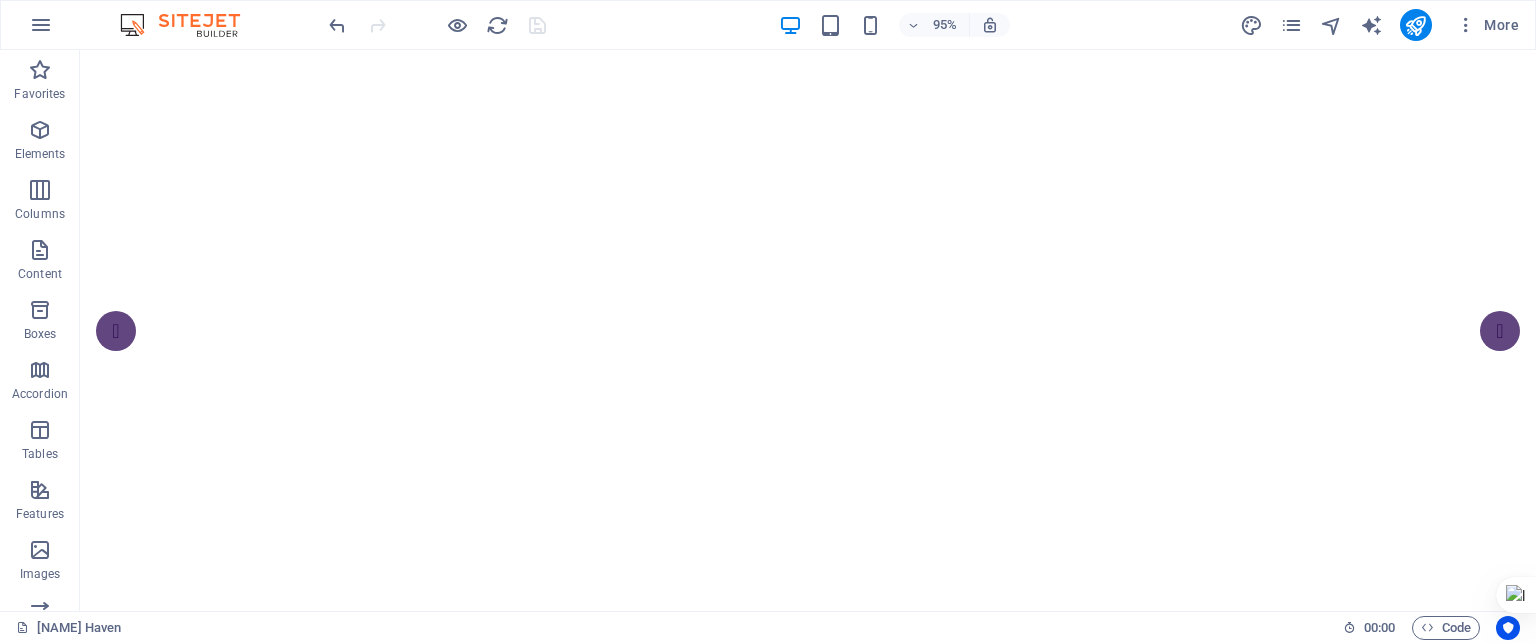 scroll, scrollTop: 500, scrollLeft: 0, axis: vertical 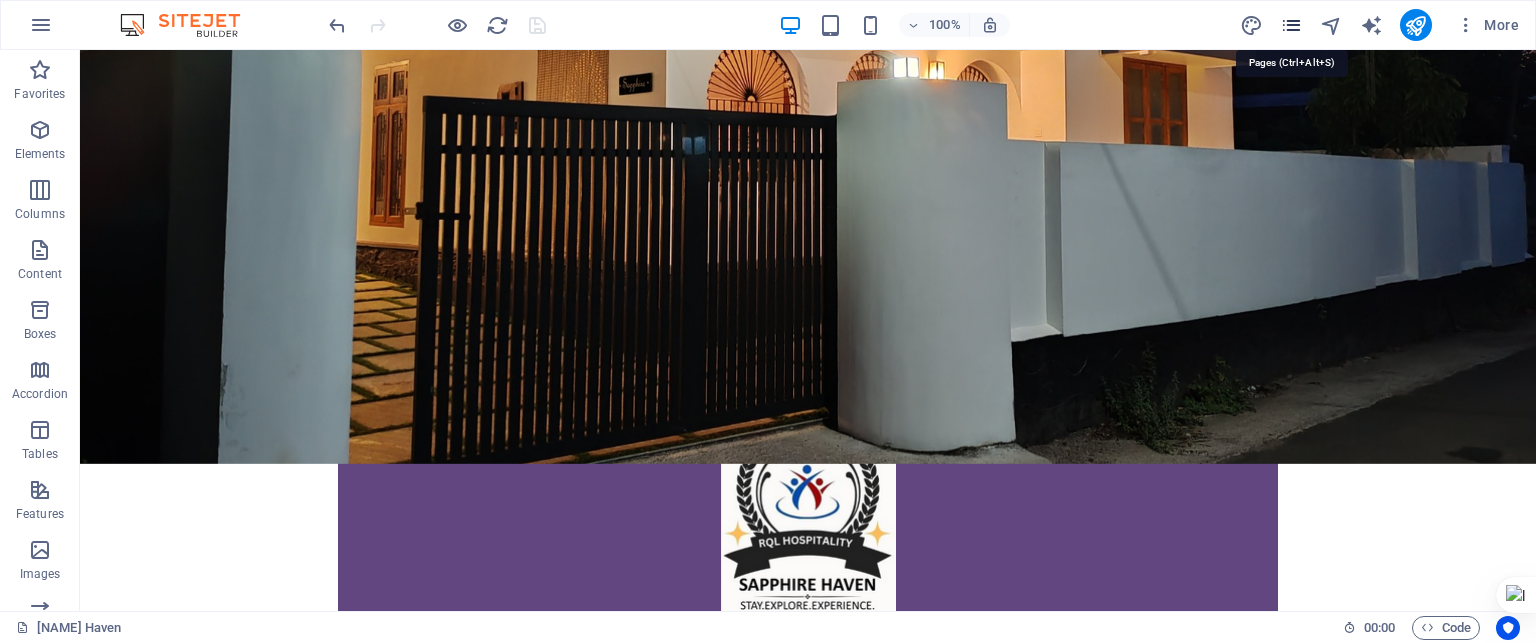 click at bounding box center (1291, 25) 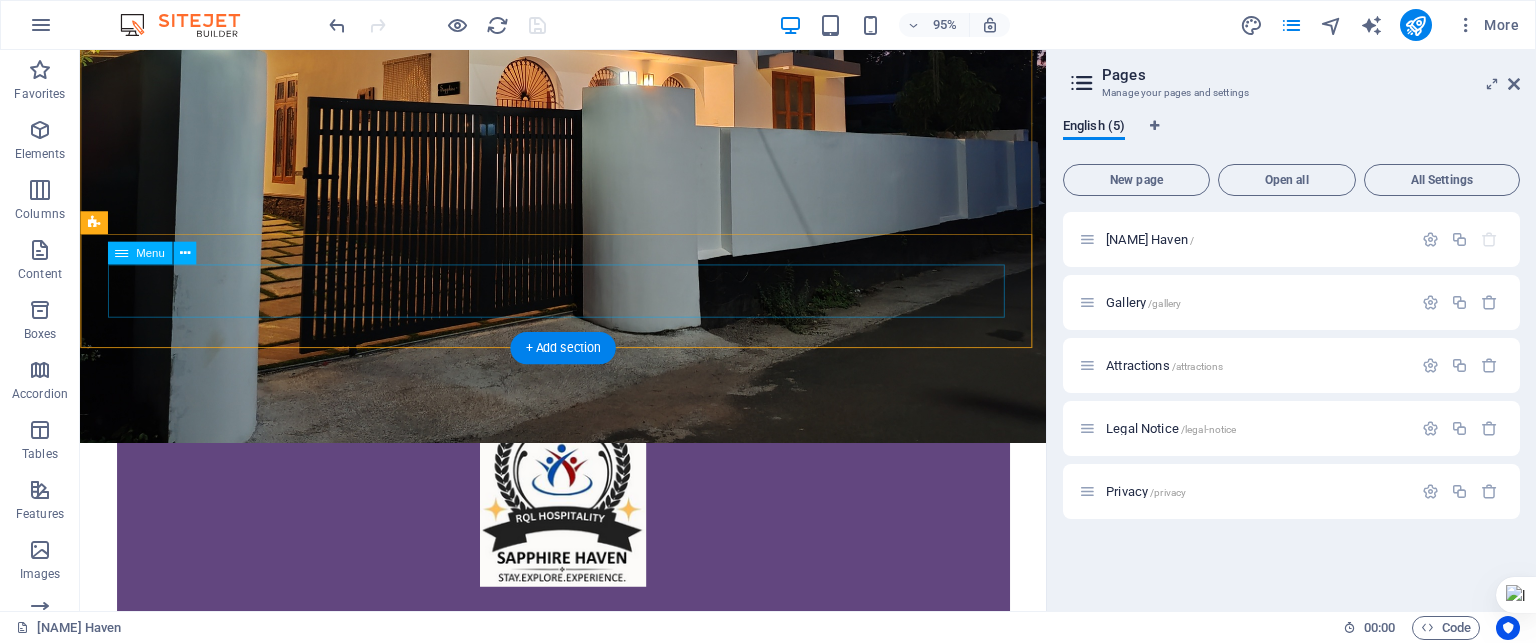 click on "Holidayhome GALLERY Book Now Attractions Contact" at bounding box center (589, 1020) 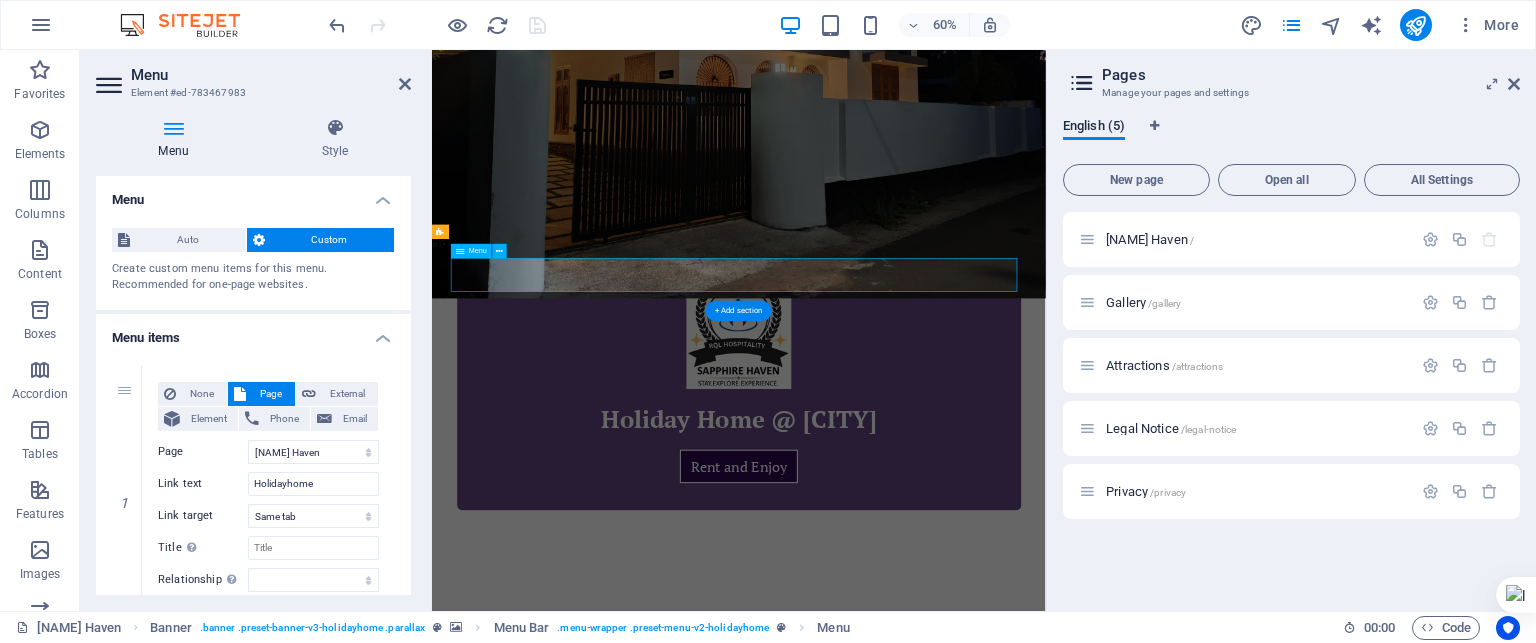 click on "Holidayhome GALLERY Book Now Attractions Contact" at bounding box center [944, 1020] 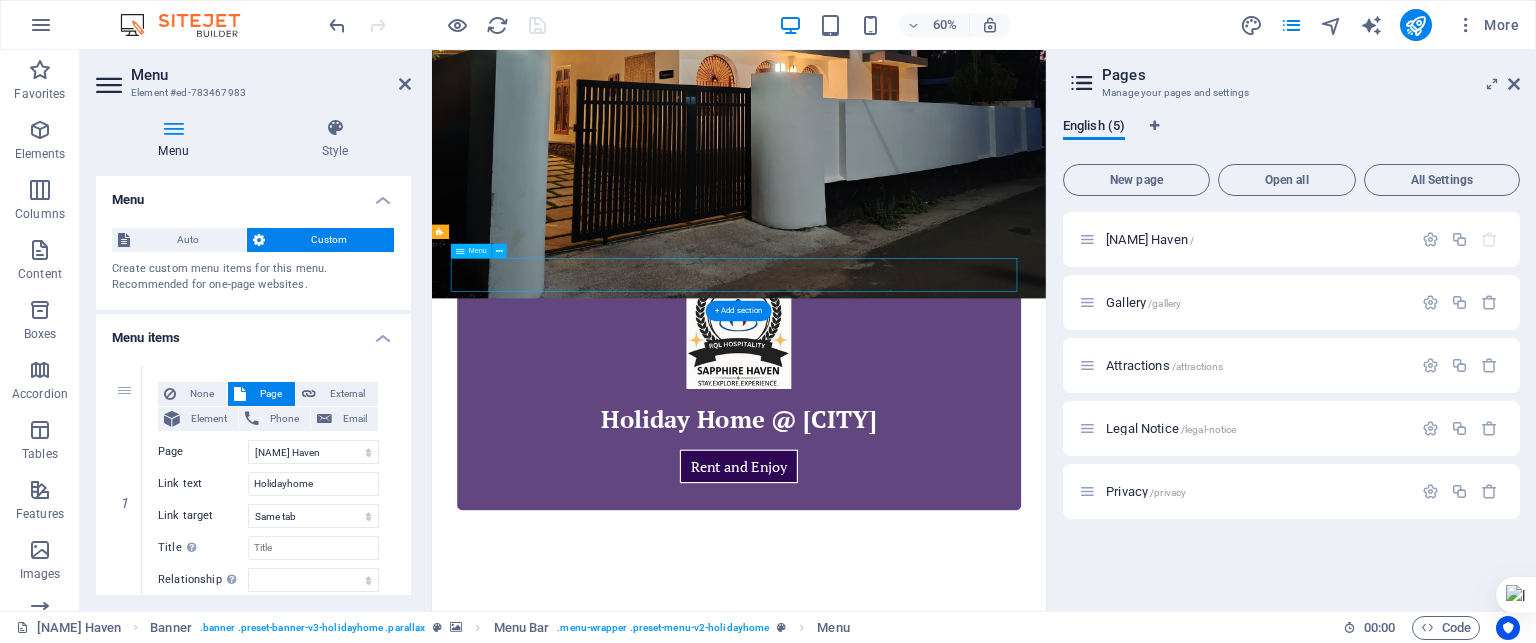 click on "Holidayhome GALLERY Book Now Attractions Contact" at bounding box center [944, 1020] 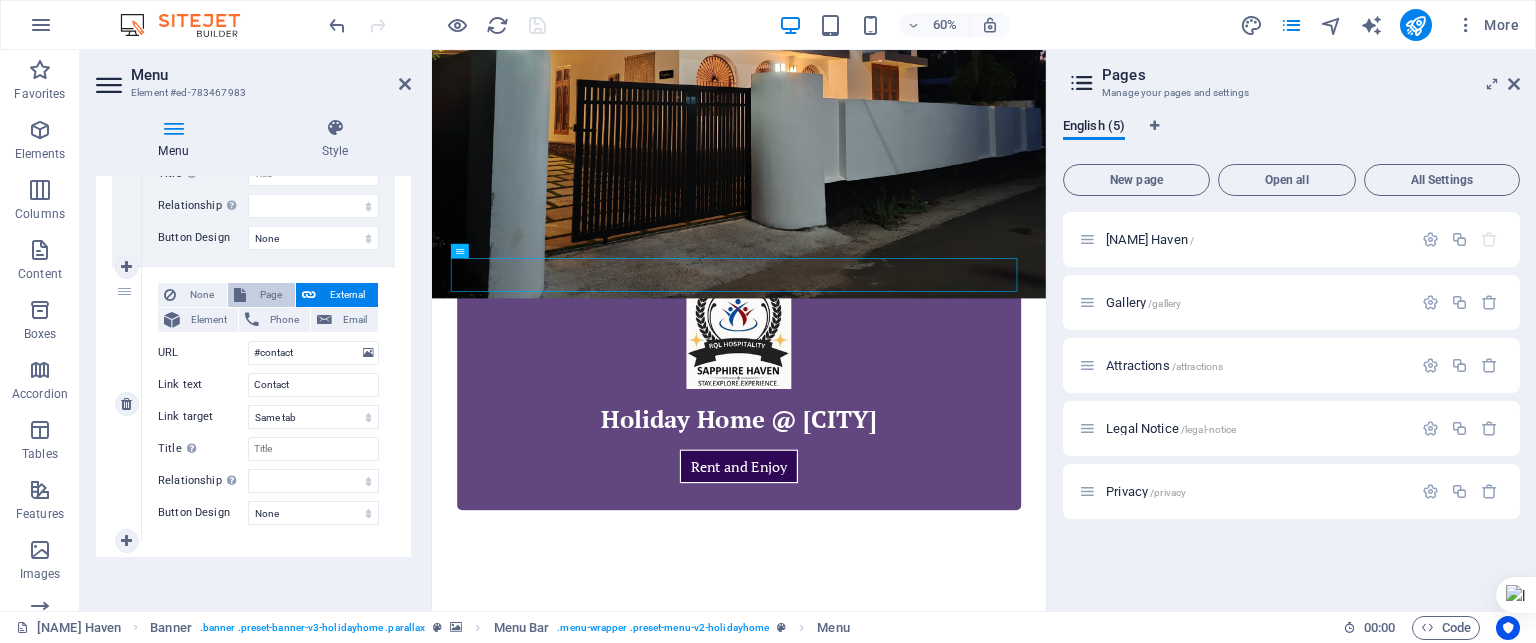 scroll, scrollTop: 1200, scrollLeft: 0, axis: vertical 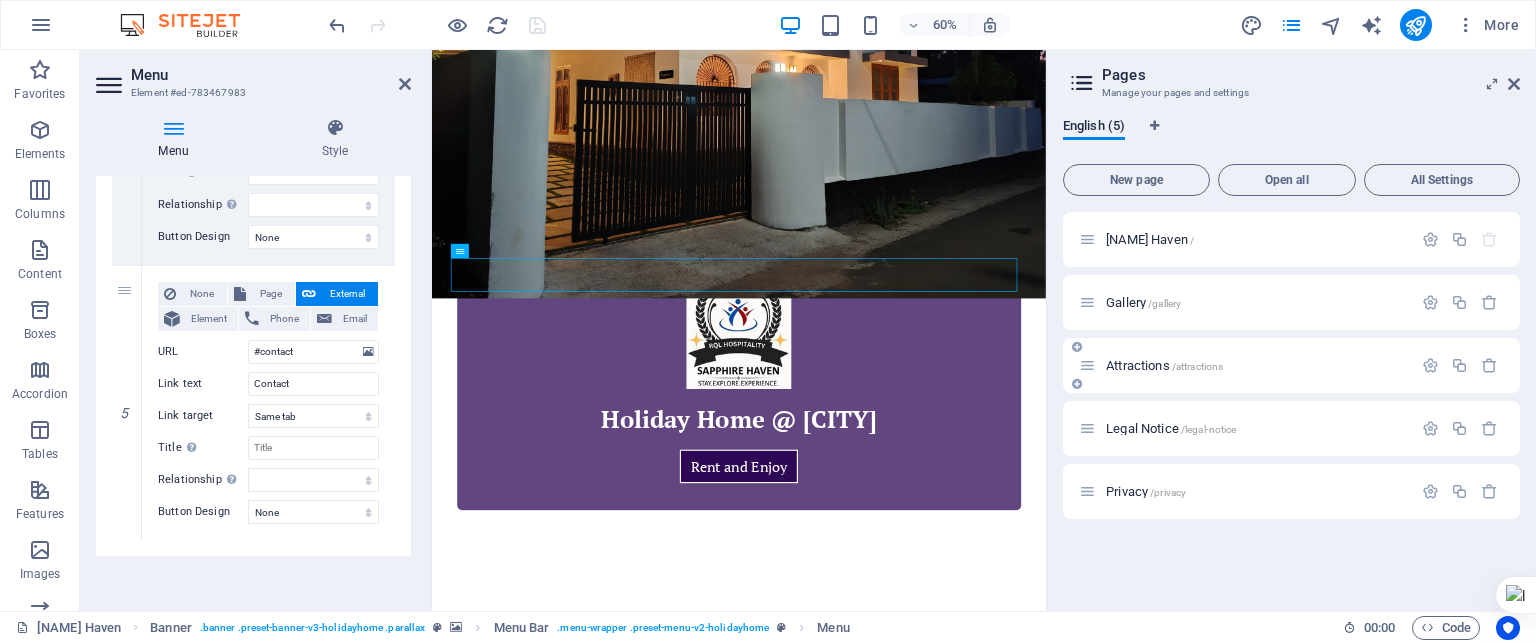 click on "Attractions /attractions" at bounding box center (1245, 365) 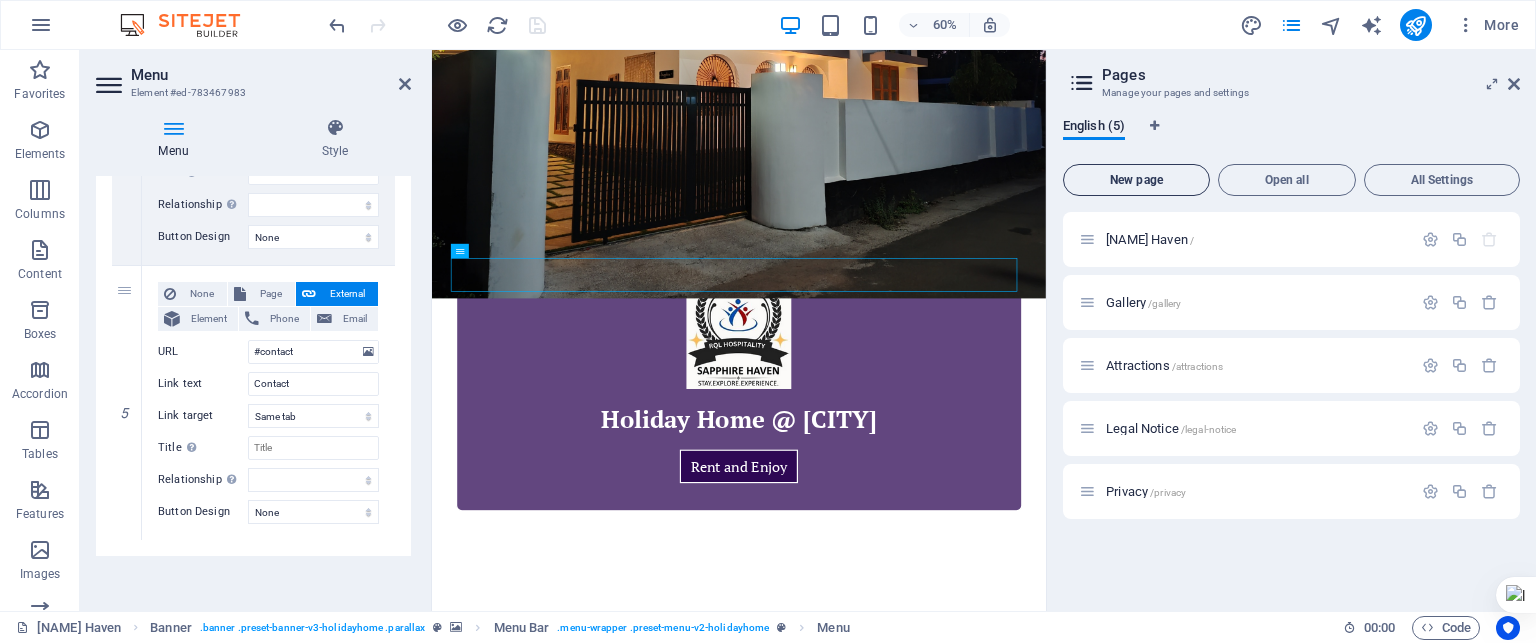 click on "New page" at bounding box center [1136, 180] 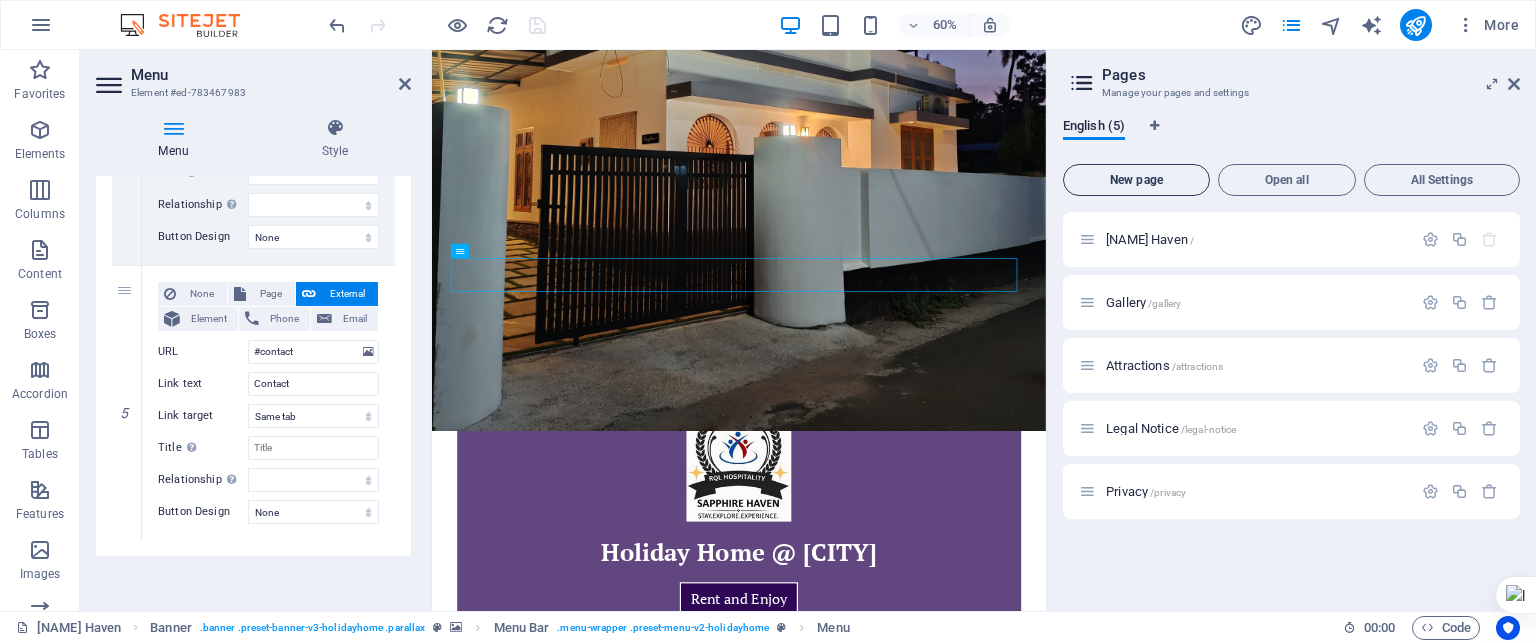 select on "1" 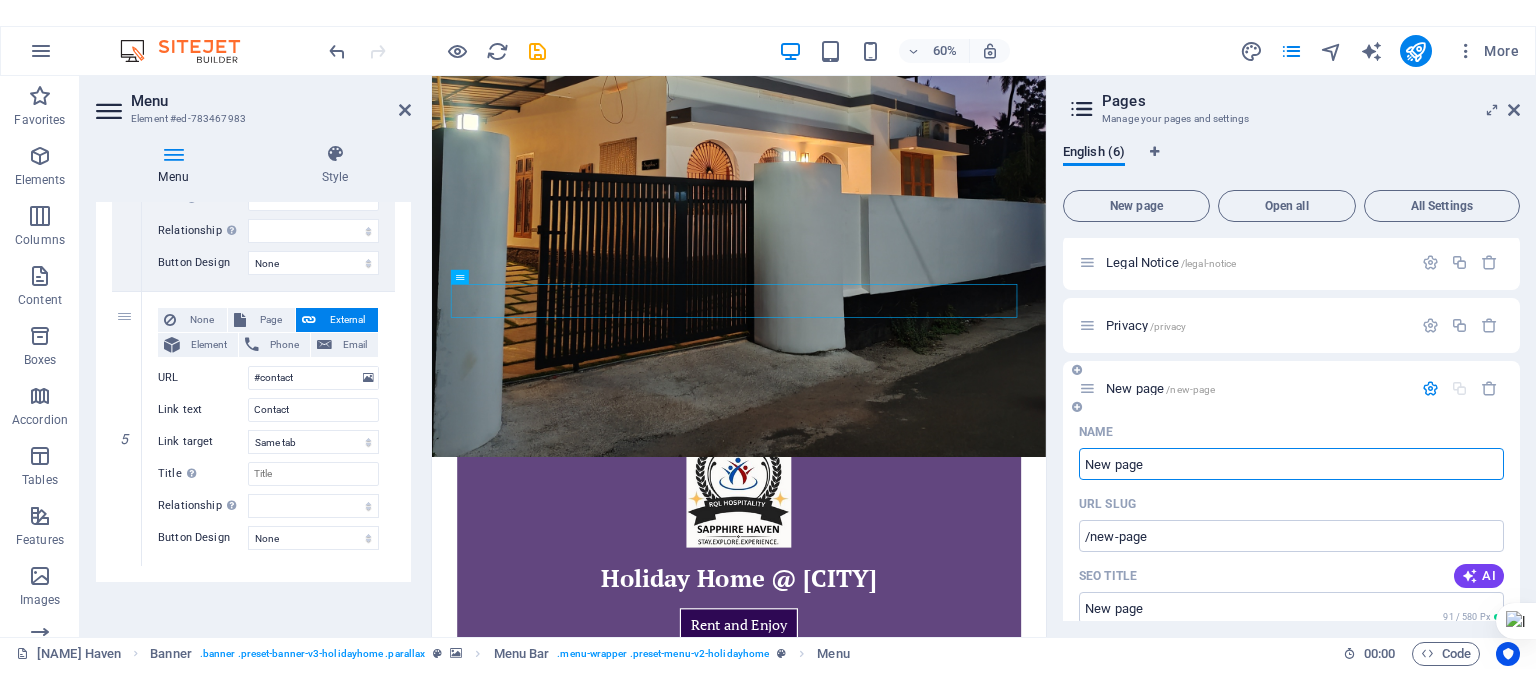 scroll, scrollTop: 0, scrollLeft: 0, axis: both 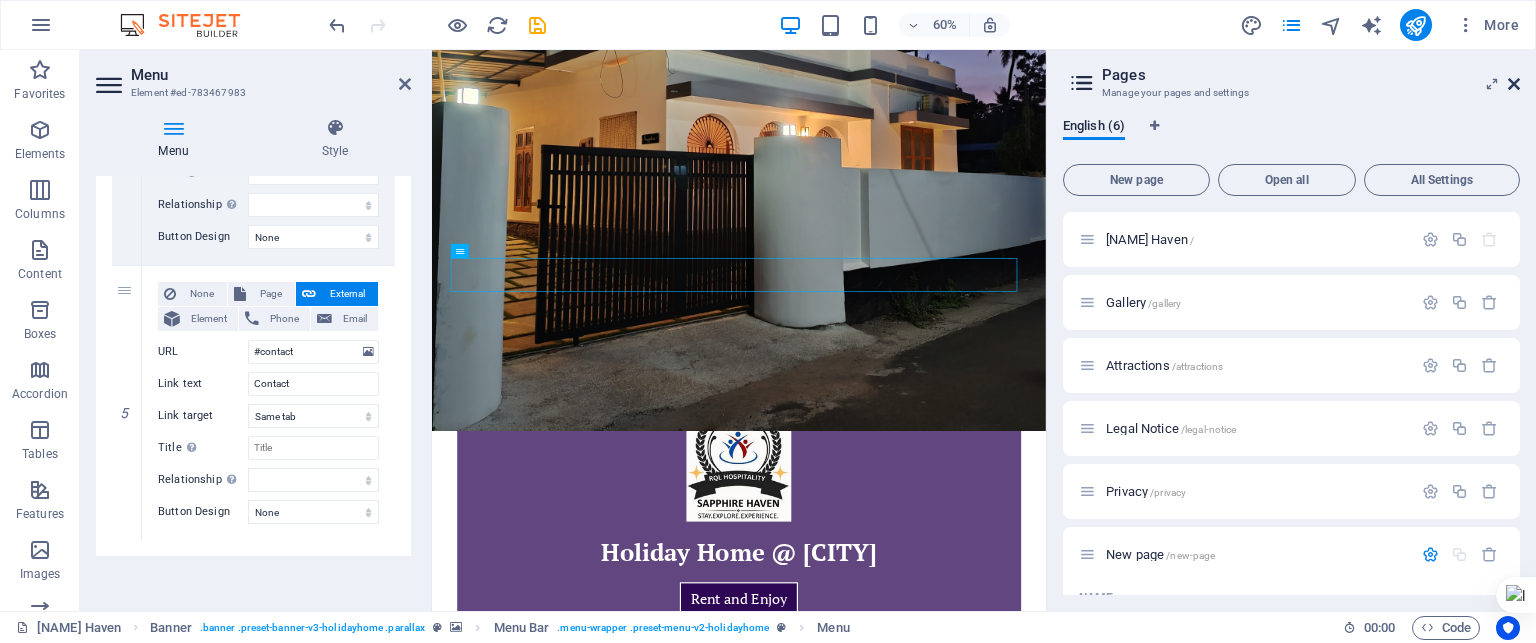 drag, startPoint x: 1084, startPoint y: 33, endPoint x: 1516, endPoint y: 83, distance: 434.88388 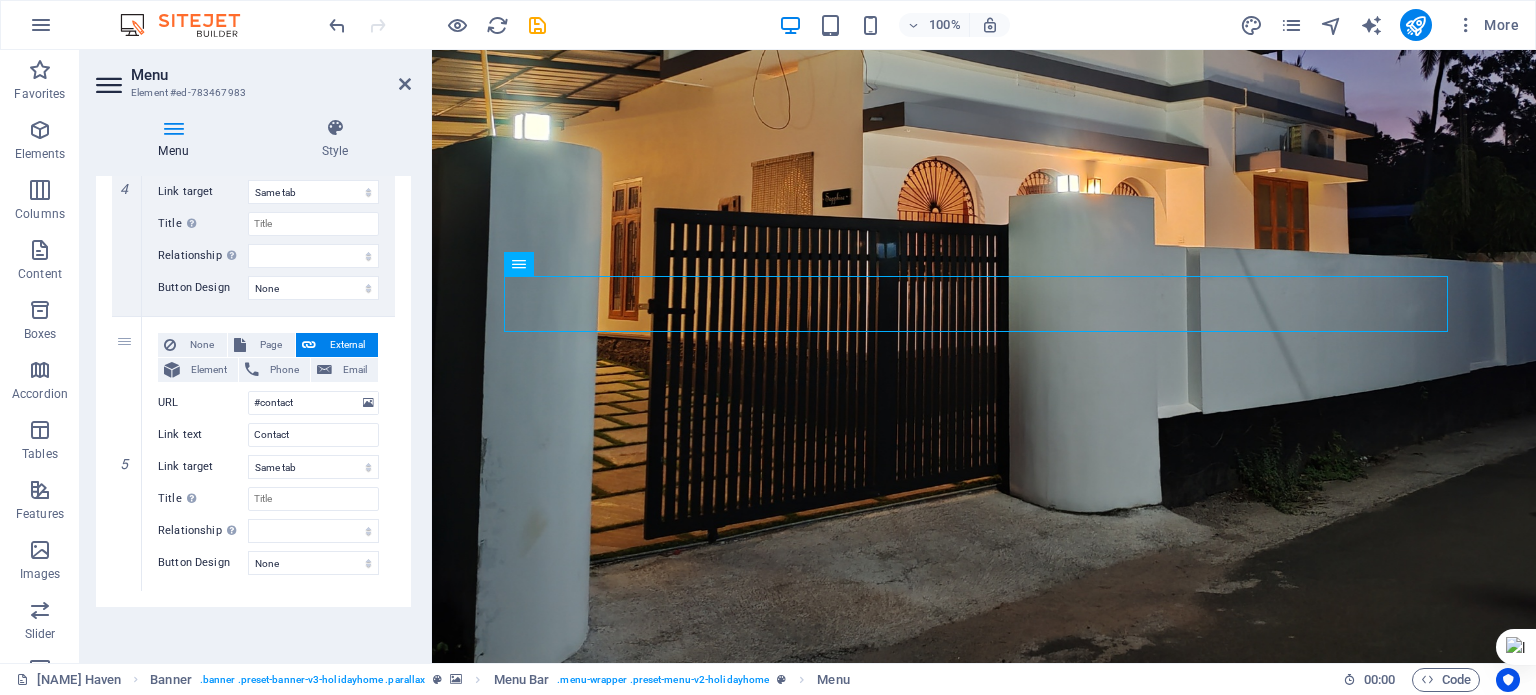 scroll, scrollTop: 1148, scrollLeft: 0, axis: vertical 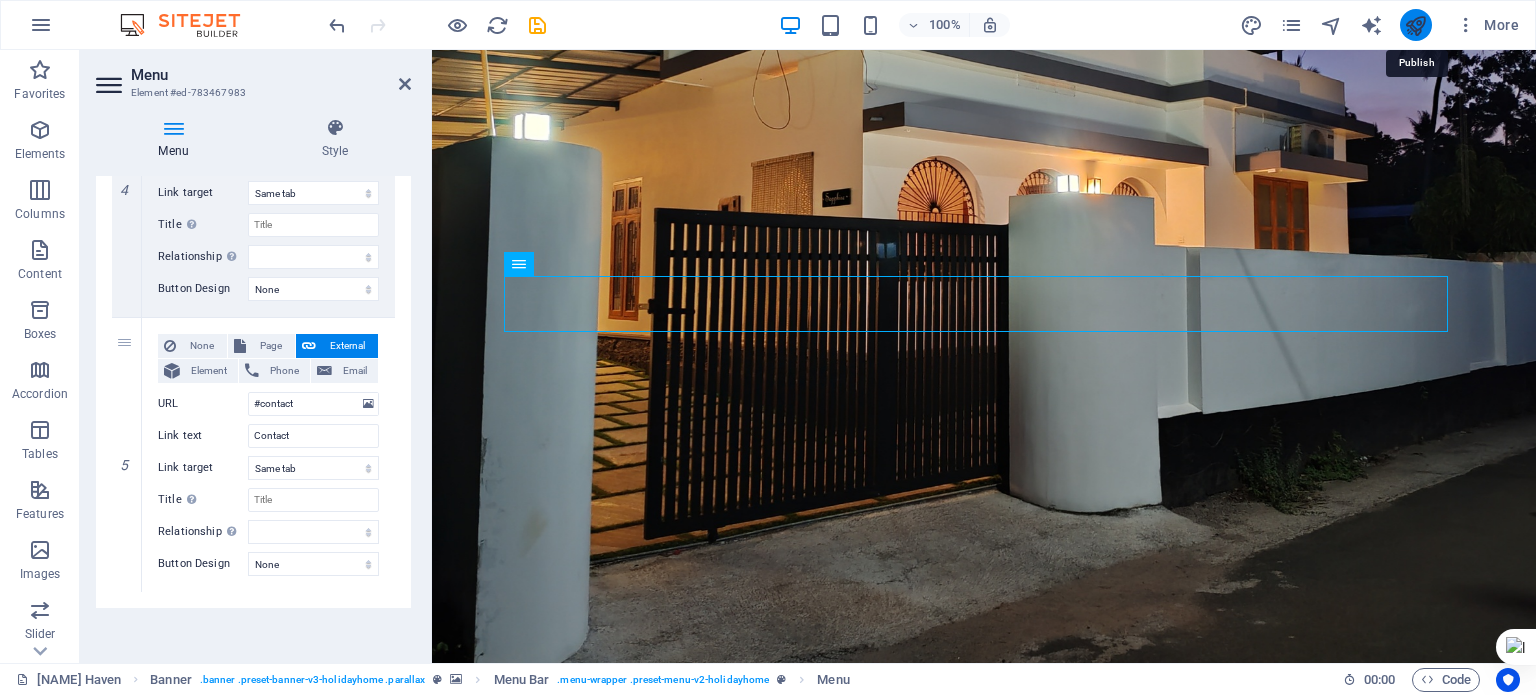 click at bounding box center [1415, 25] 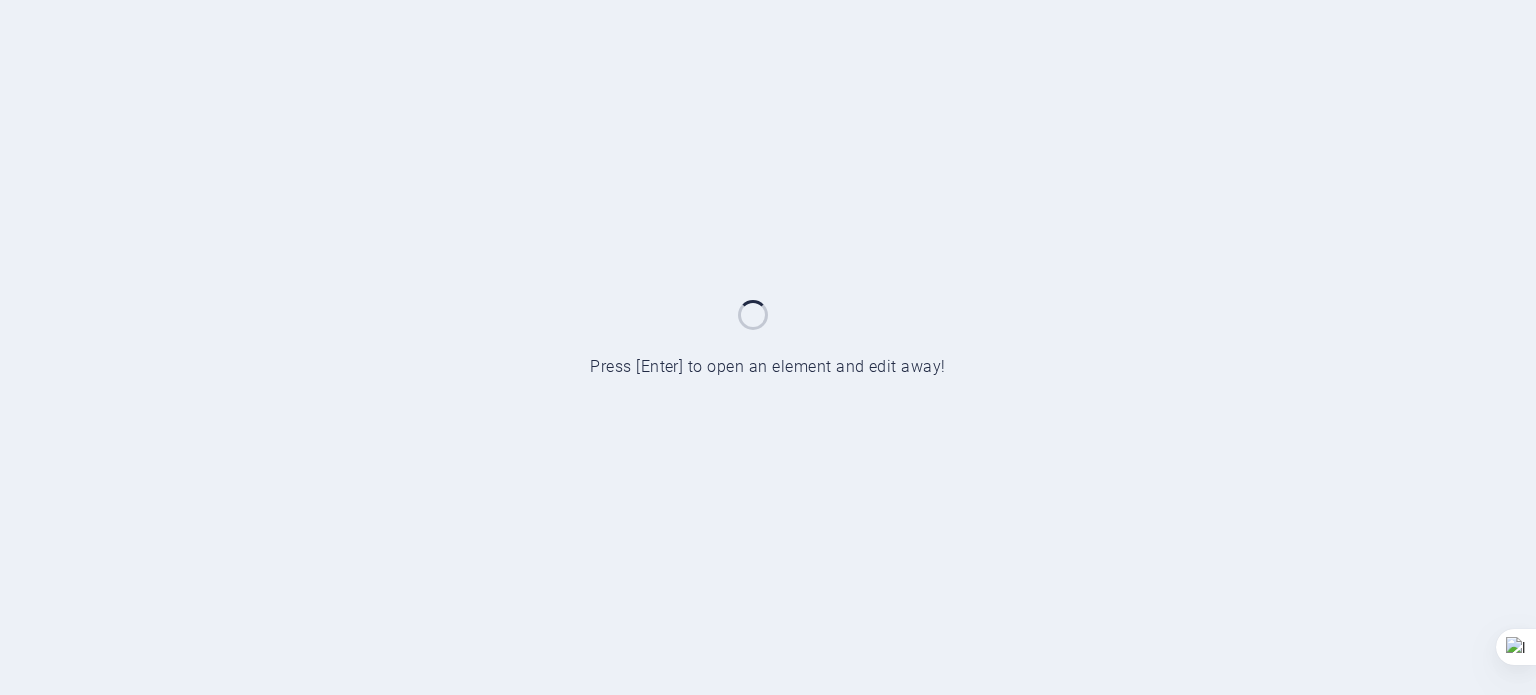 scroll, scrollTop: 0, scrollLeft: 0, axis: both 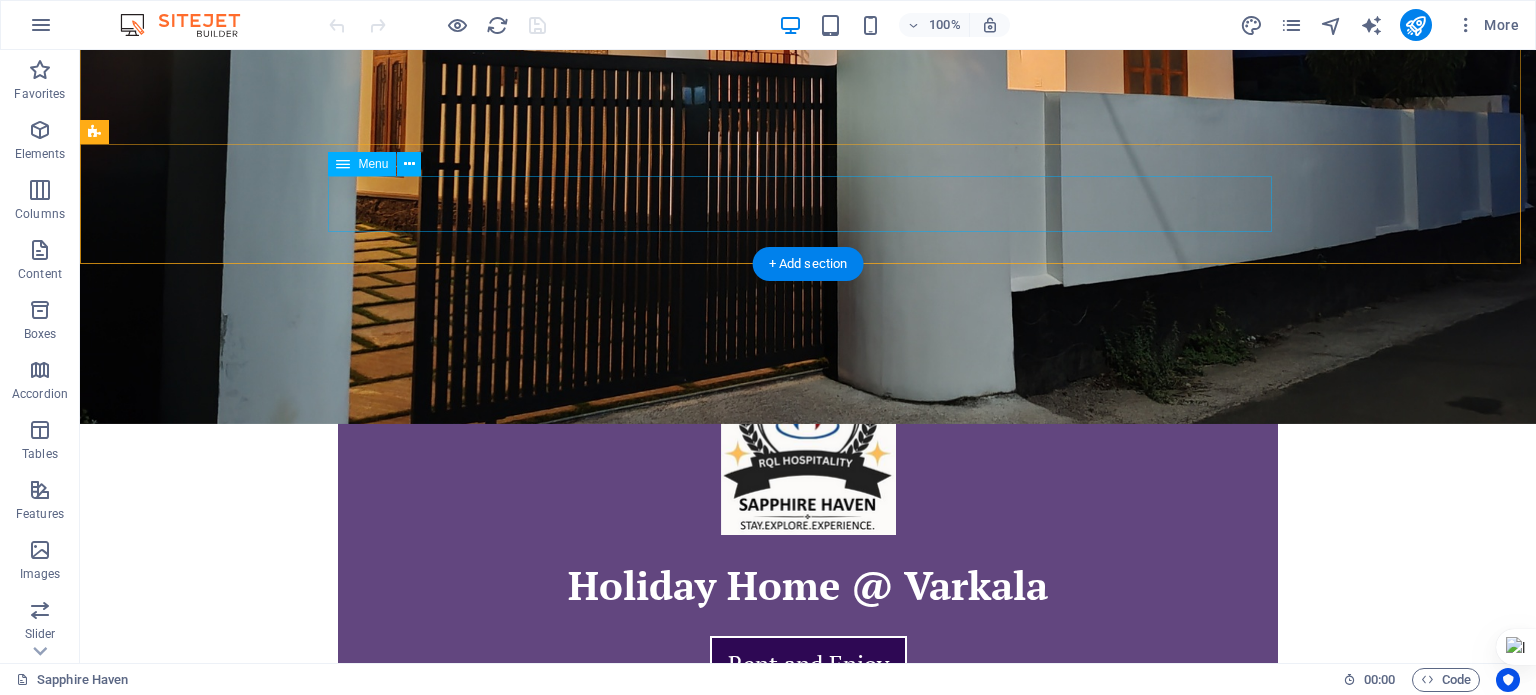 click on "Holidayhome GALLERY Book Now Attractions Contact" at bounding box center [808, 940] 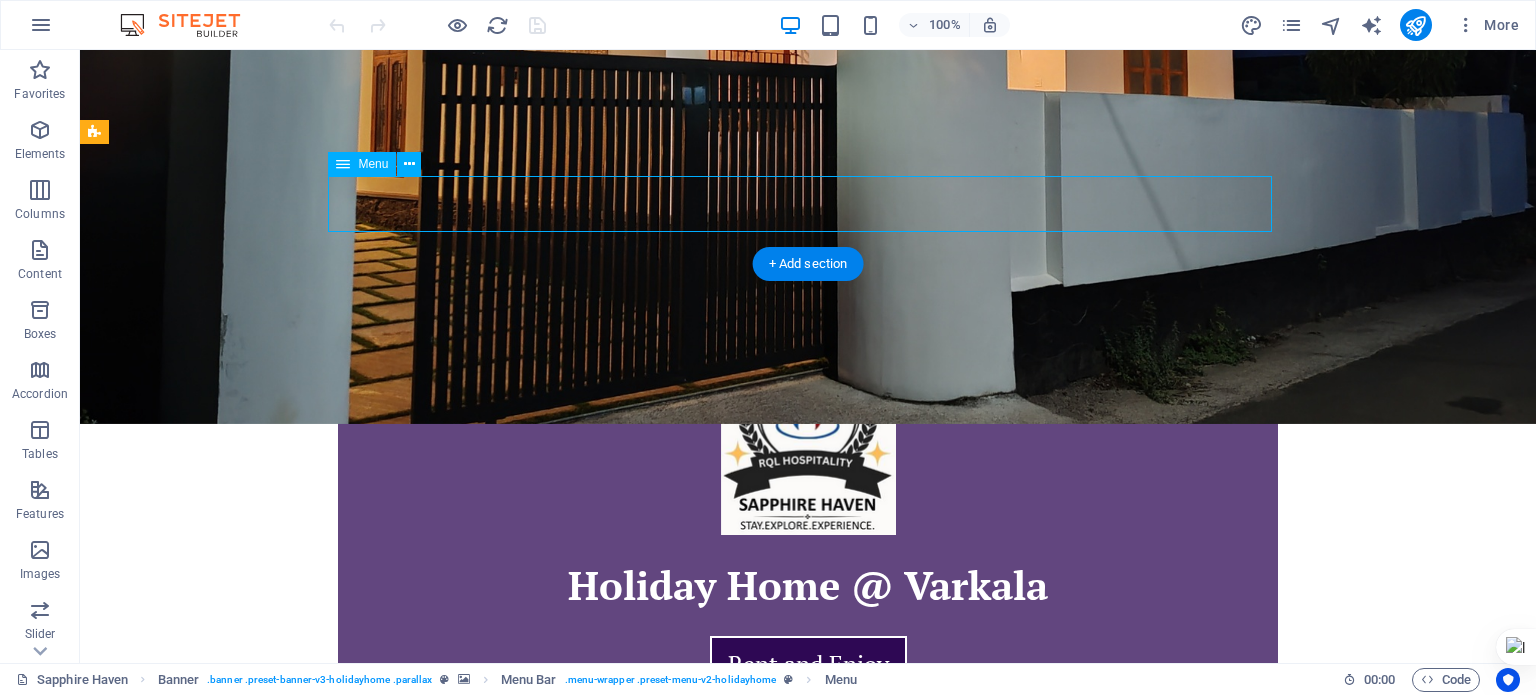 drag, startPoint x: 793, startPoint y: 205, endPoint x: 441, endPoint y: 206, distance: 352.00143 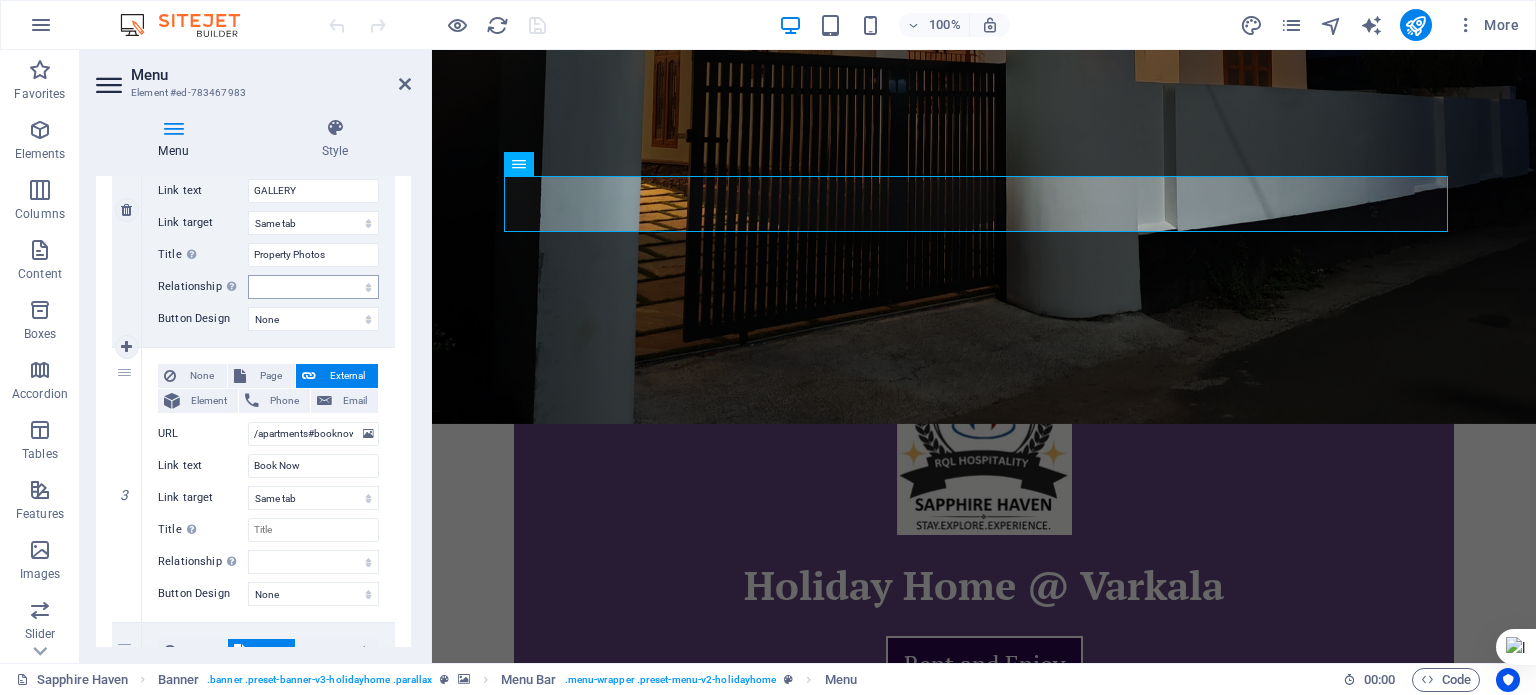 scroll, scrollTop: 600, scrollLeft: 0, axis: vertical 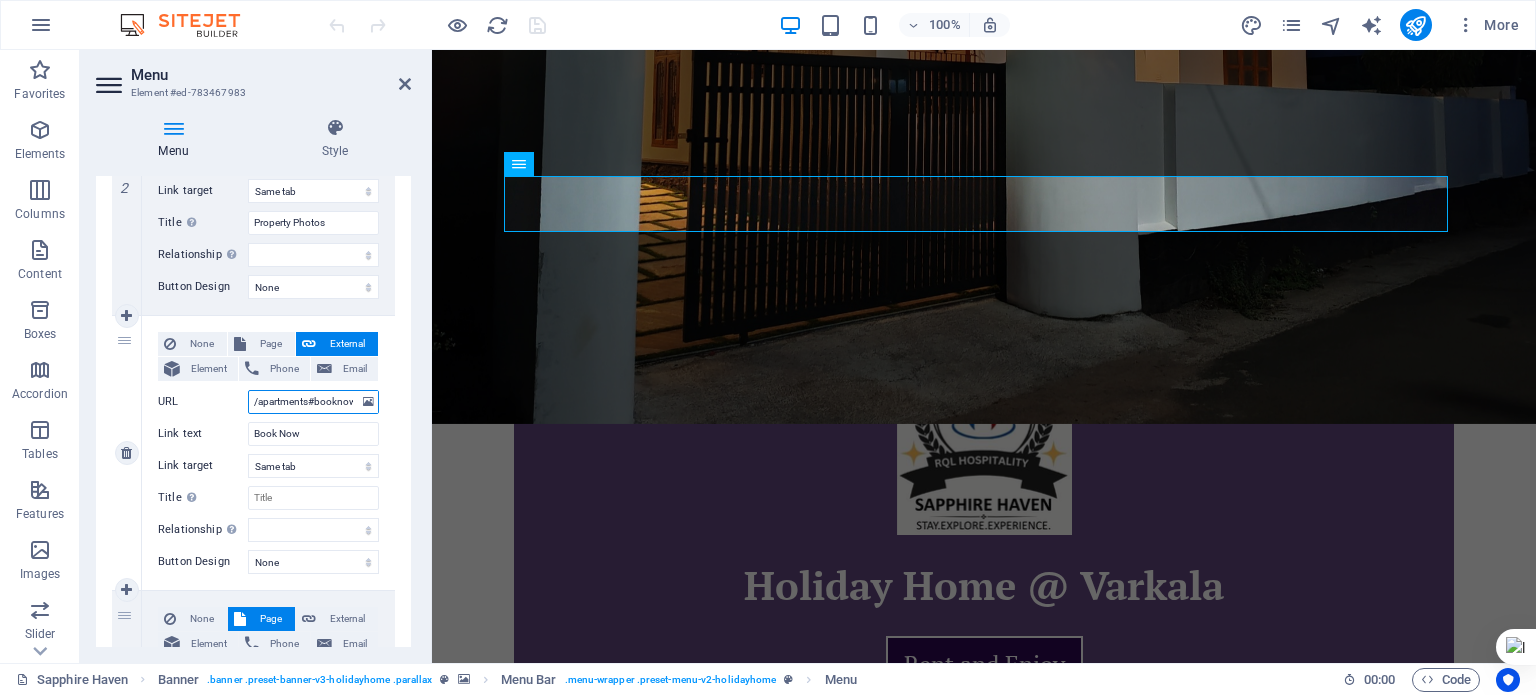 click on "/apartments#booknow" at bounding box center (313, 402) 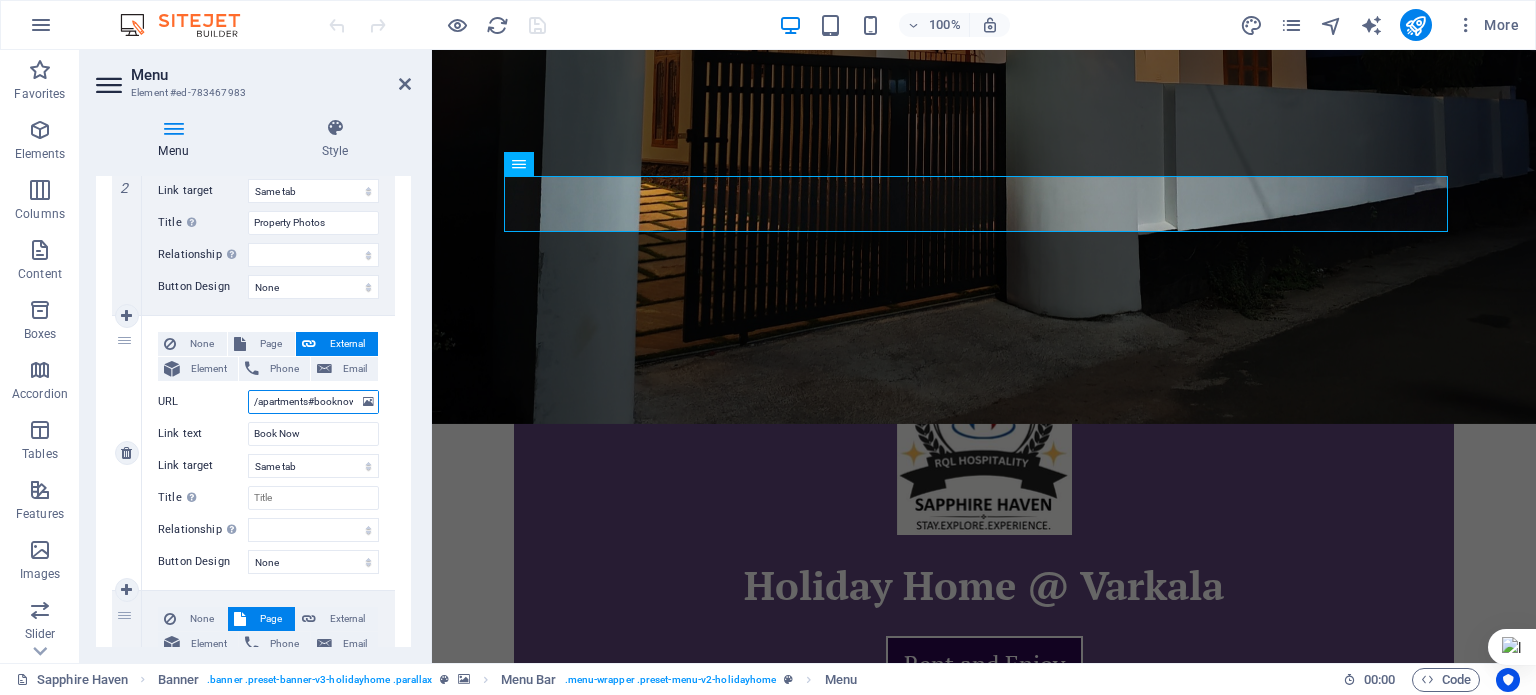paste on "https://bookingengine.stayflexi.com/?hotel_id=32093" 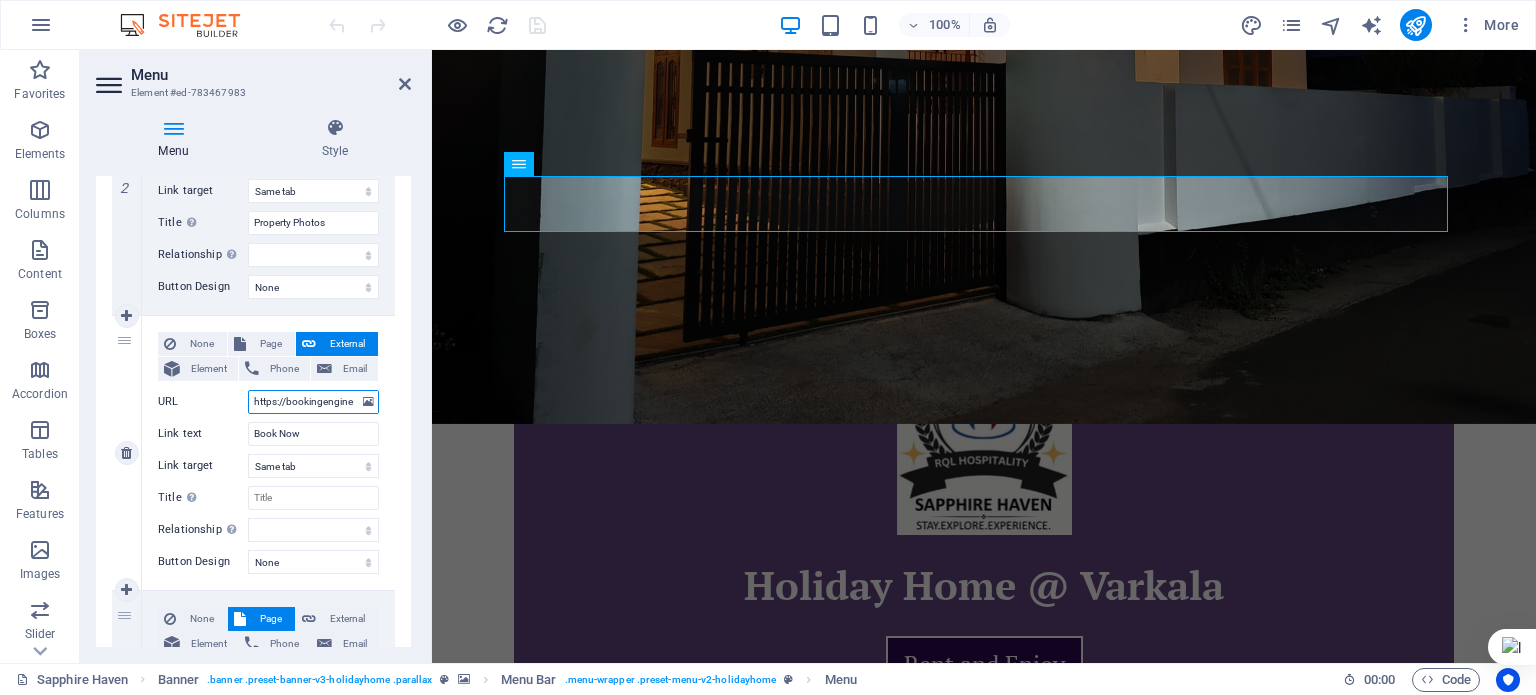 scroll, scrollTop: 0, scrollLeft: 140, axis: horizontal 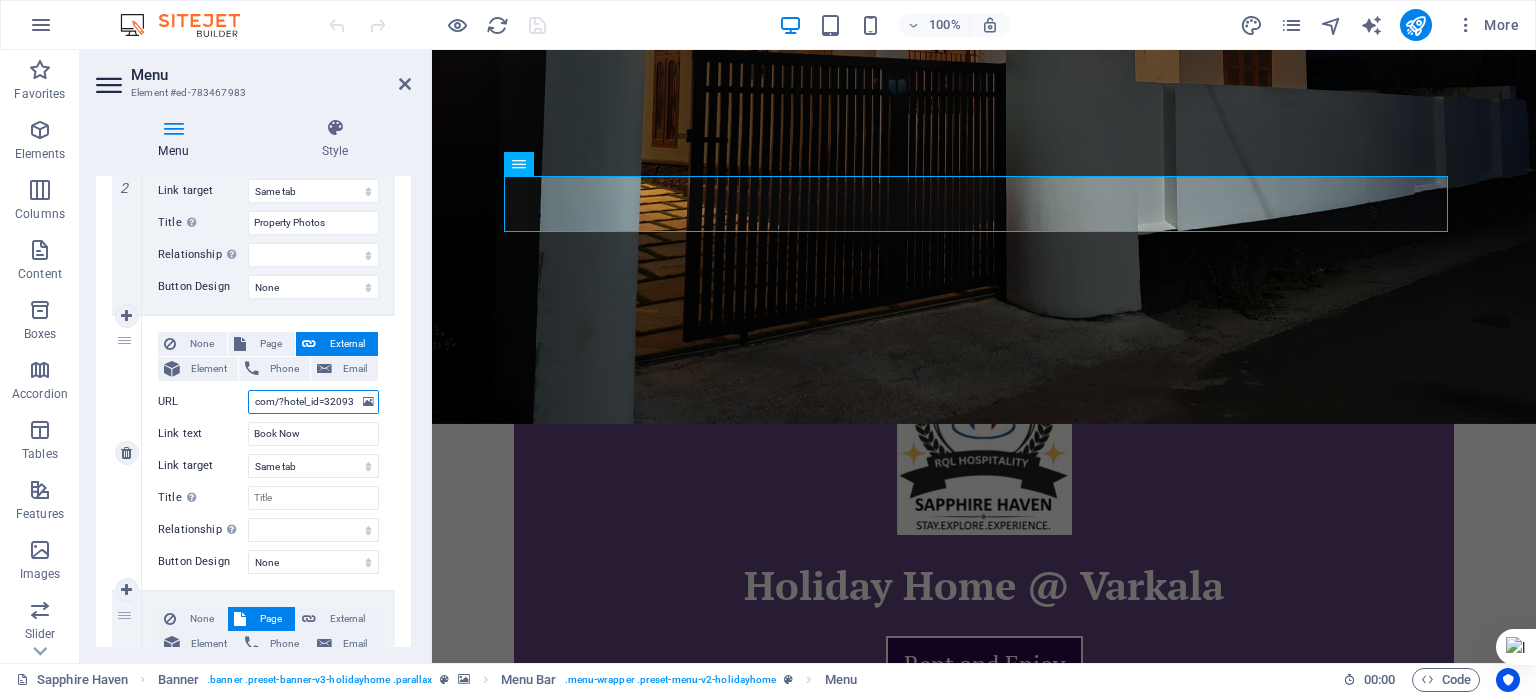 select 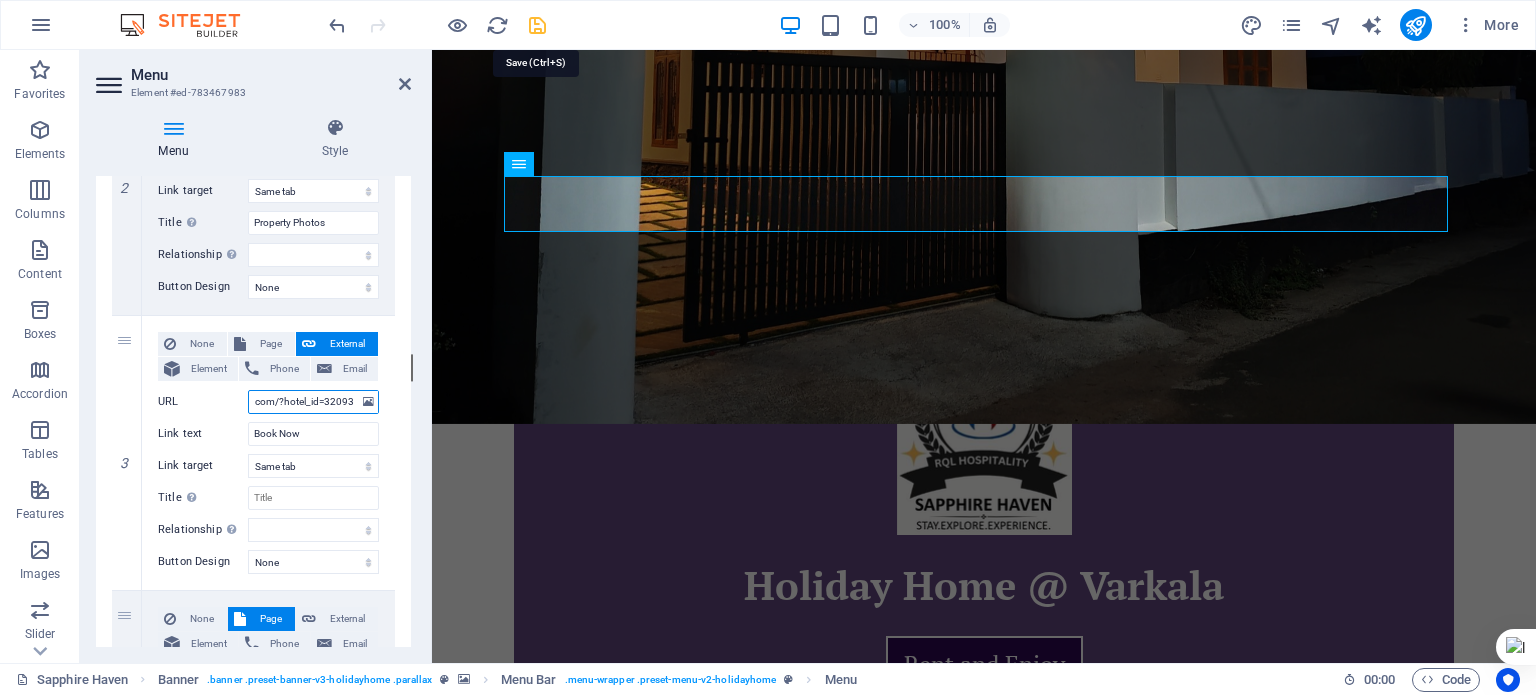 type on "https://bookingengine.stayflexi.com/?hotel_id=32093" 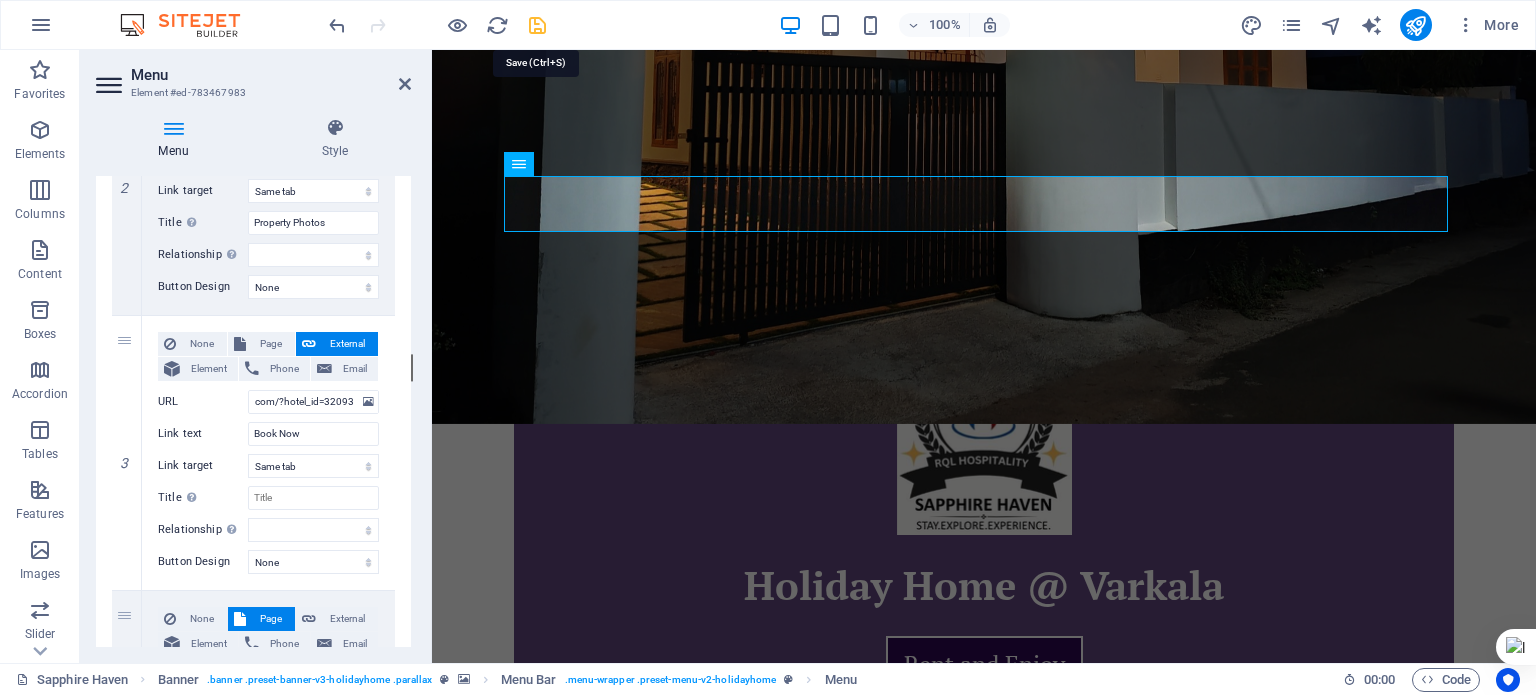 click at bounding box center [537, 25] 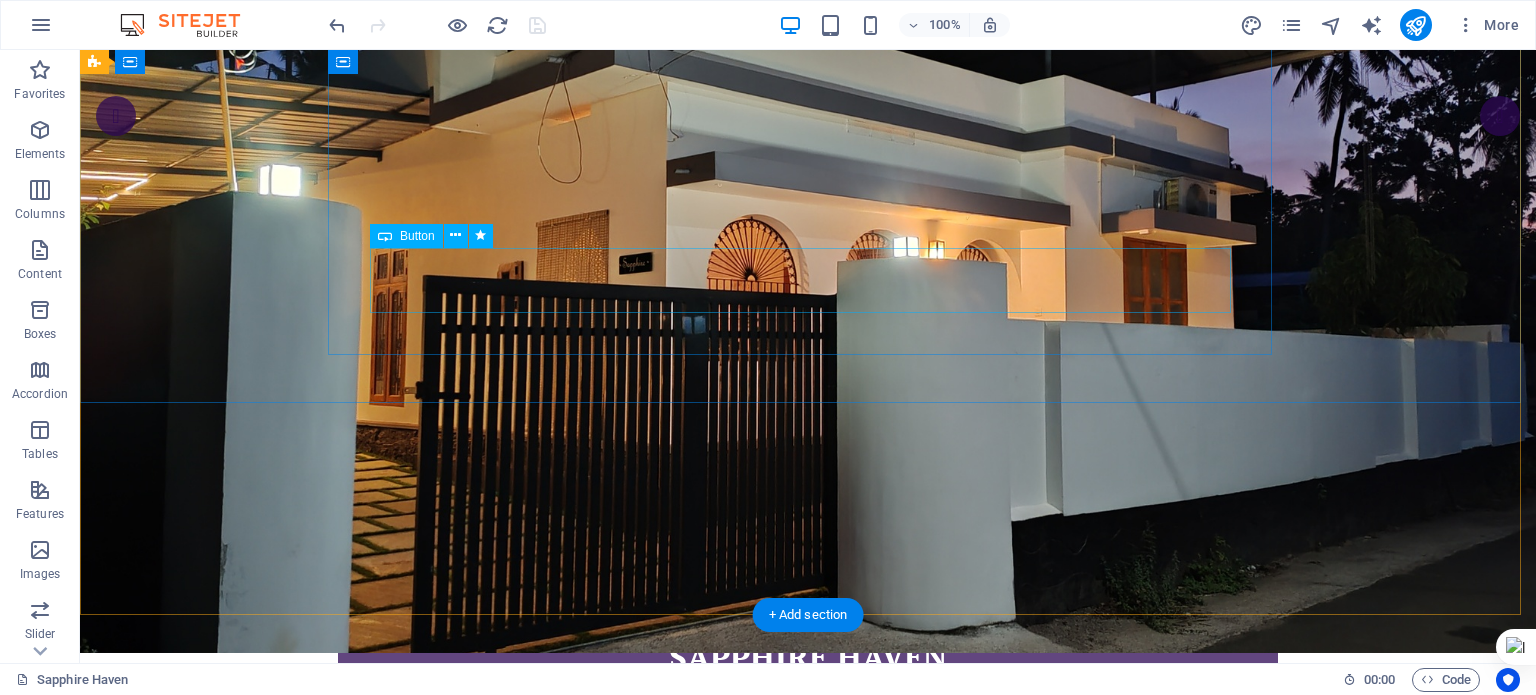 scroll, scrollTop: 200, scrollLeft: 0, axis: vertical 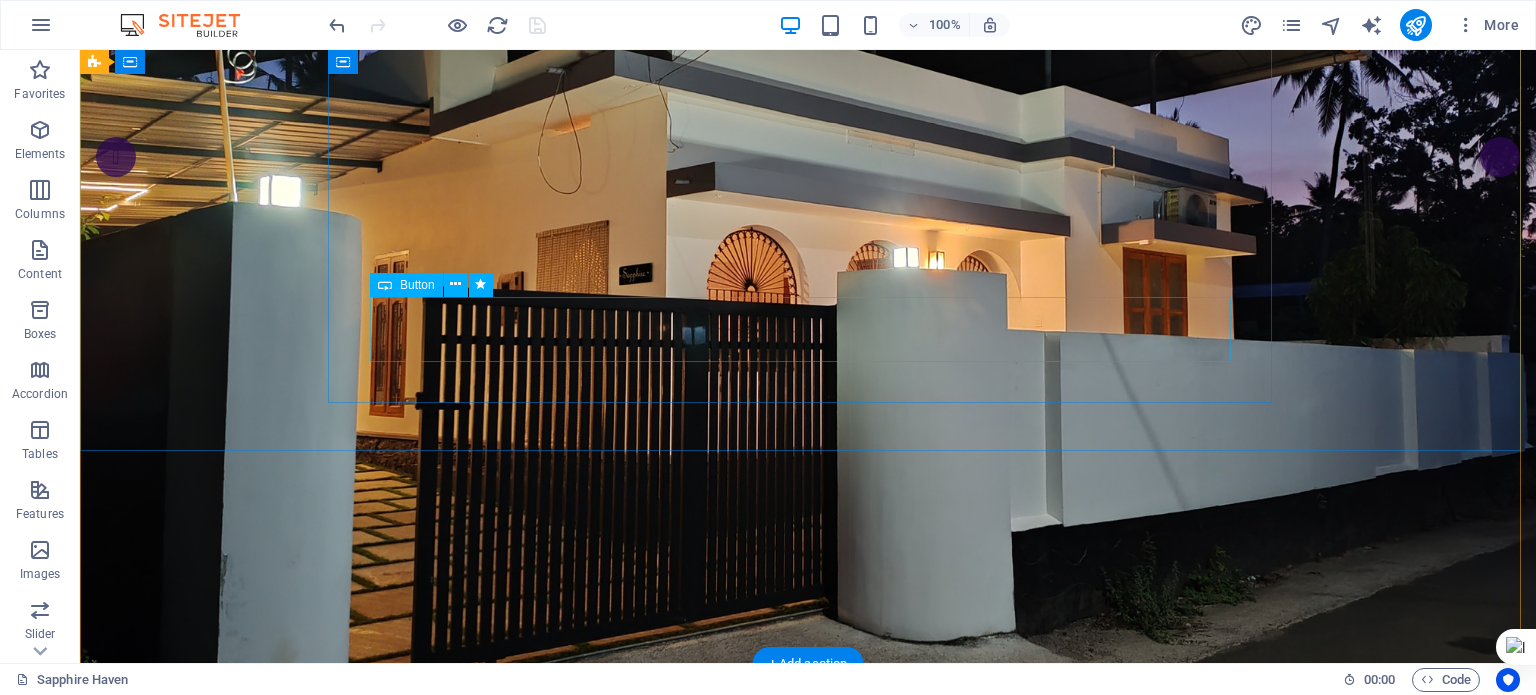 click on "Rent and Enjoy" at bounding box center [808, 1064] 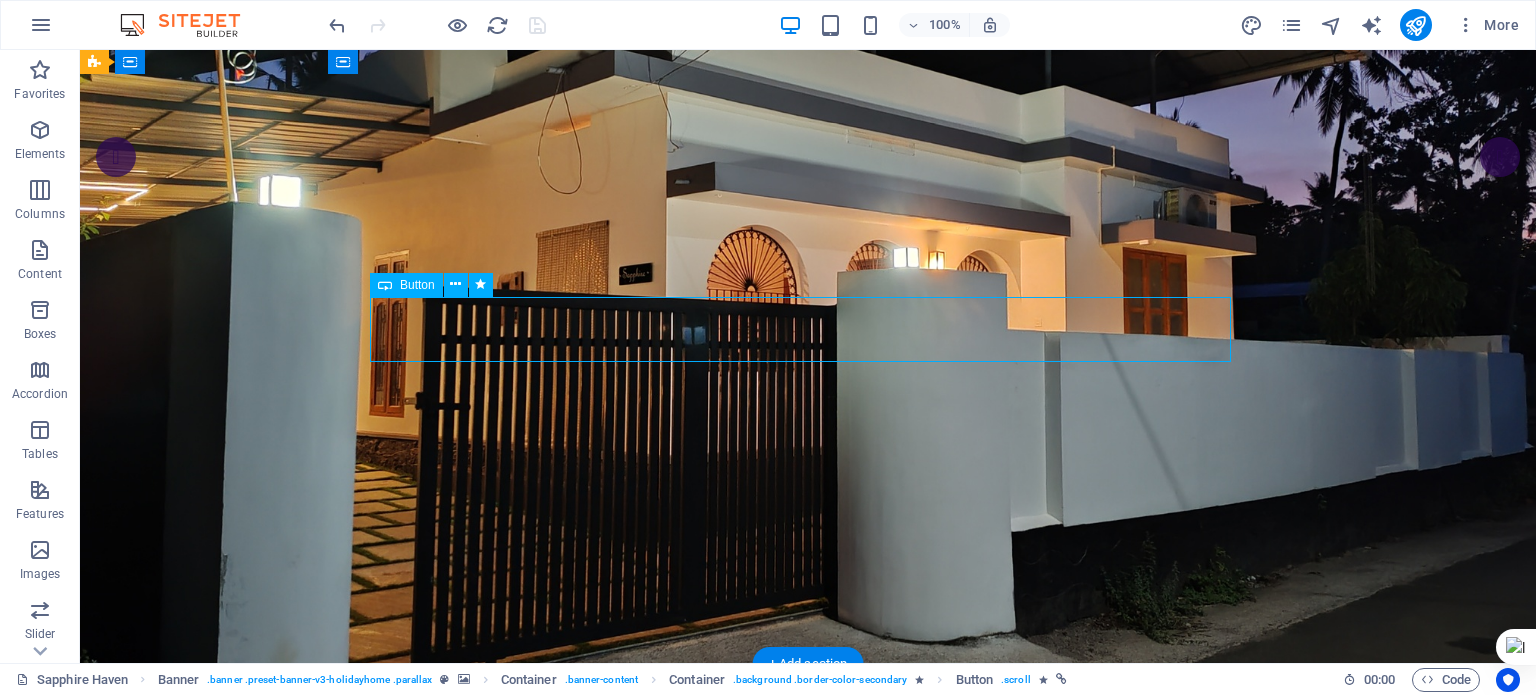 click on "Rent and Enjoy" at bounding box center (808, 1064) 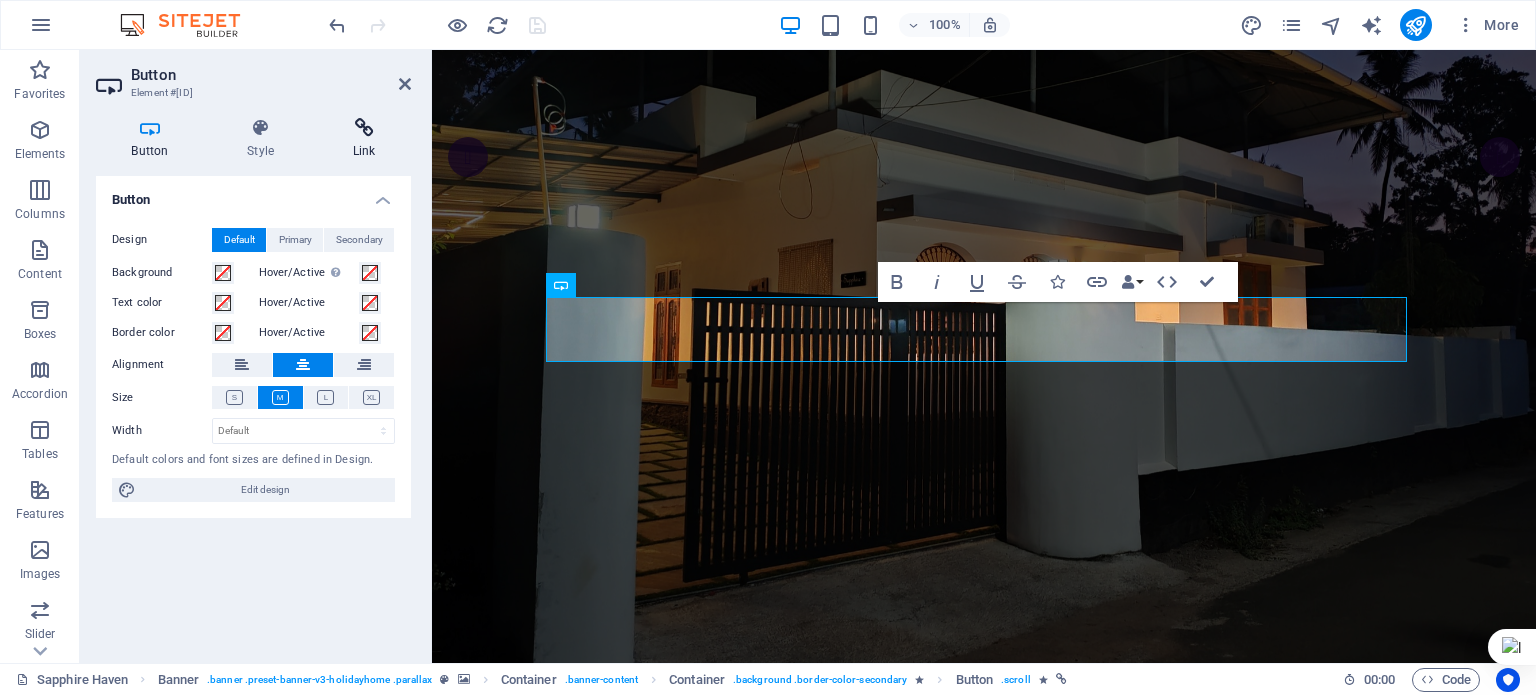 click at bounding box center (364, 128) 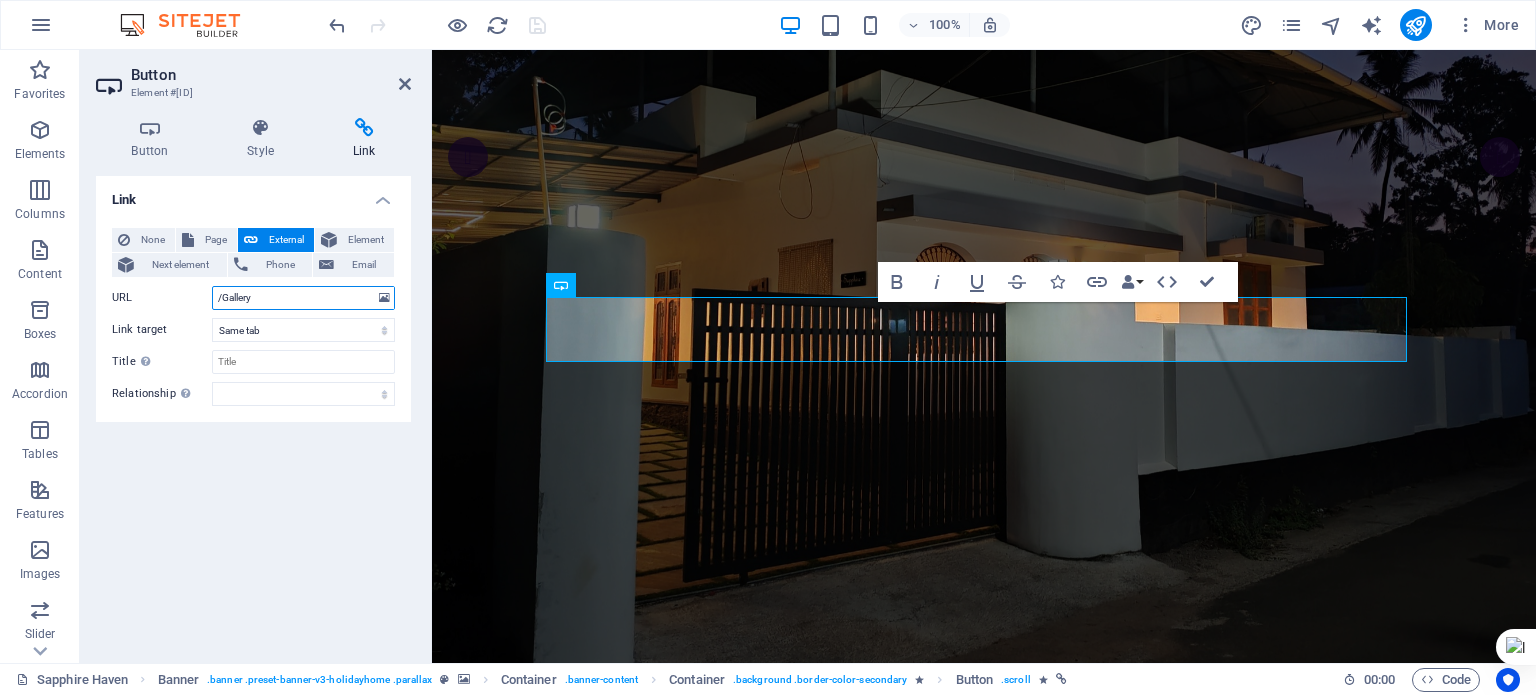 click on "/Gallery" at bounding box center (303, 298) 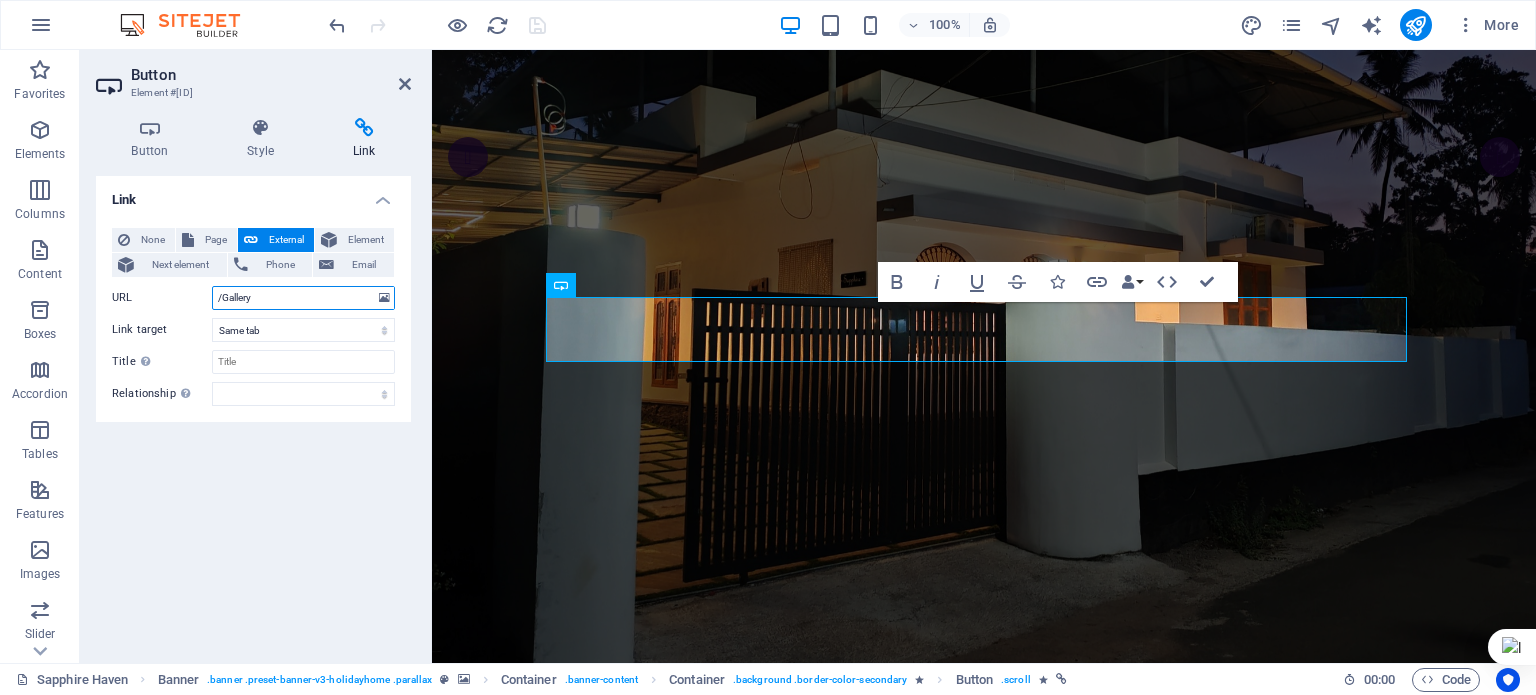 type on "/" 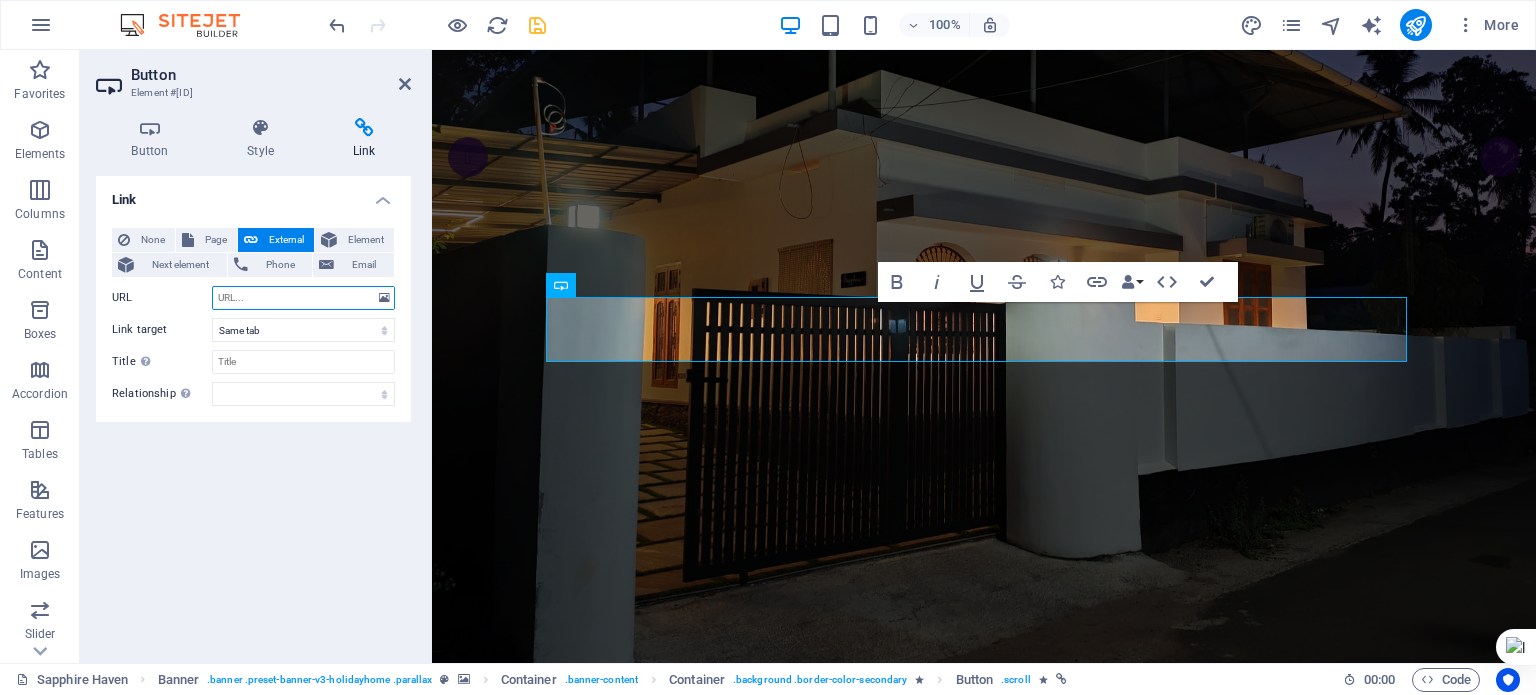 paste on "https://bookingengine.stayflexi.com/?hotel_id=32093" 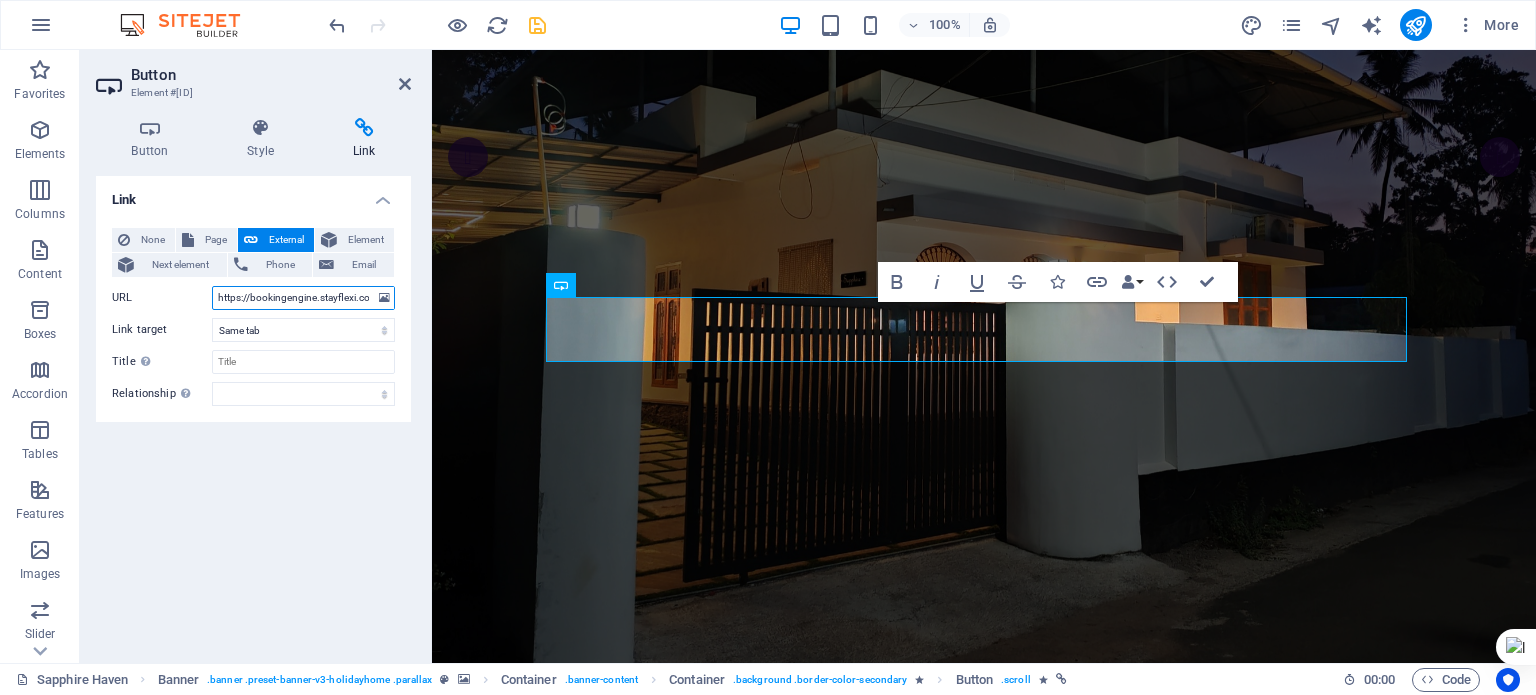 scroll, scrollTop: 0, scrollLeft: 84, axis: horizontal 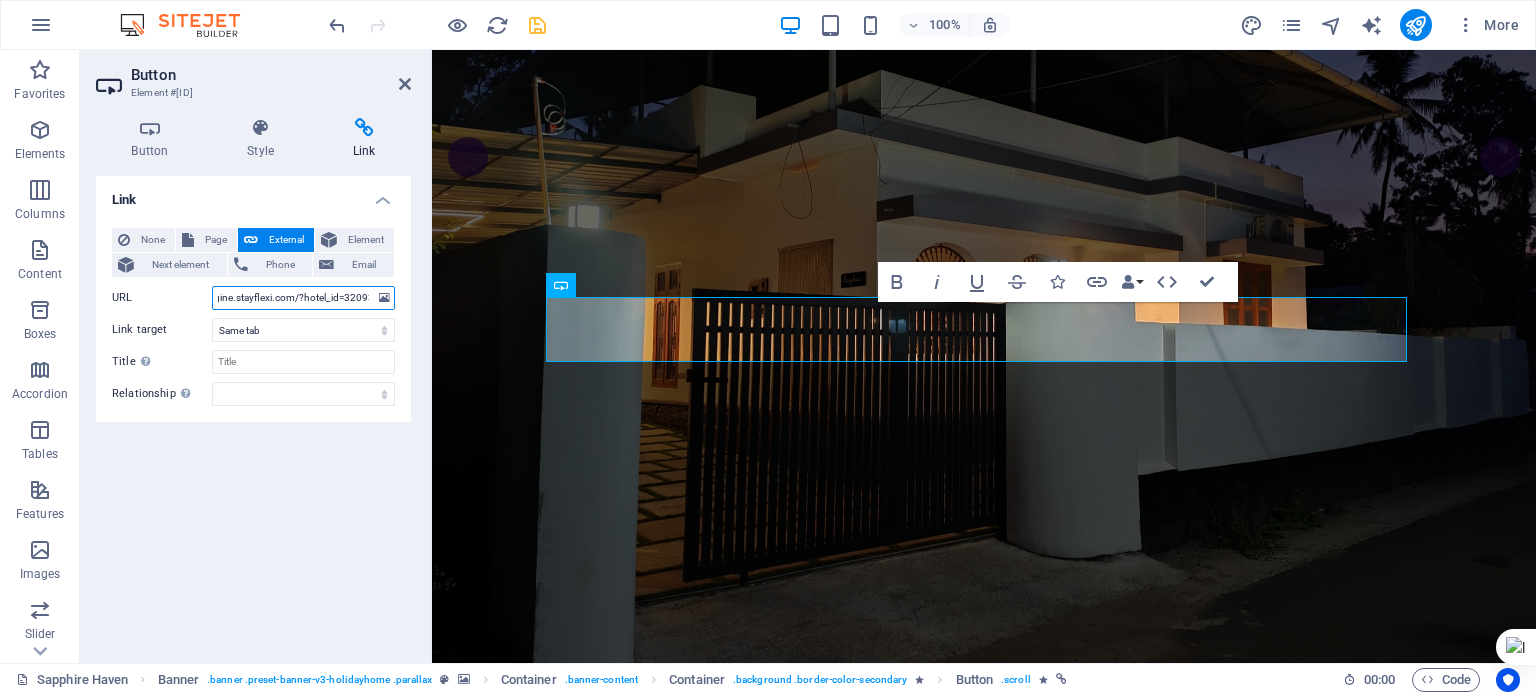 type on "https://bookingengine.stayflexi.com/?hotel_id=32093" 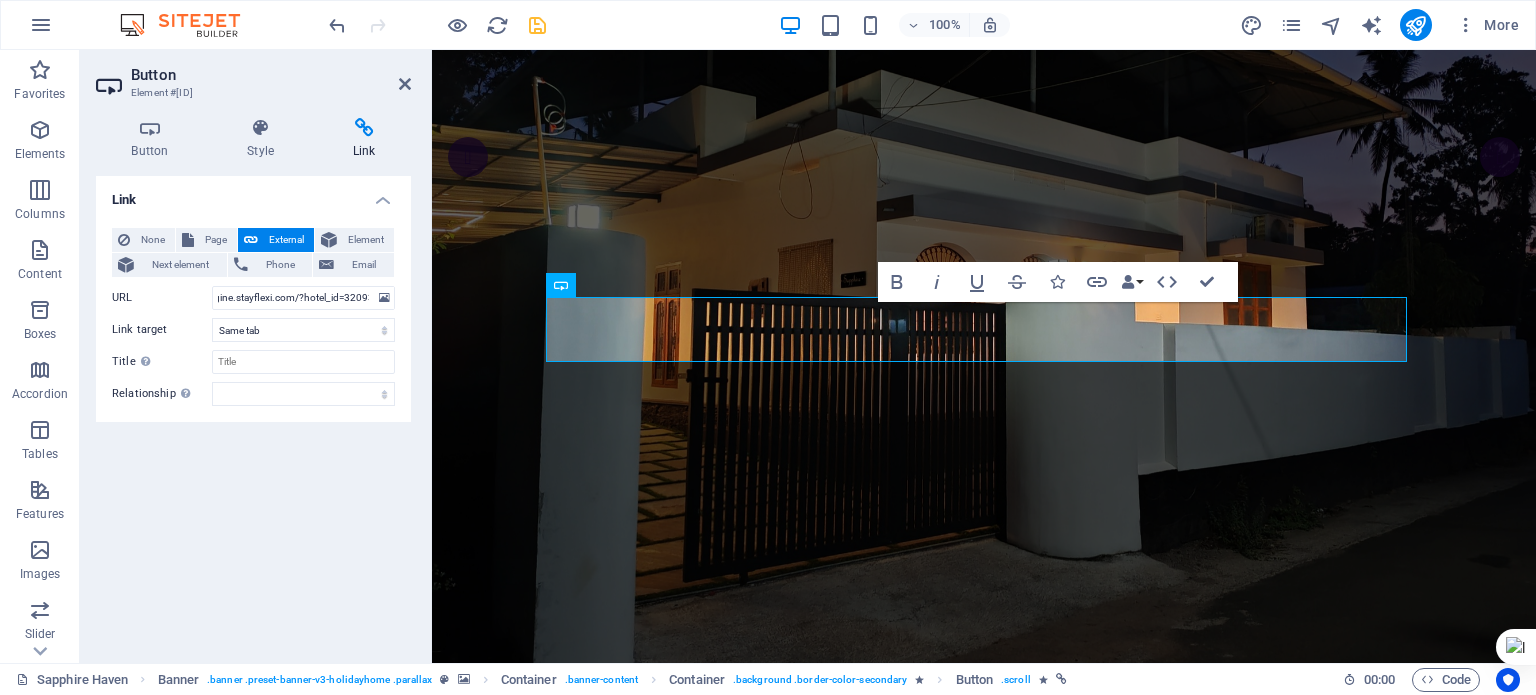 scroll, scrollTop: 0, scrollLeft: 0, axis: both 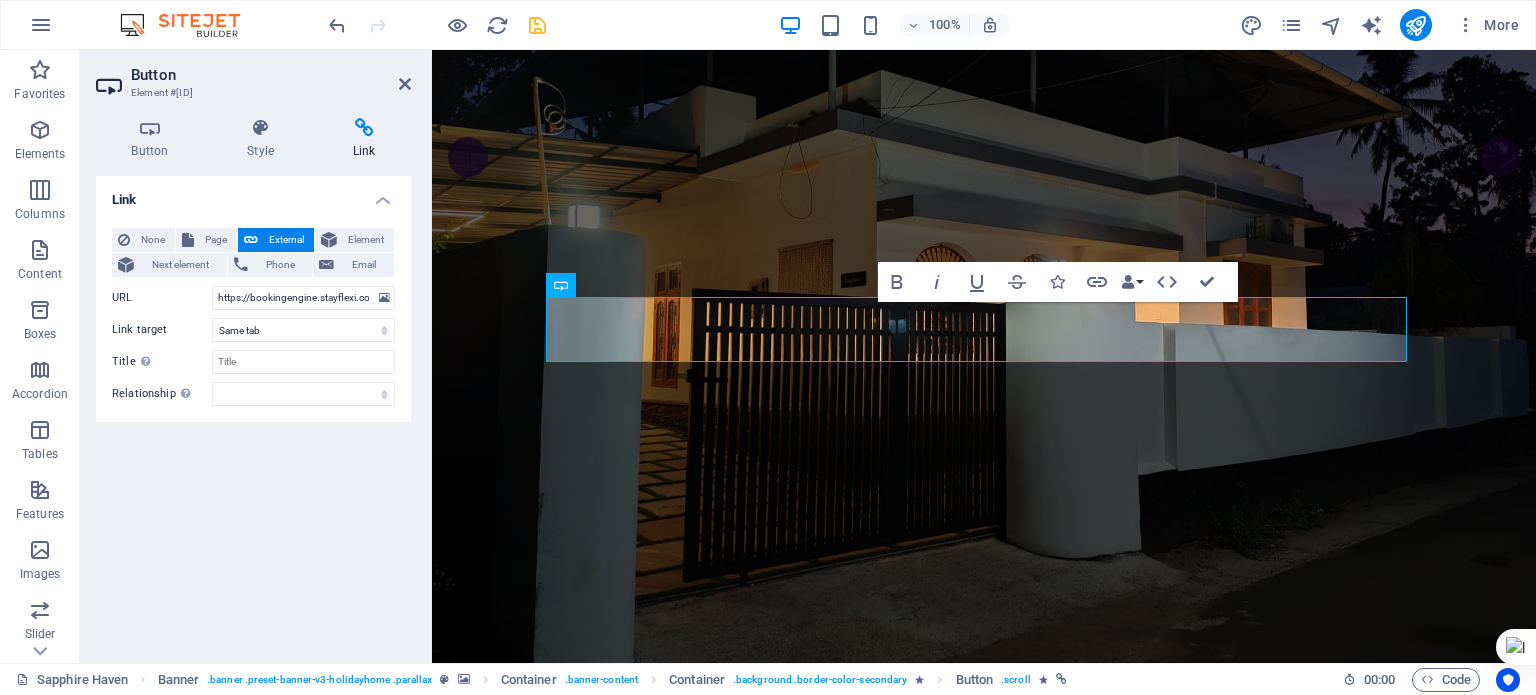 click on "Button Style Link Button Design Default Primary Secondary Background Hover/Active Switch to preview mode to test the active/hover state Text color Hover/Active Border color Hover/Active Alignment Size Width Default px rem % em vh vw Default colors and font sizes are defined in Design. Edit design Banner Element Layout How this element expands within the layout (Flexbox). Size Default auto px % 1/1 1/2 1/3 1/4 1/5 1/6 1/7 1/8 1/9 1/10 Grow Shrink Order Container layout Visible Visible Opacity 100 % Overflow Spacing Margin Default auto px % rem vw vh Custom Custom auto px % rem vw vh auto px % rem vw vh auto px % rem vw vh auto px % rem vw vh Padding Default px rem % vh vw Custom Custom px rem % vh vw px rem % vh vw px rem % vh vw px rem % vh vw Border Style              - Width 1 auto px rem % vh vw Custom Custom 1 auto px rem % vh vw 1 auto px rem % vh vw 1 auto px rem % vh vw 1 auto px rem % vh vw  - Color Round corners Default px rem % vh vw Custom Custom px rem % vh vw px rem % vh vw px rem % vh" at bounding box center (253, 382) 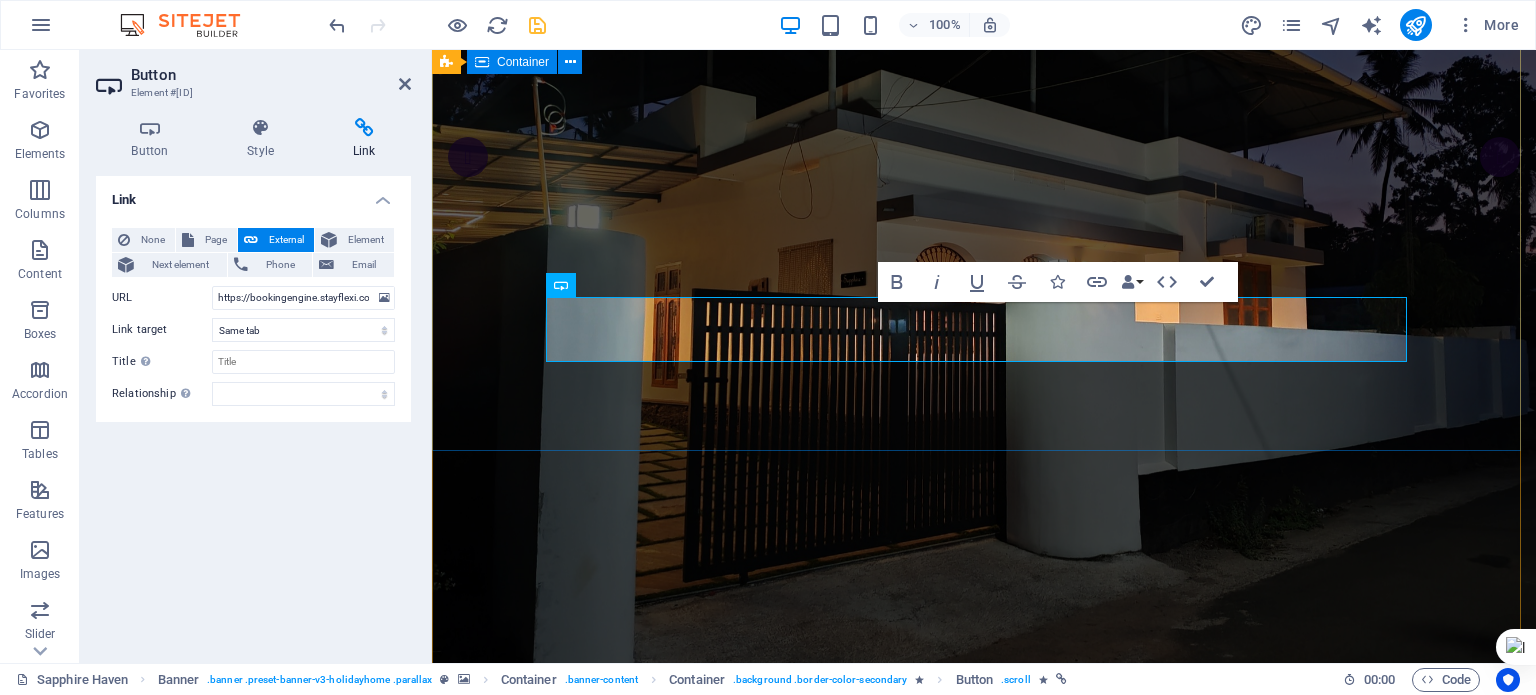 click on "SAPPHIRE HAVEN Holiday Home @ Varkala Rent and Enjoy" at bounding box center [984, 885] 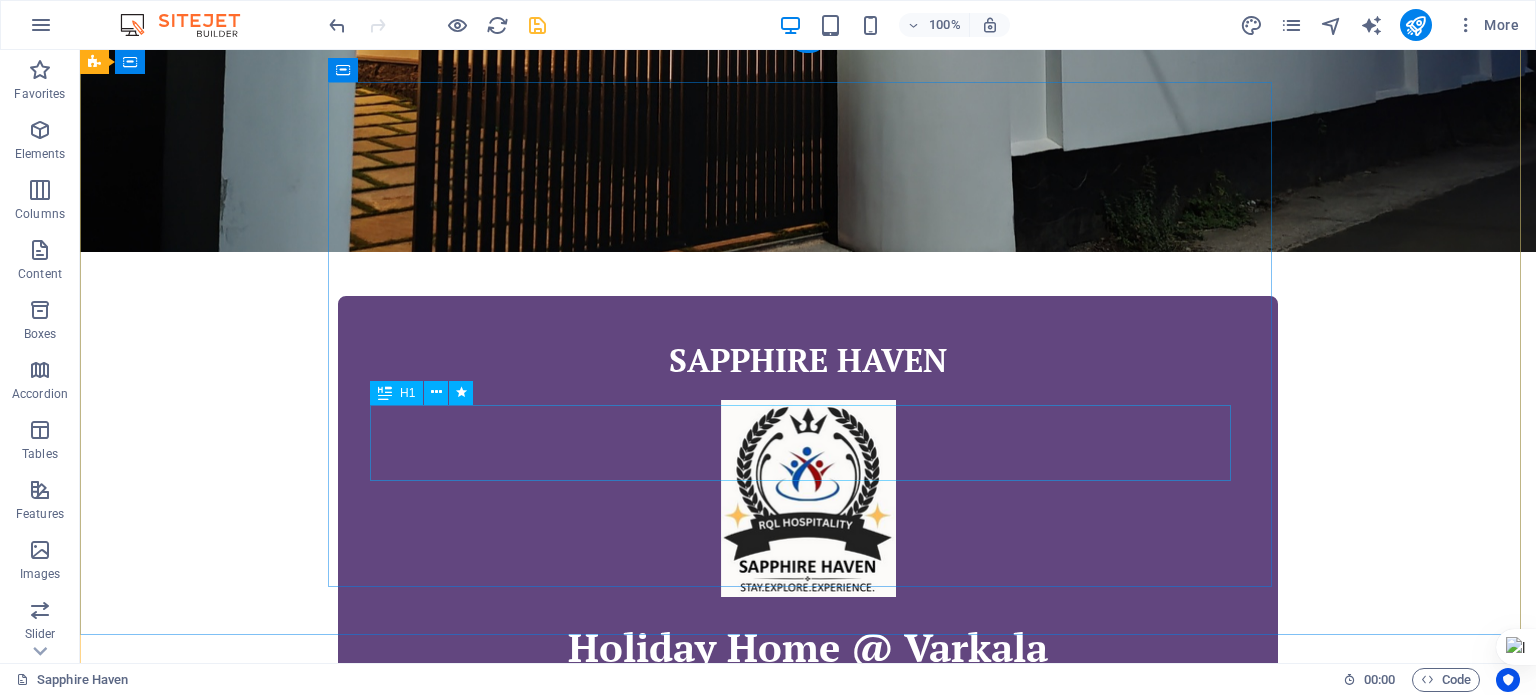 scroll, scrollTop: 0, scrollLeft: 0, axis: both 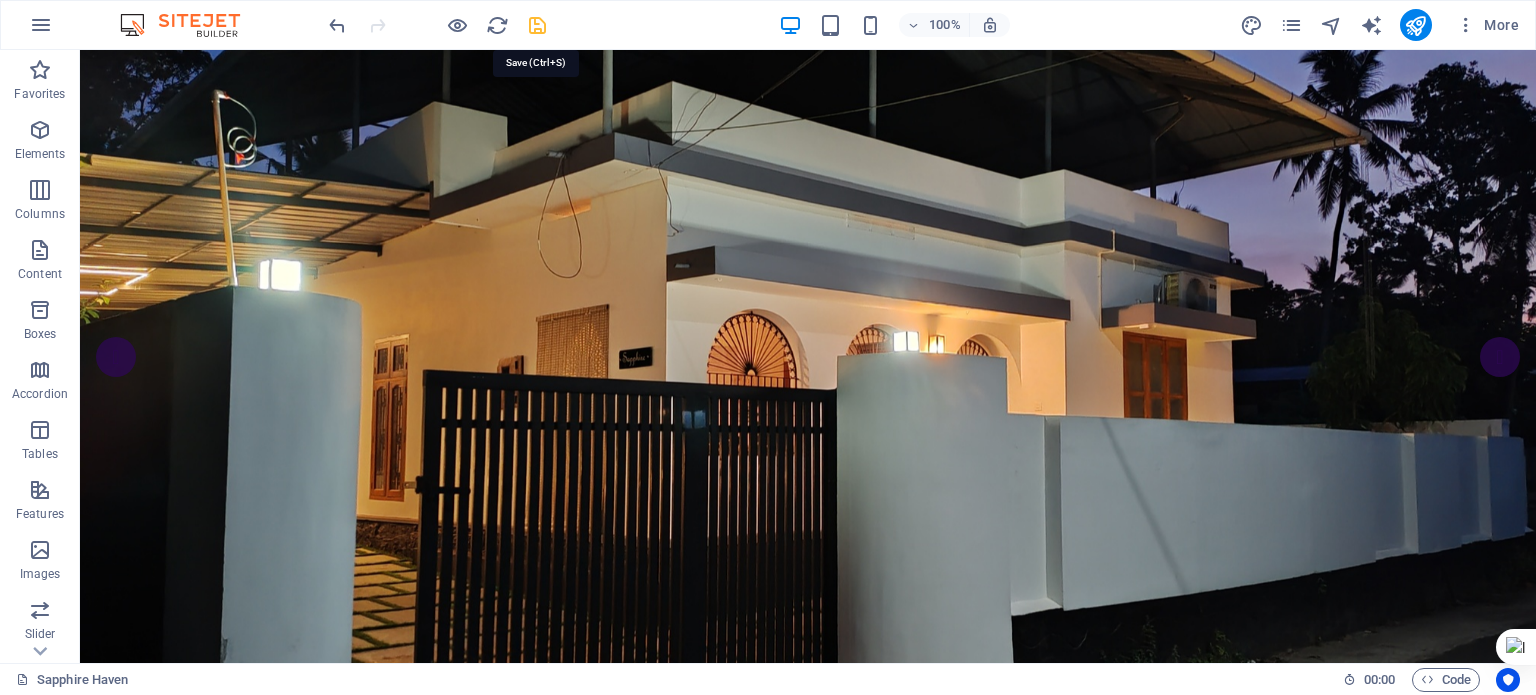 click at bounding box center (537, 25) 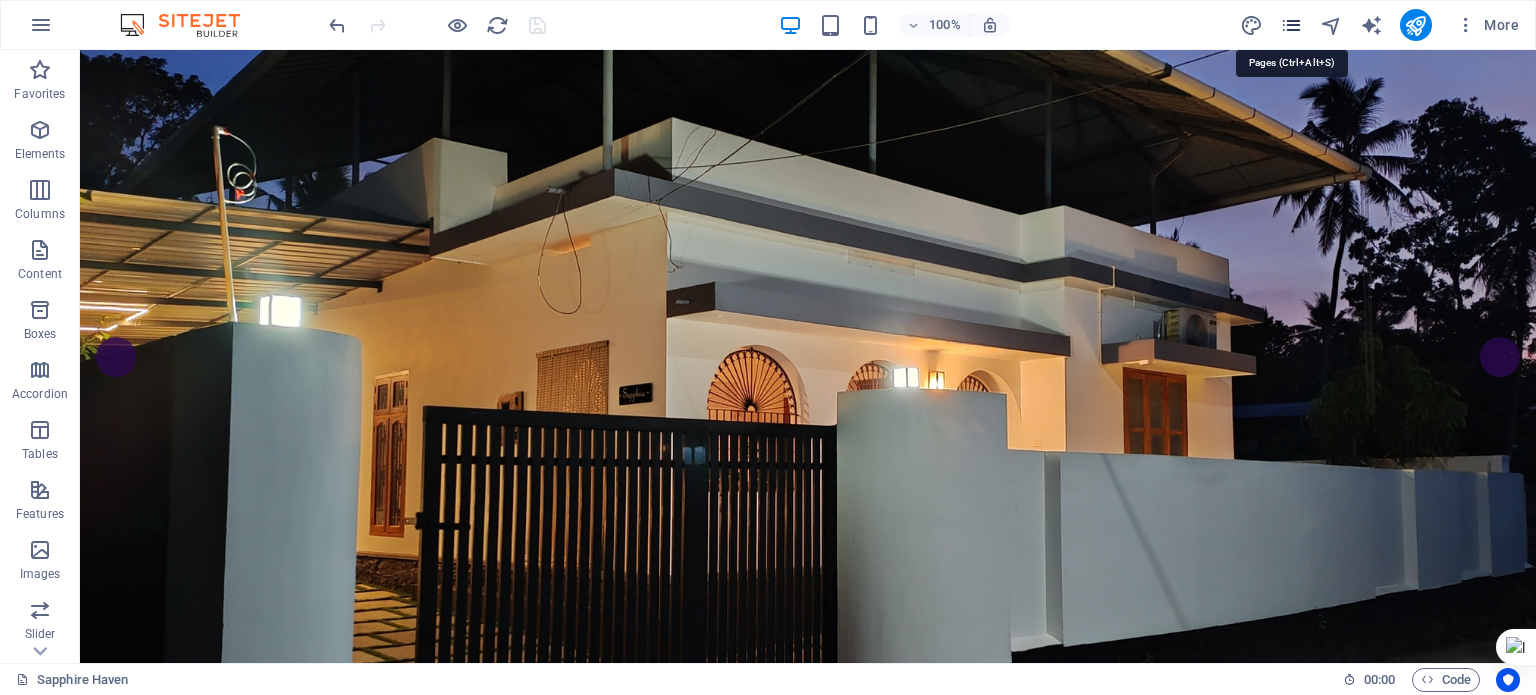 click at bounding box center (1291, 25) 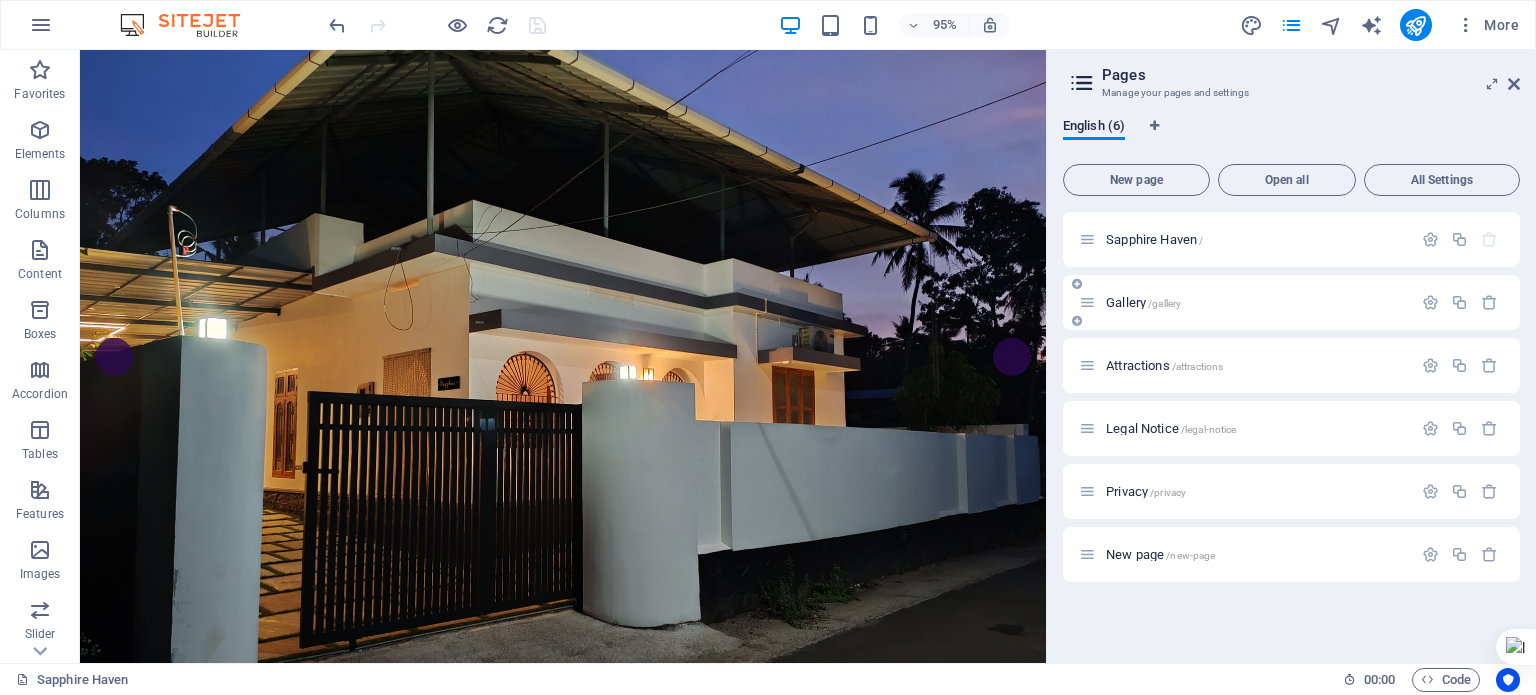 click on "Gallery /gallery" at bounding box center [1291, 302] 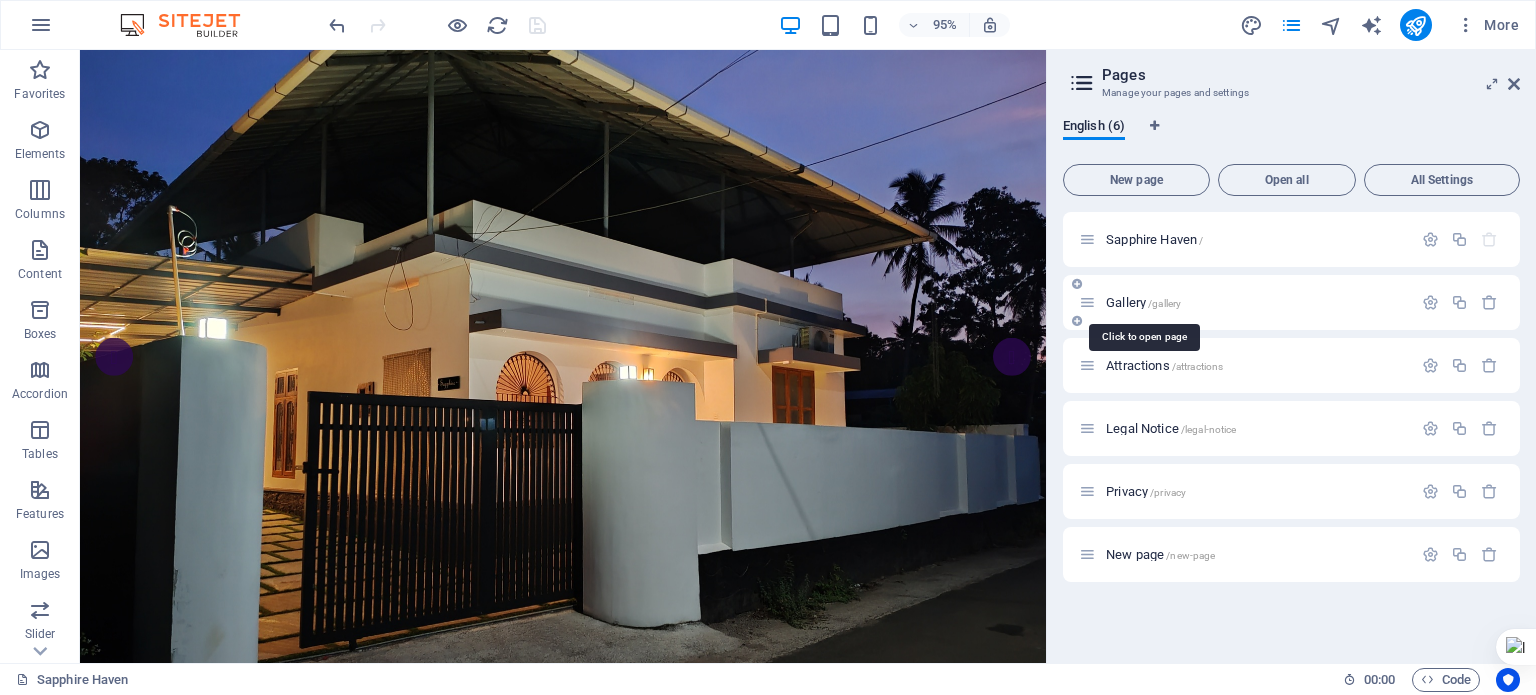 click on "Gallery /gallery" at bounding box center (1143, 302) 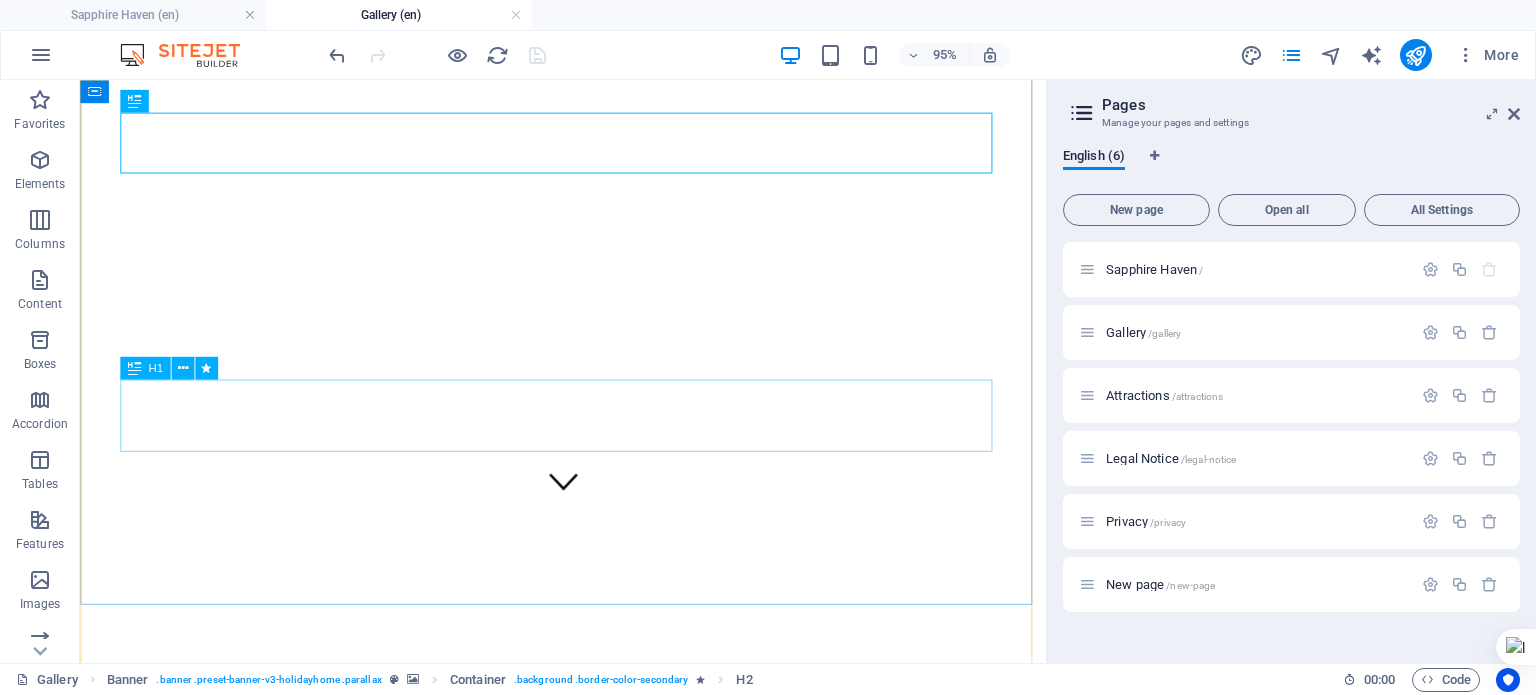 scroll, scrollTop: 200, scrollLeft: 0, axis: vertical 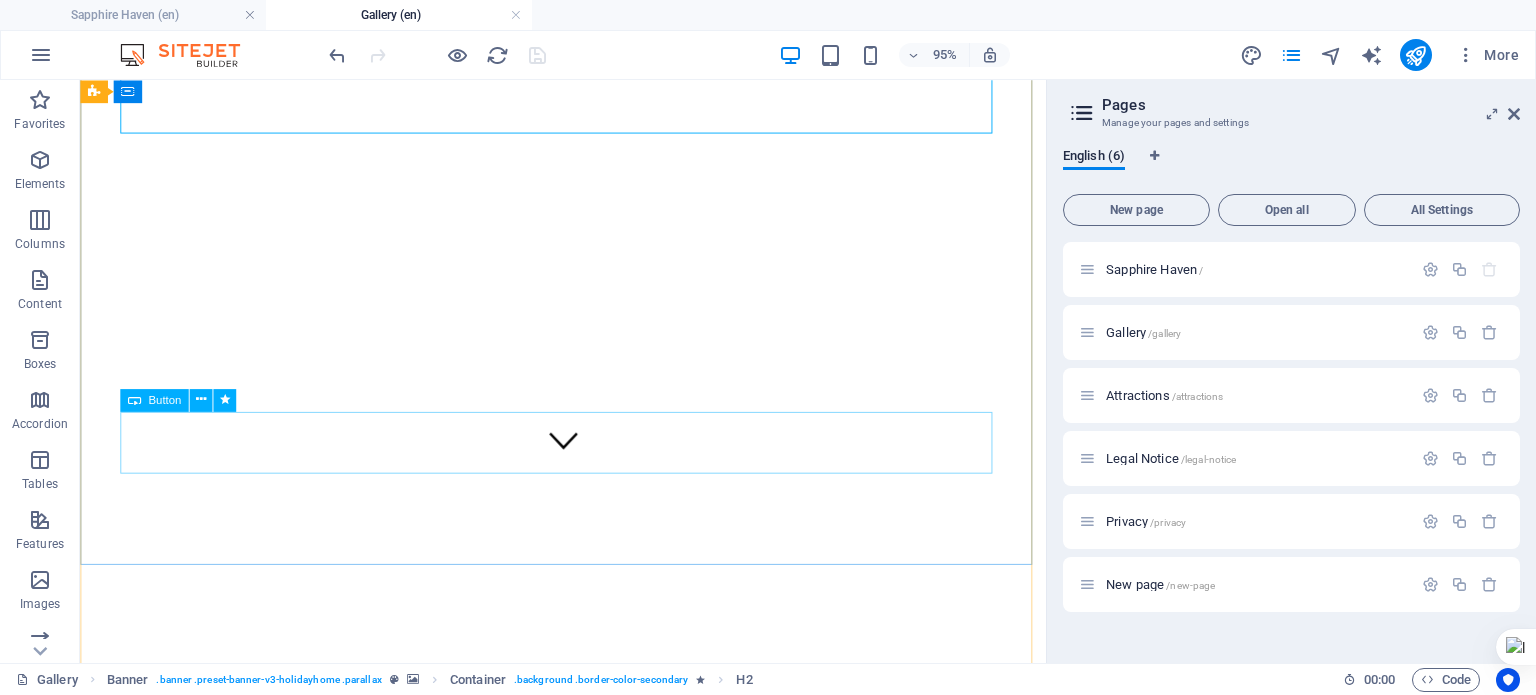 click on "Rent and Enjoy" at bounding box center (588, 1132) 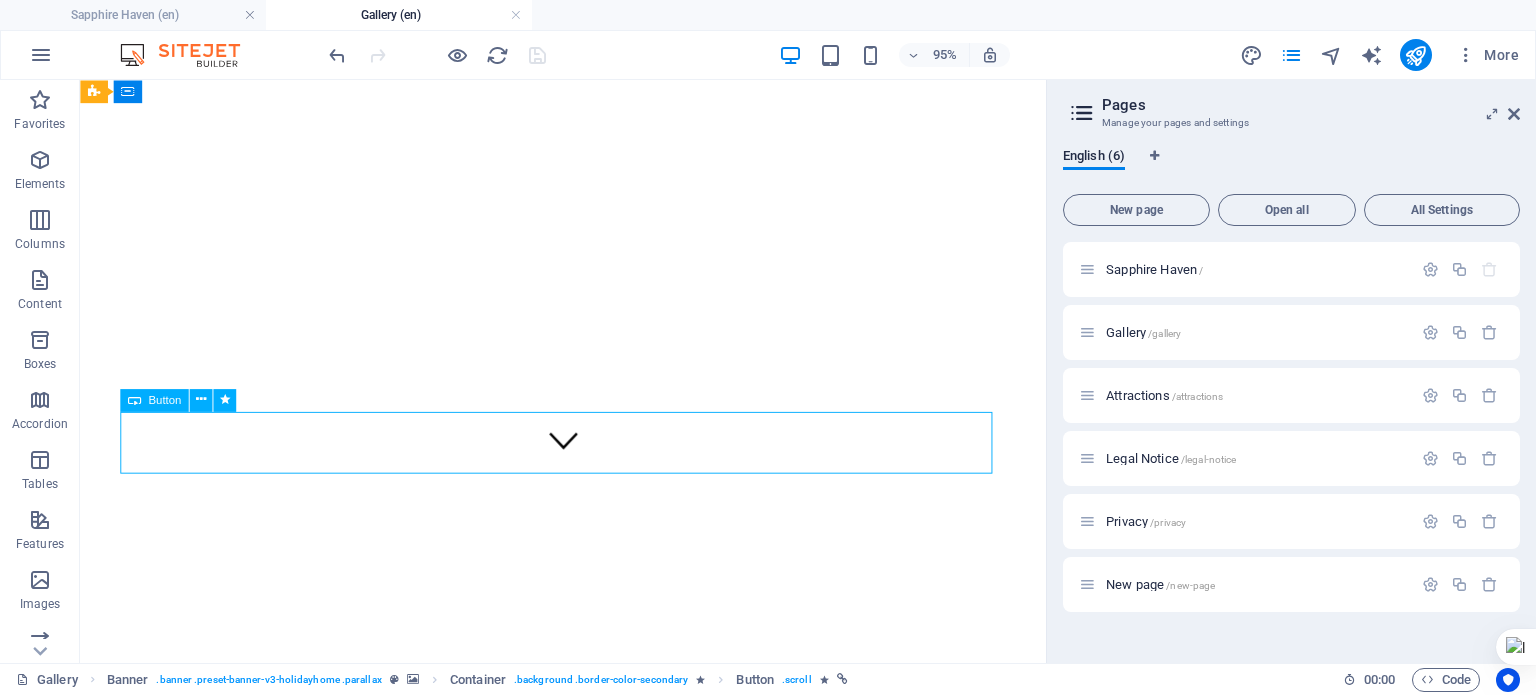 click on "Rent and Enjoy" at bounding box center (588, 1132) 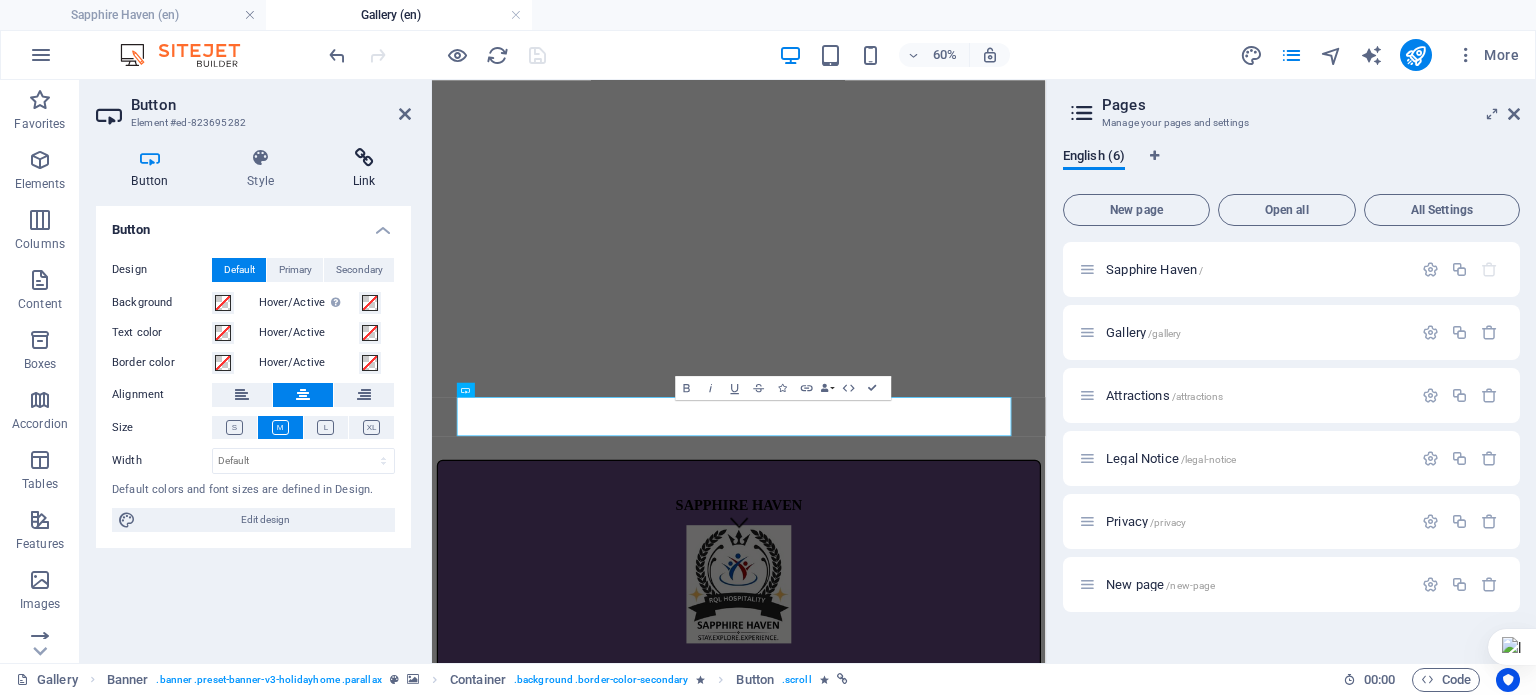 click at bounding box center [364, 158] 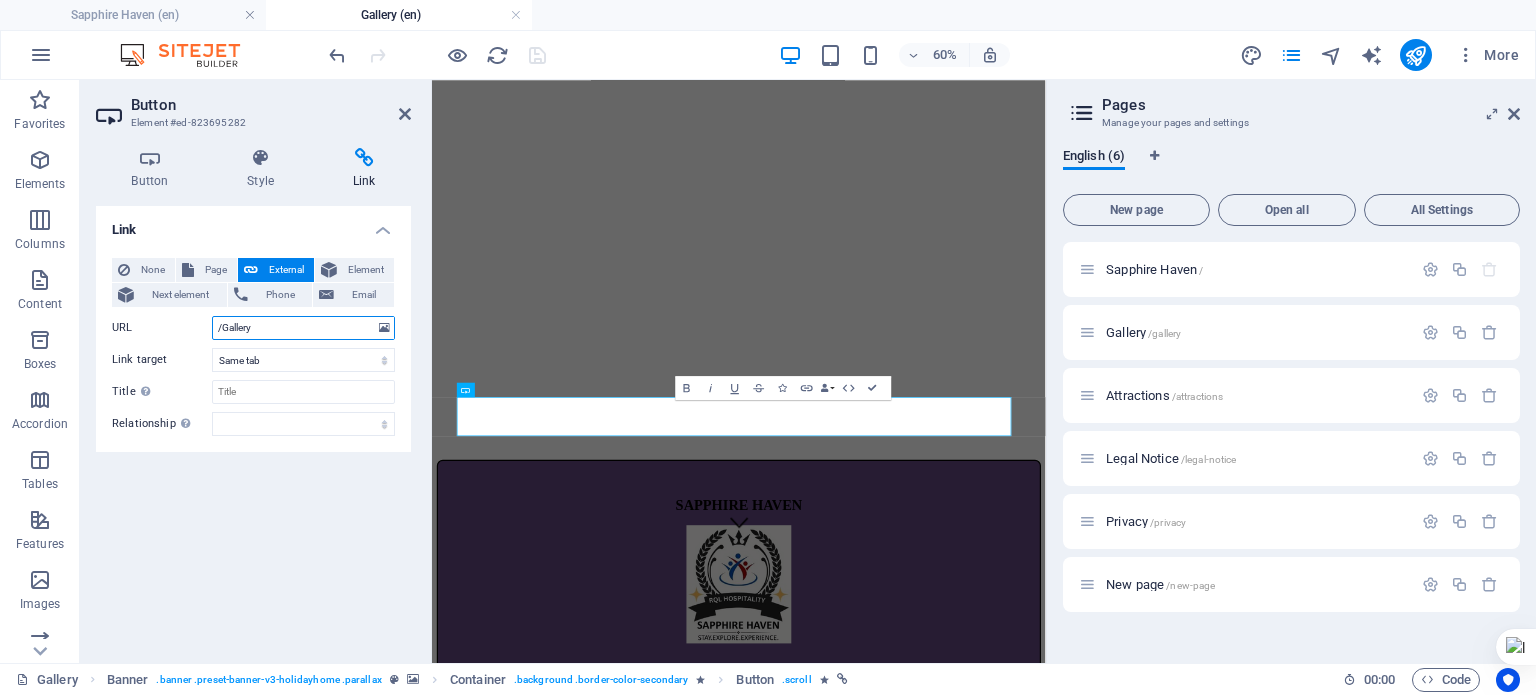 click on "/Gallery" at bounding box center [303, 328] 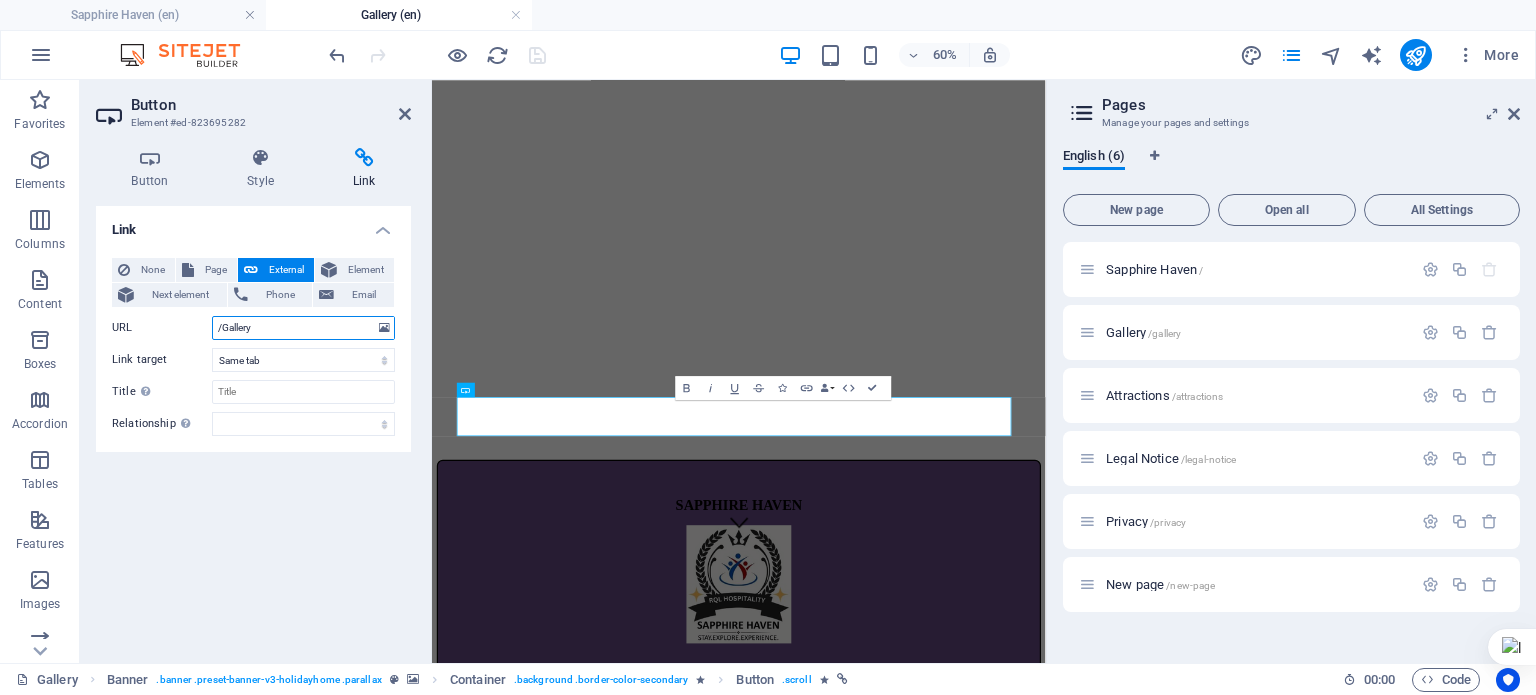 paste on "https://bookingengine.stayflexi.com/?hotel_id=32093" 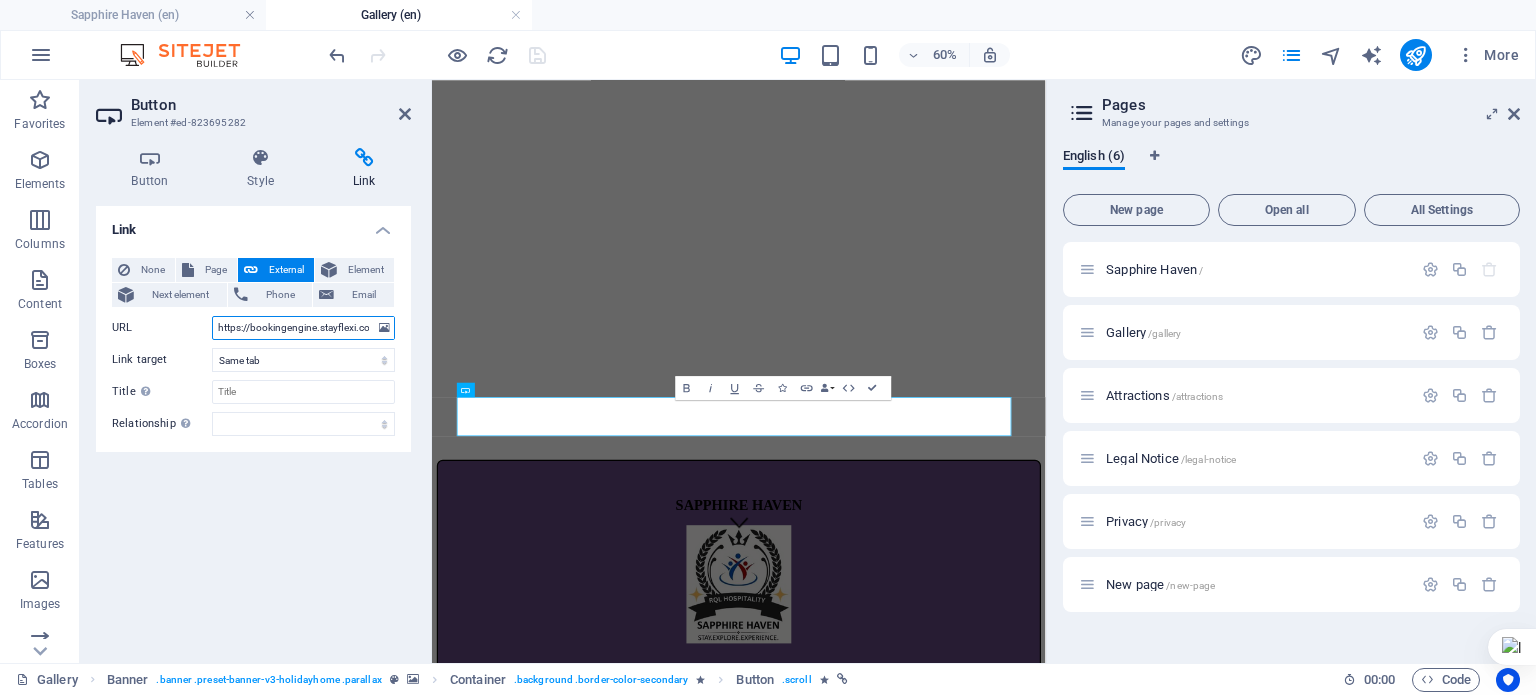 scroll, scrollTop: 0, scrollLeft: 84, axis: horizontal 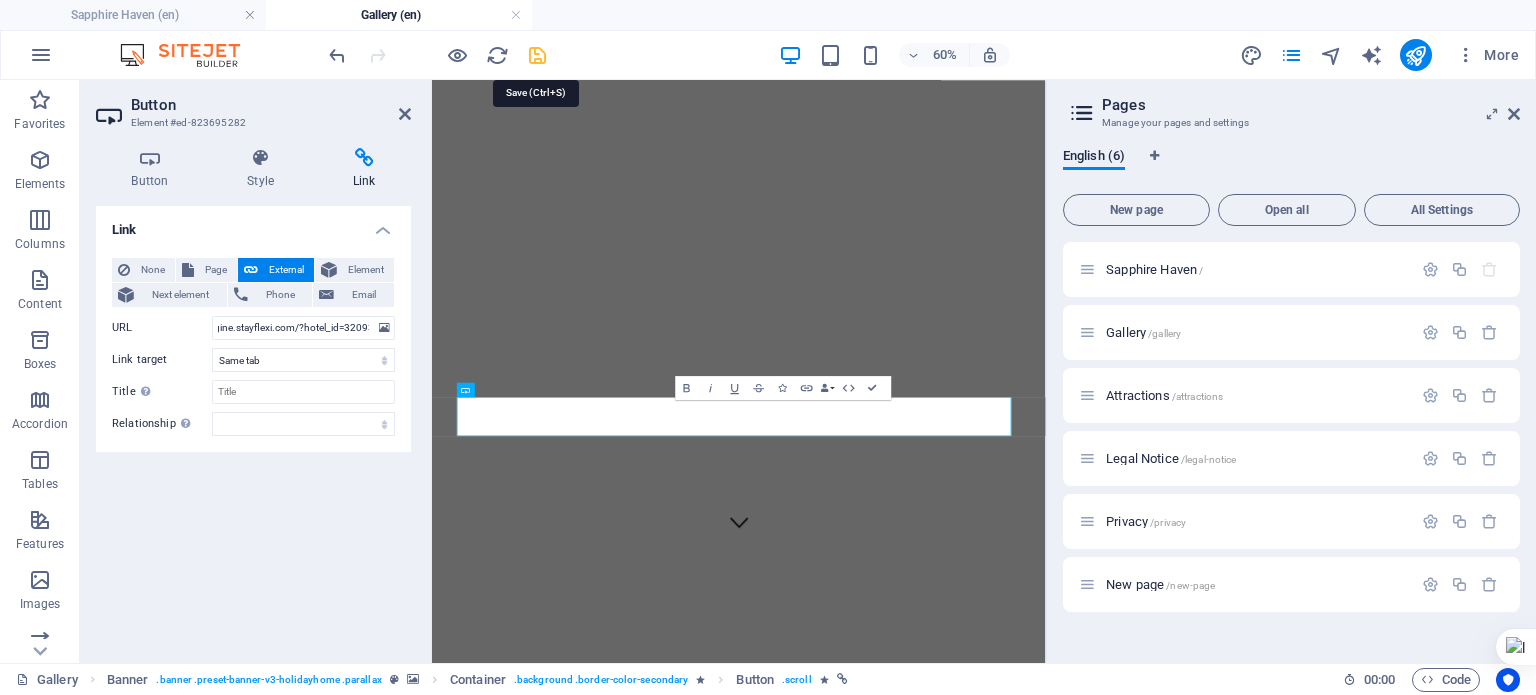 click at bounding box center (537, 55) 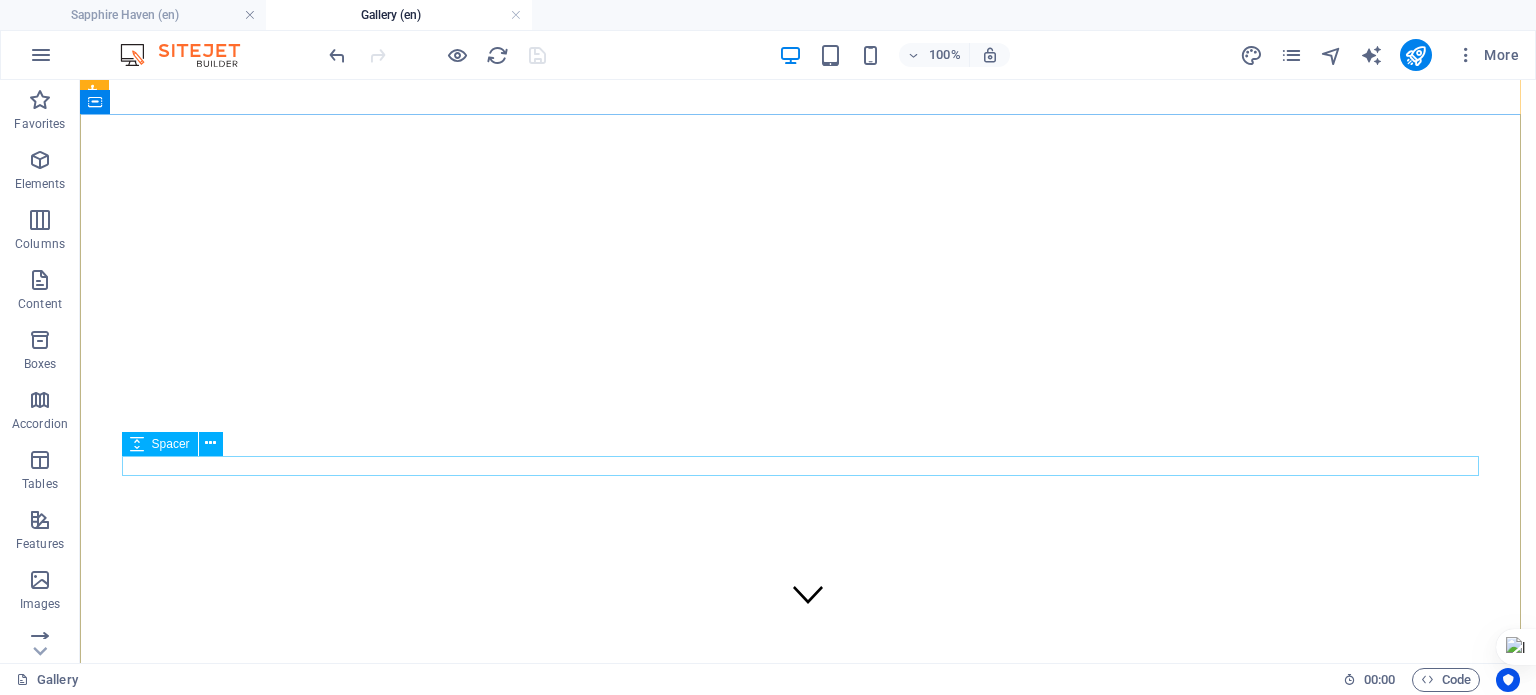 scroll, scrollTop: 0, scrollLeft: 0, axis: both 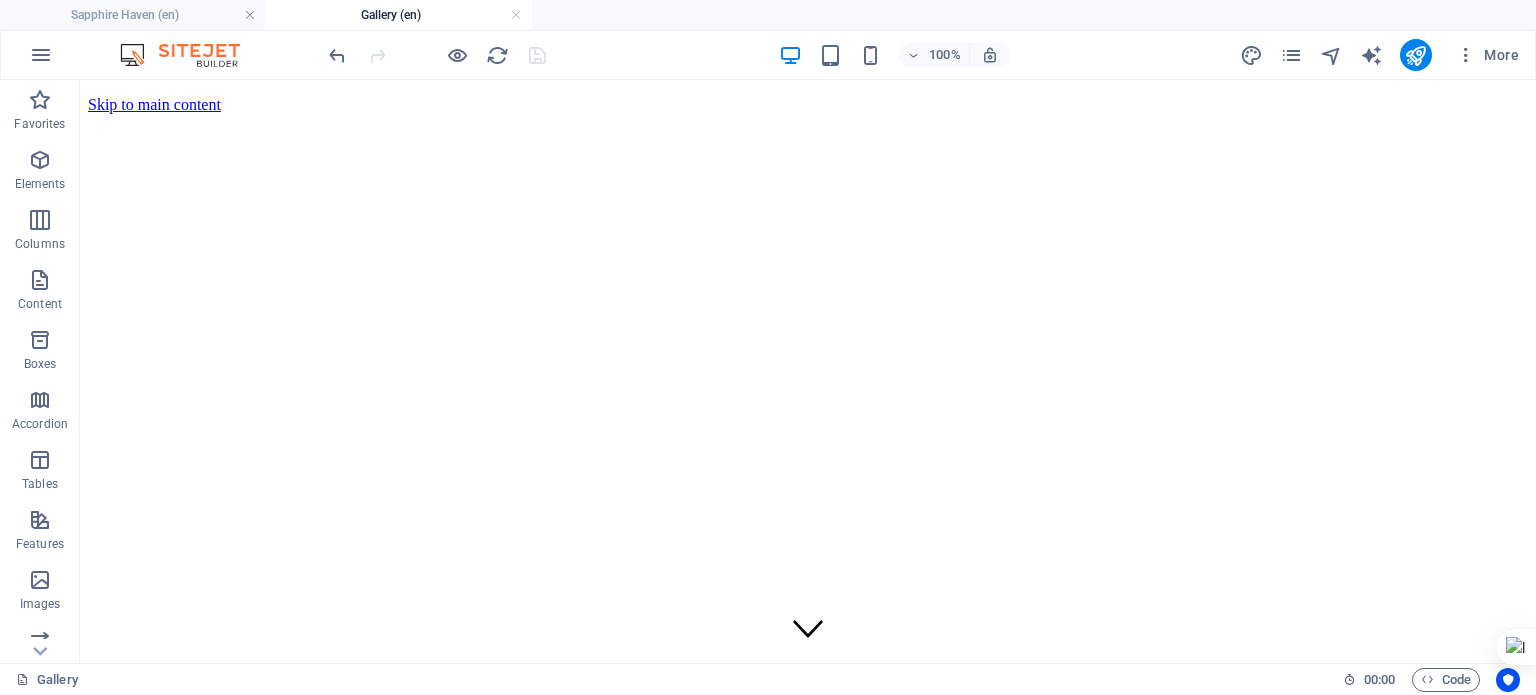 click on "More" at bounding box center (1383, 55) 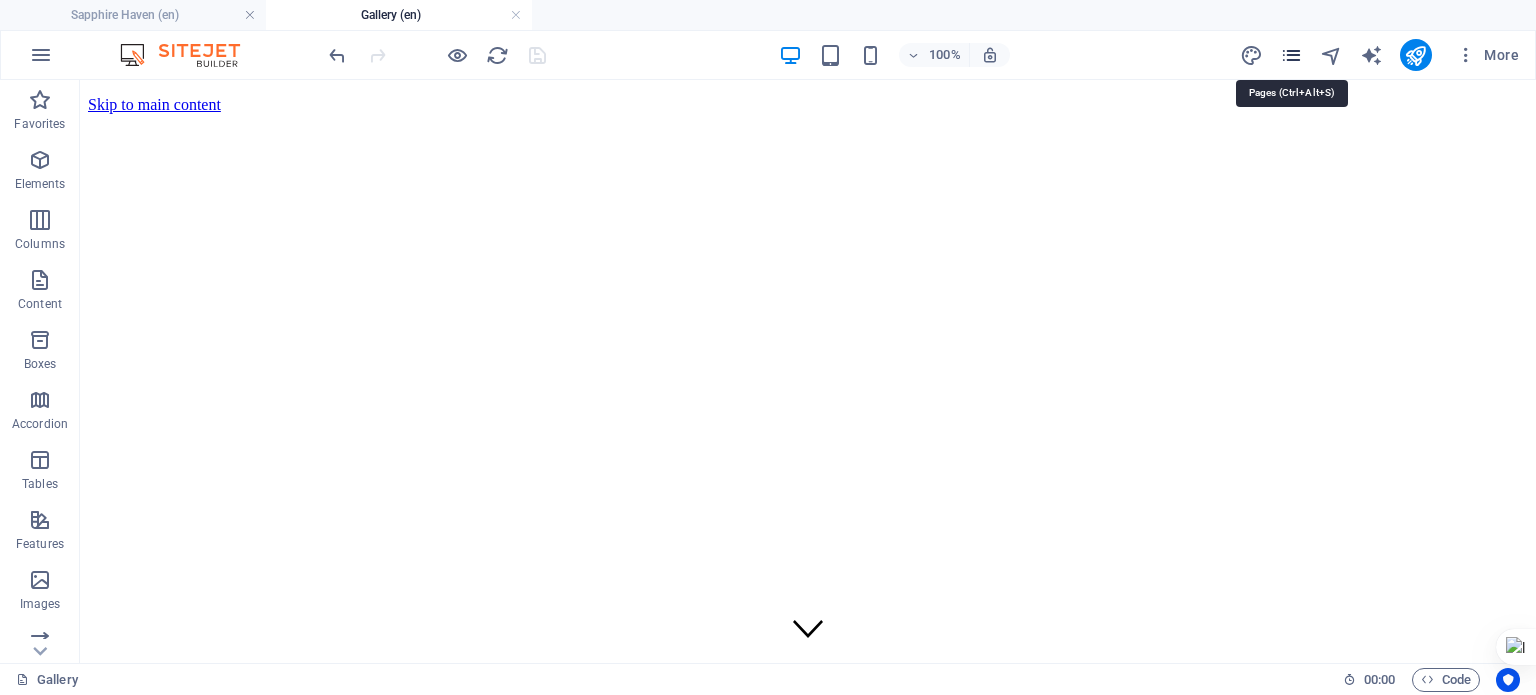 click at bounding box center [1291, 55] 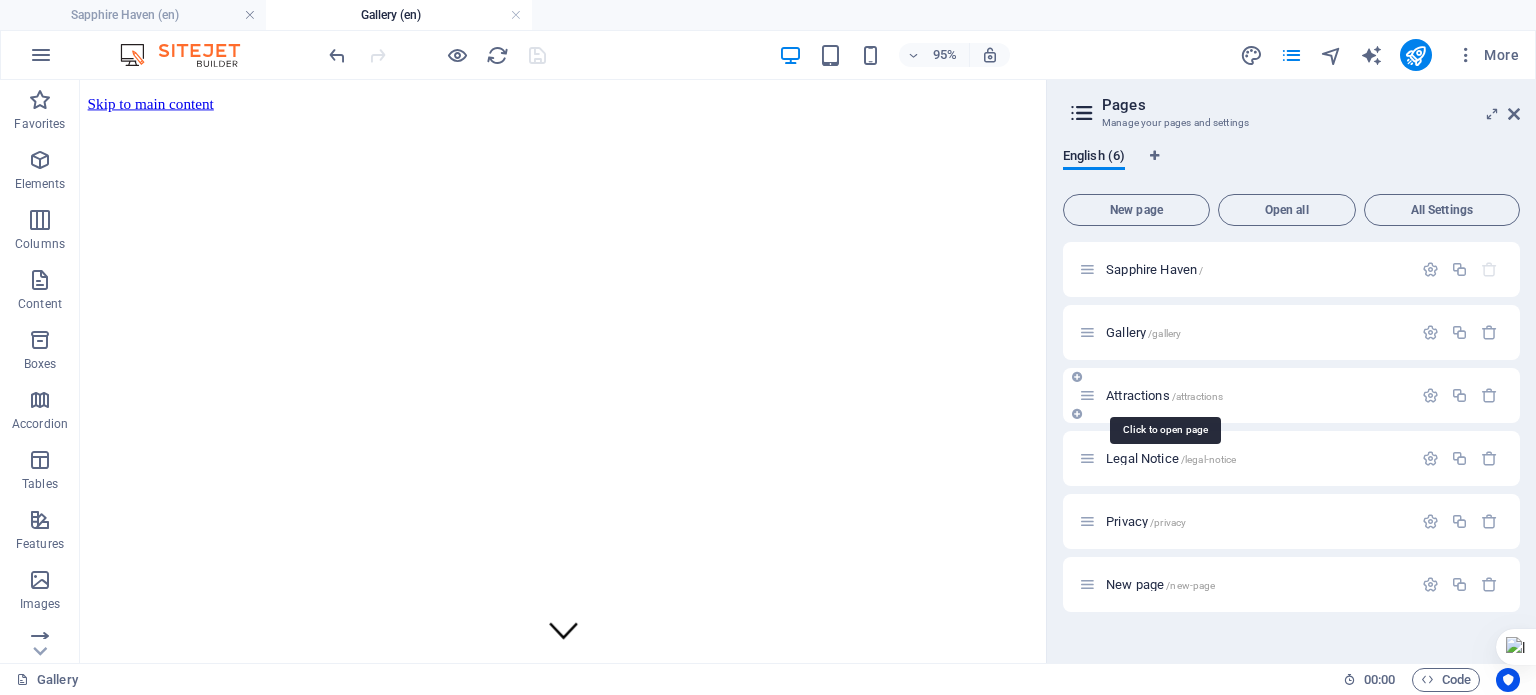 click on "Attractions /attractions" at bounding box center [1164, 395] 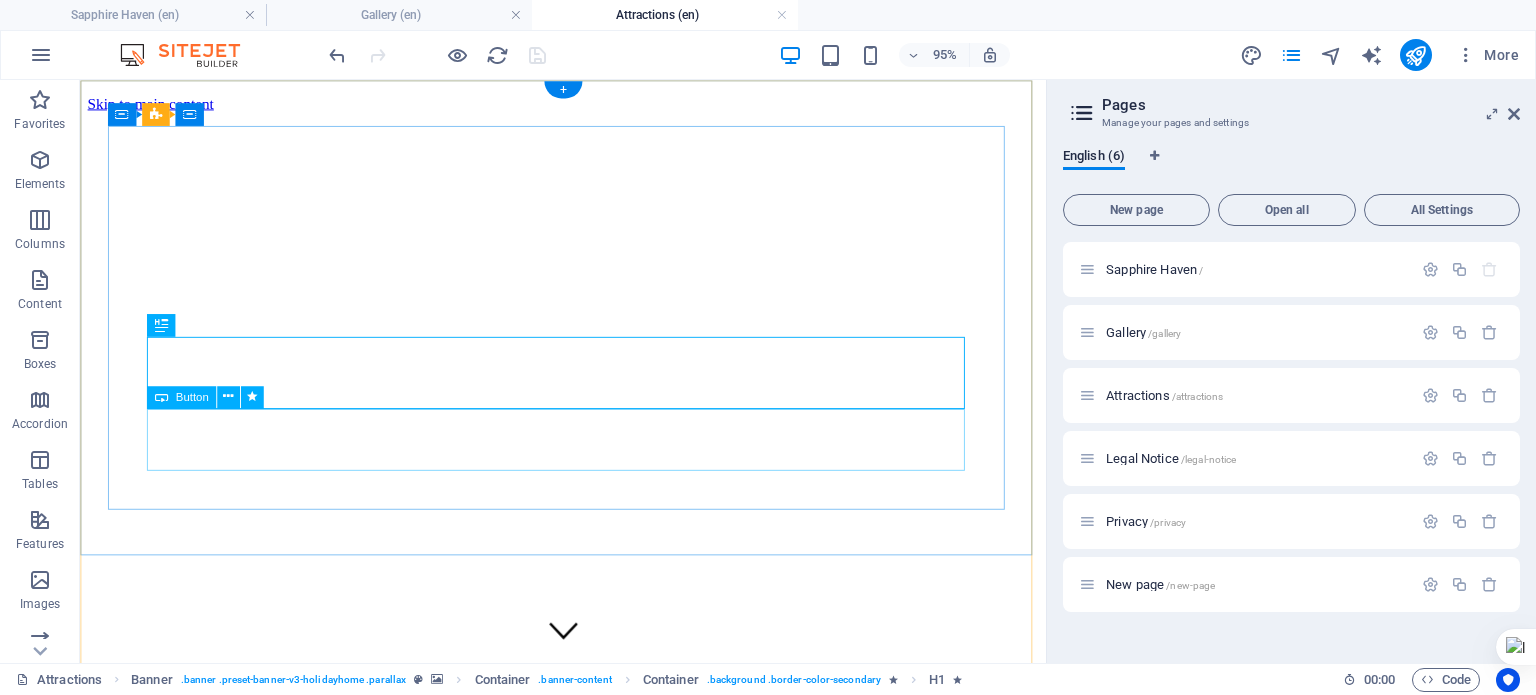 scroll, scrollTop: 0, scrollLeft: 0, axis: both 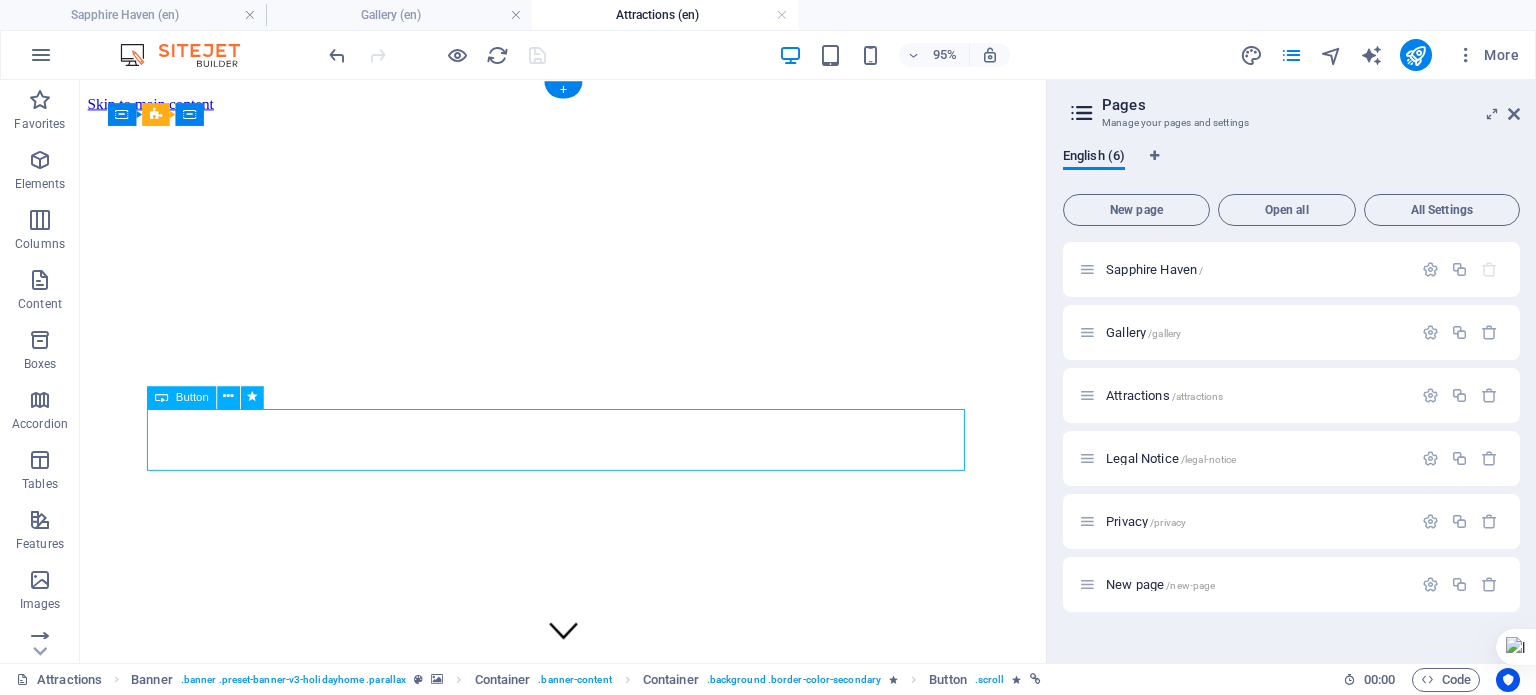 click on "Book now" at bounding box center [588, 1103] 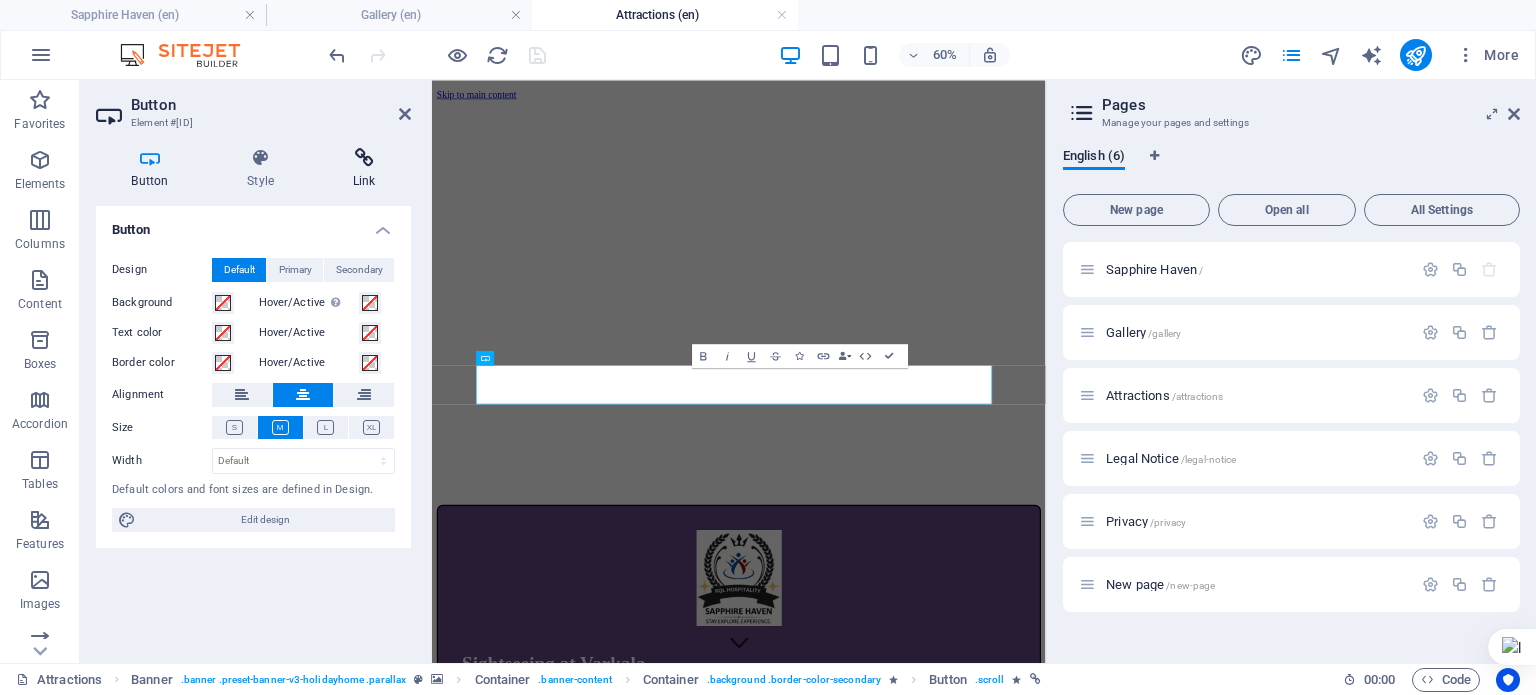 click at bounding box center (364, 158) 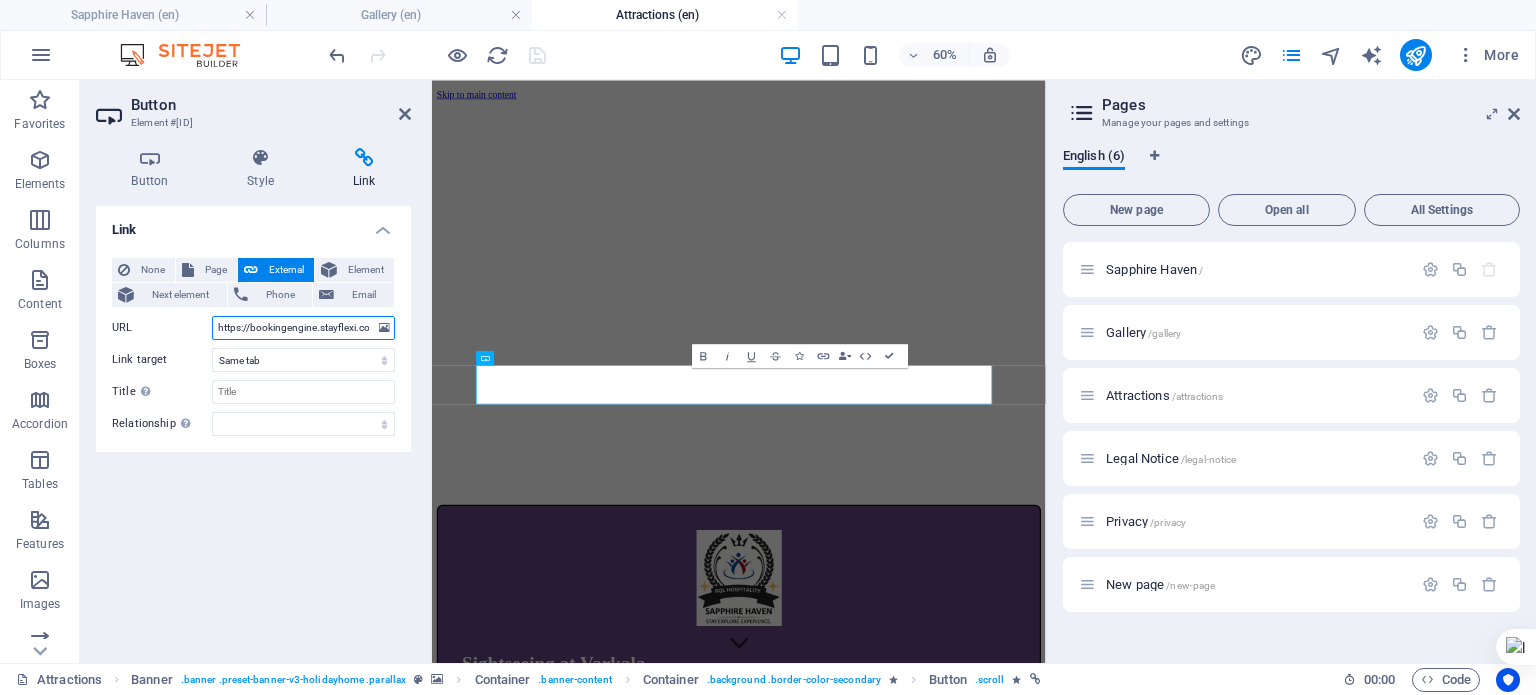 click on "https://bookingengine.stayflexi.com/?hotel_id=32093" at bounding box center [303, 328] 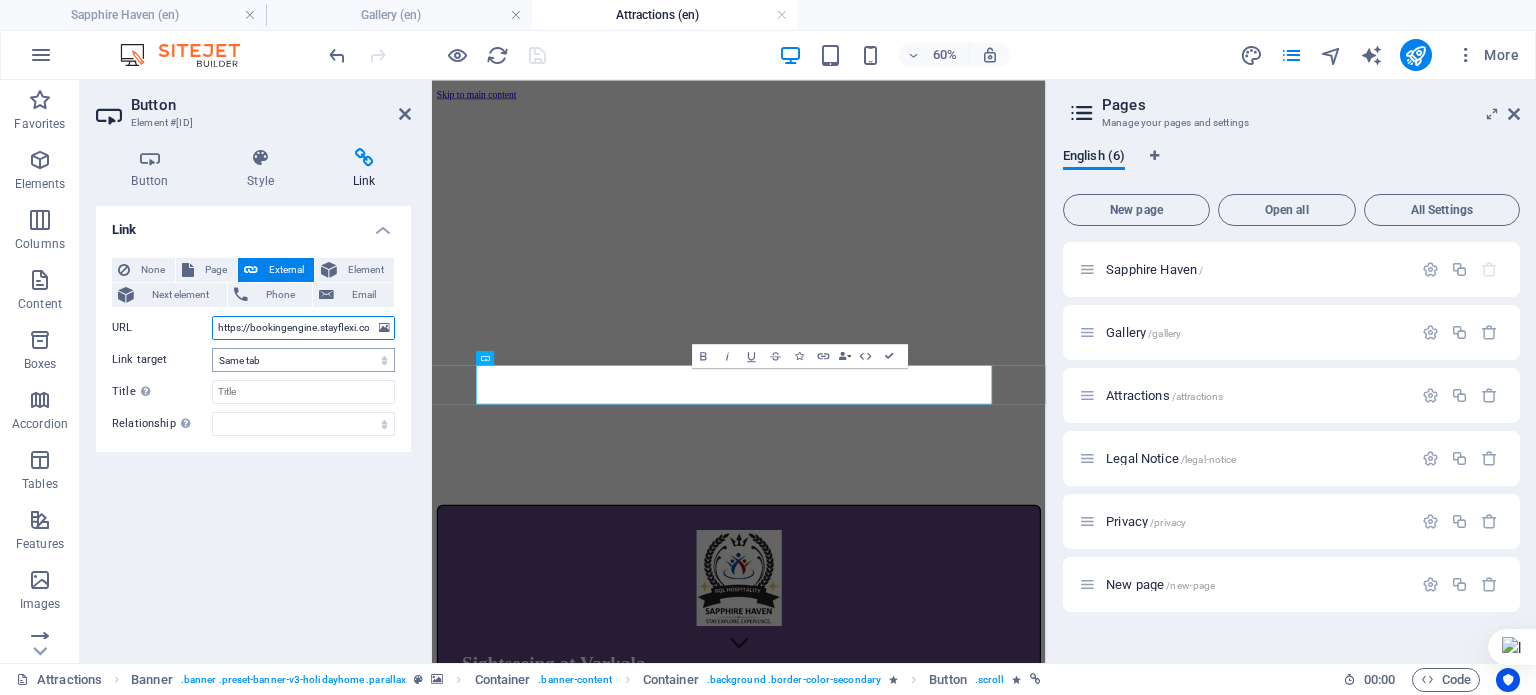 scroll, scrollTop: 0, scrollLeft: 84, axis: horizontal 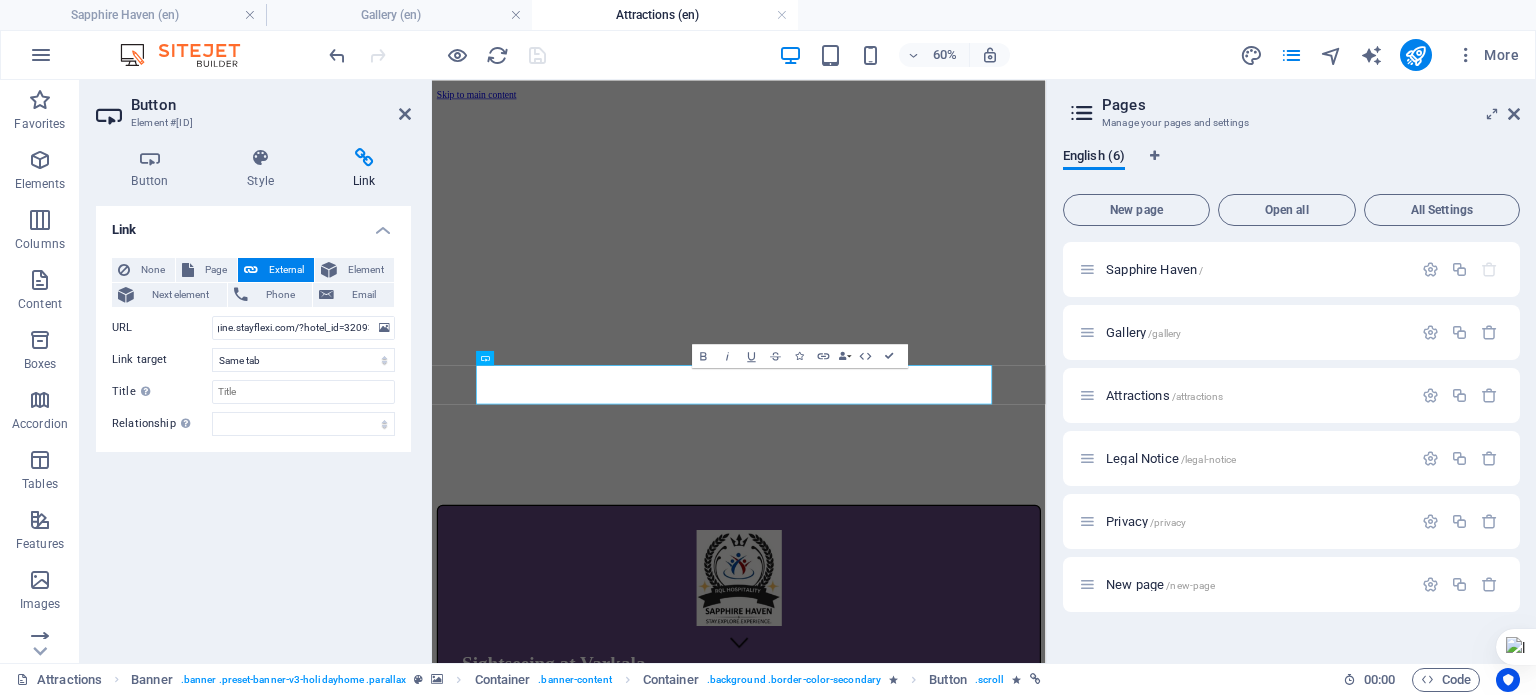 click at bounding box center [437, 55] 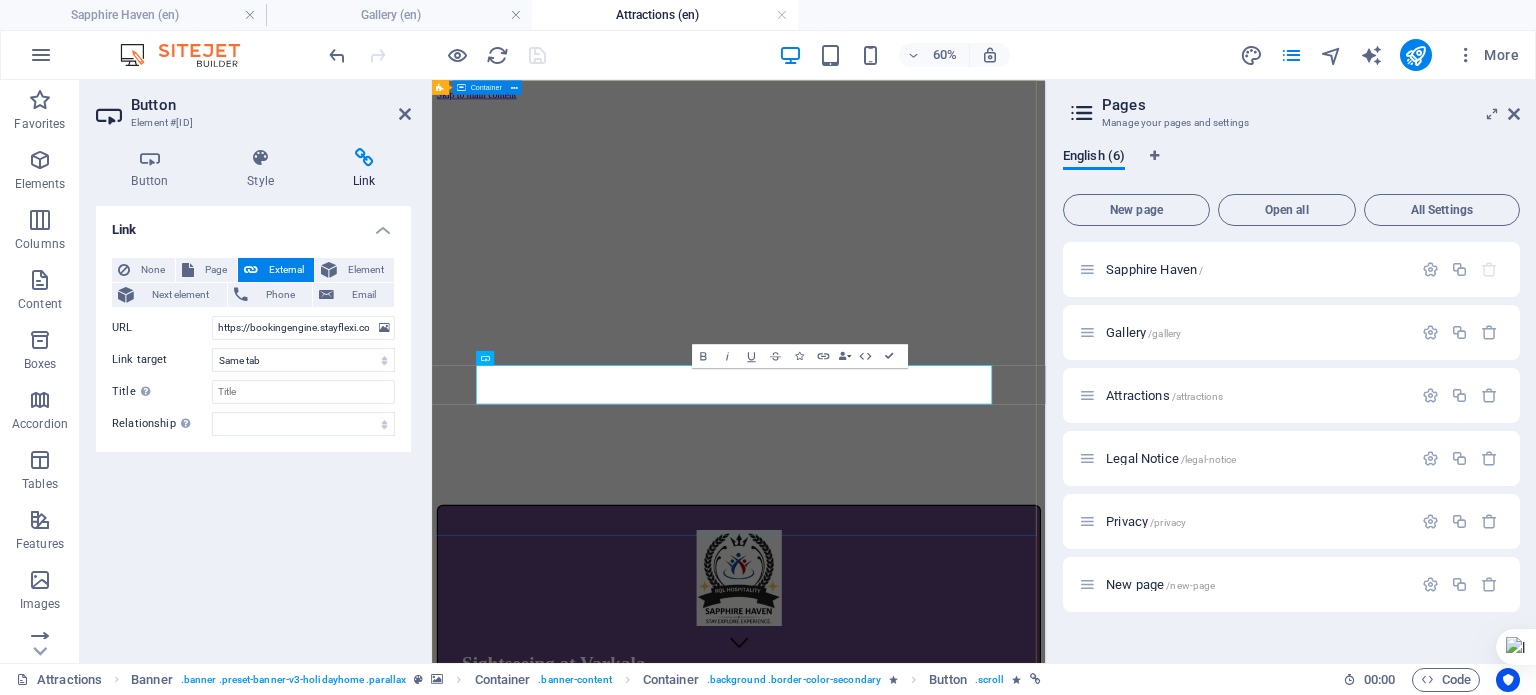 click on "Sightseeing at Varkala Book now" at bounding box center [943, 971] 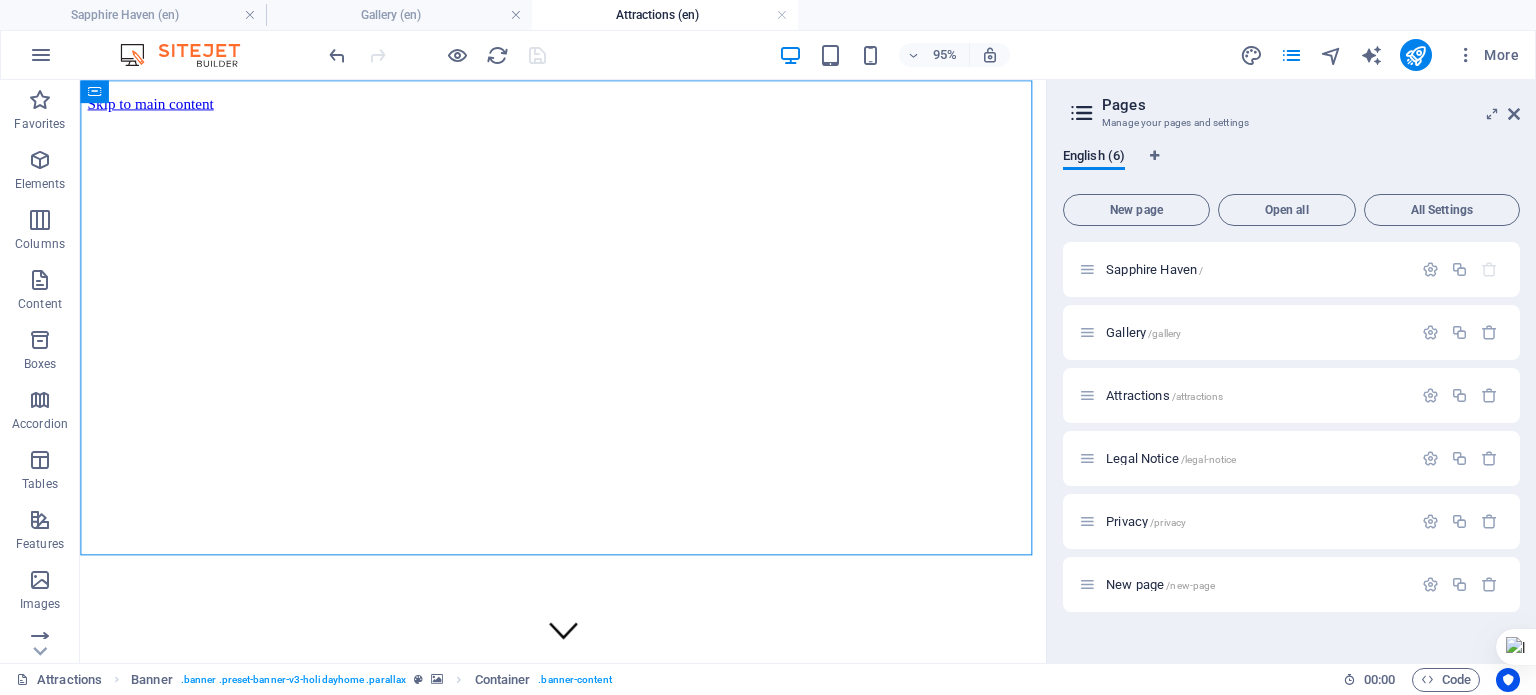 click at bounding box center (437, 55) 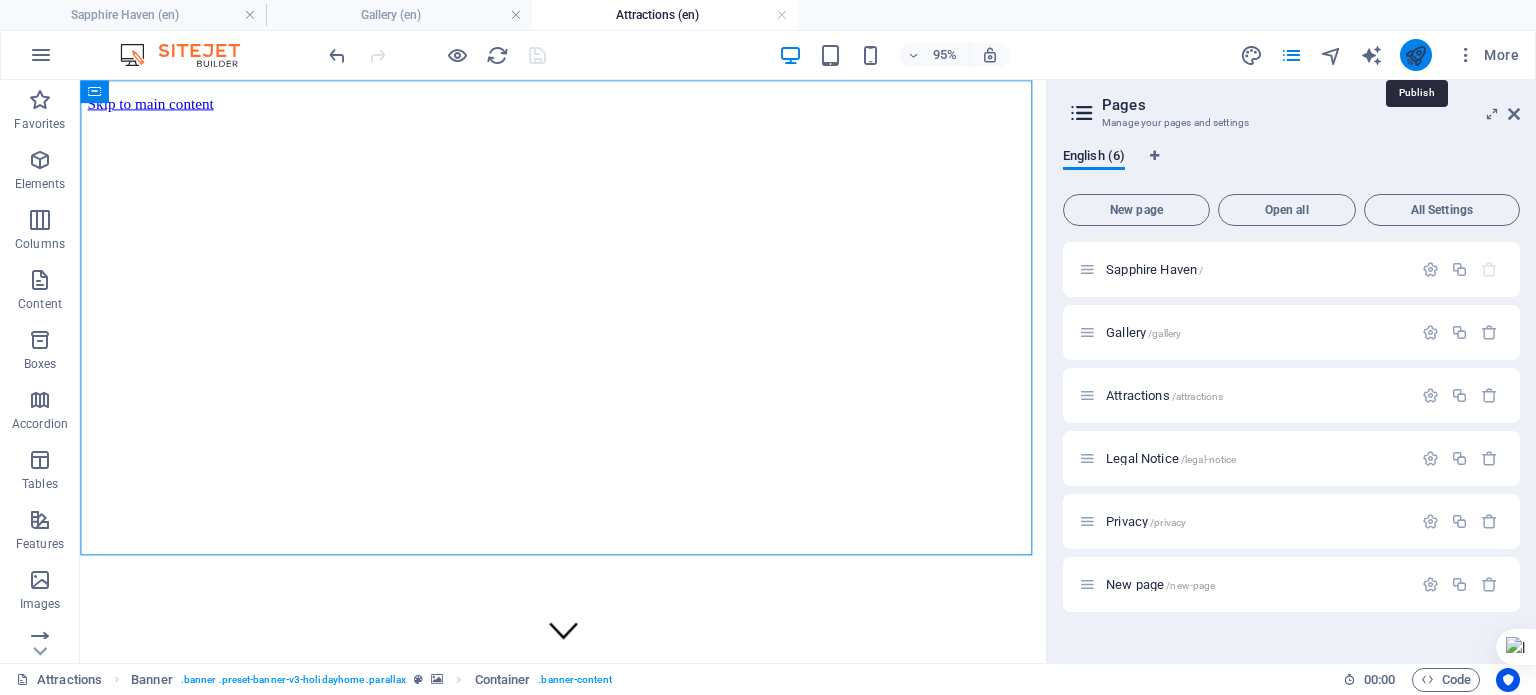 click at bounding box center (1415, 55) 